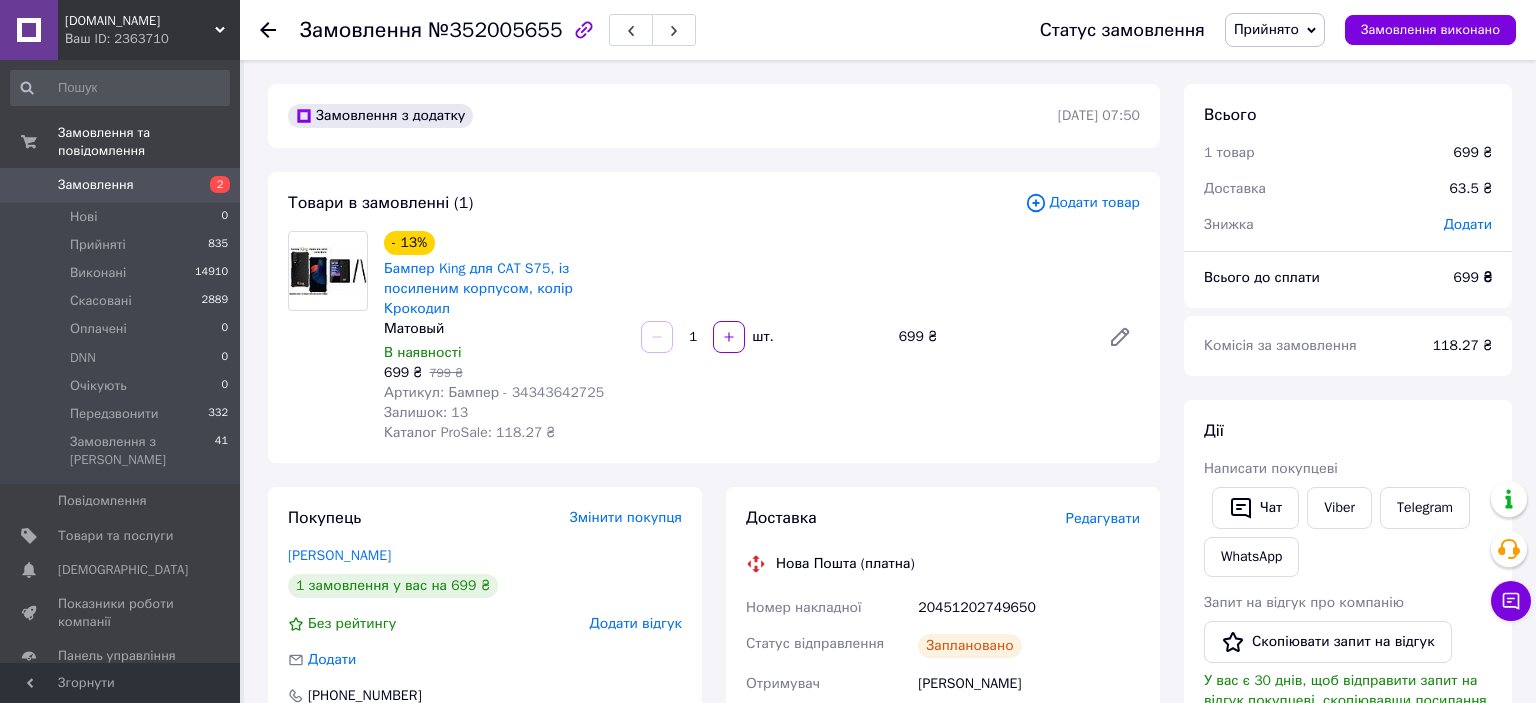 scroll, scrollTop: 0, scrollLeft: 0, axis: both 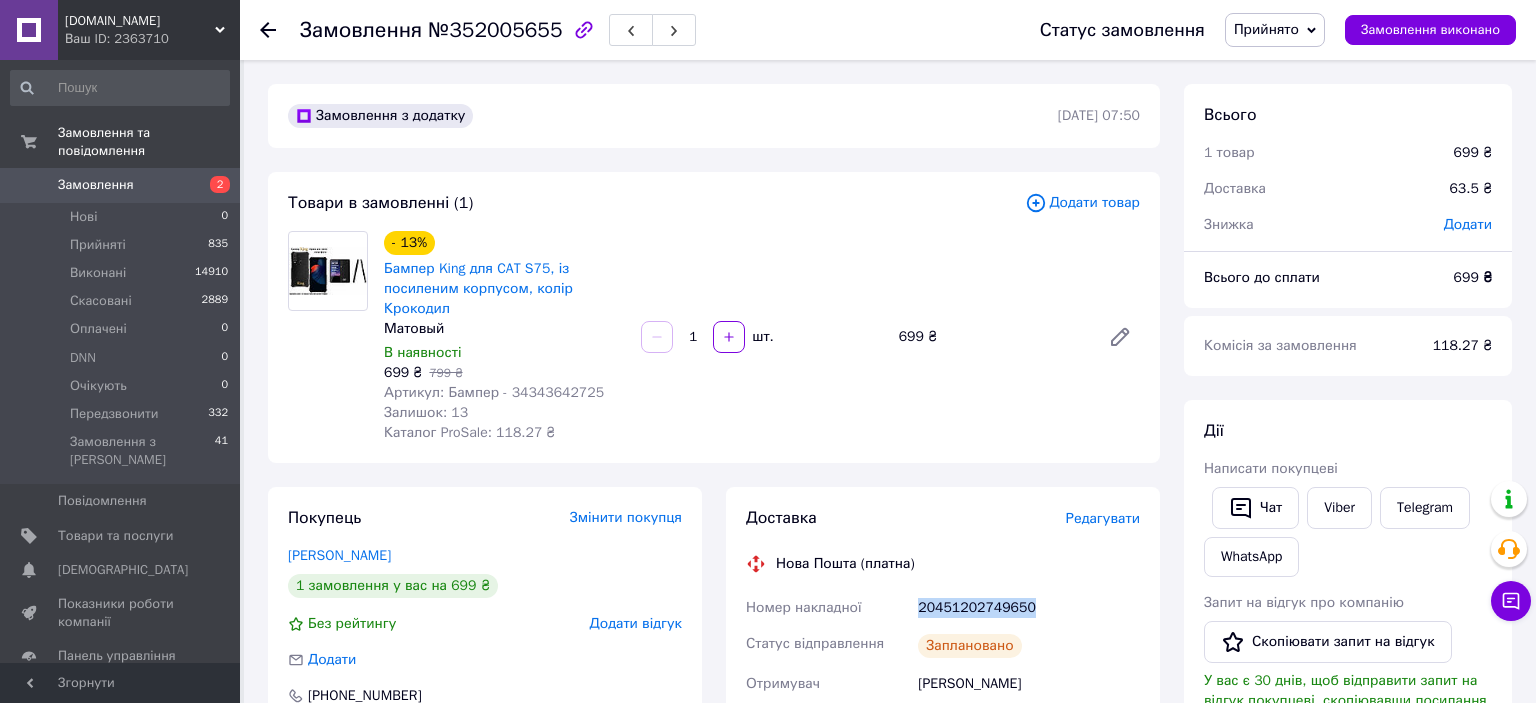 click on "Замовлення 2" at bounding box center (120, 185) 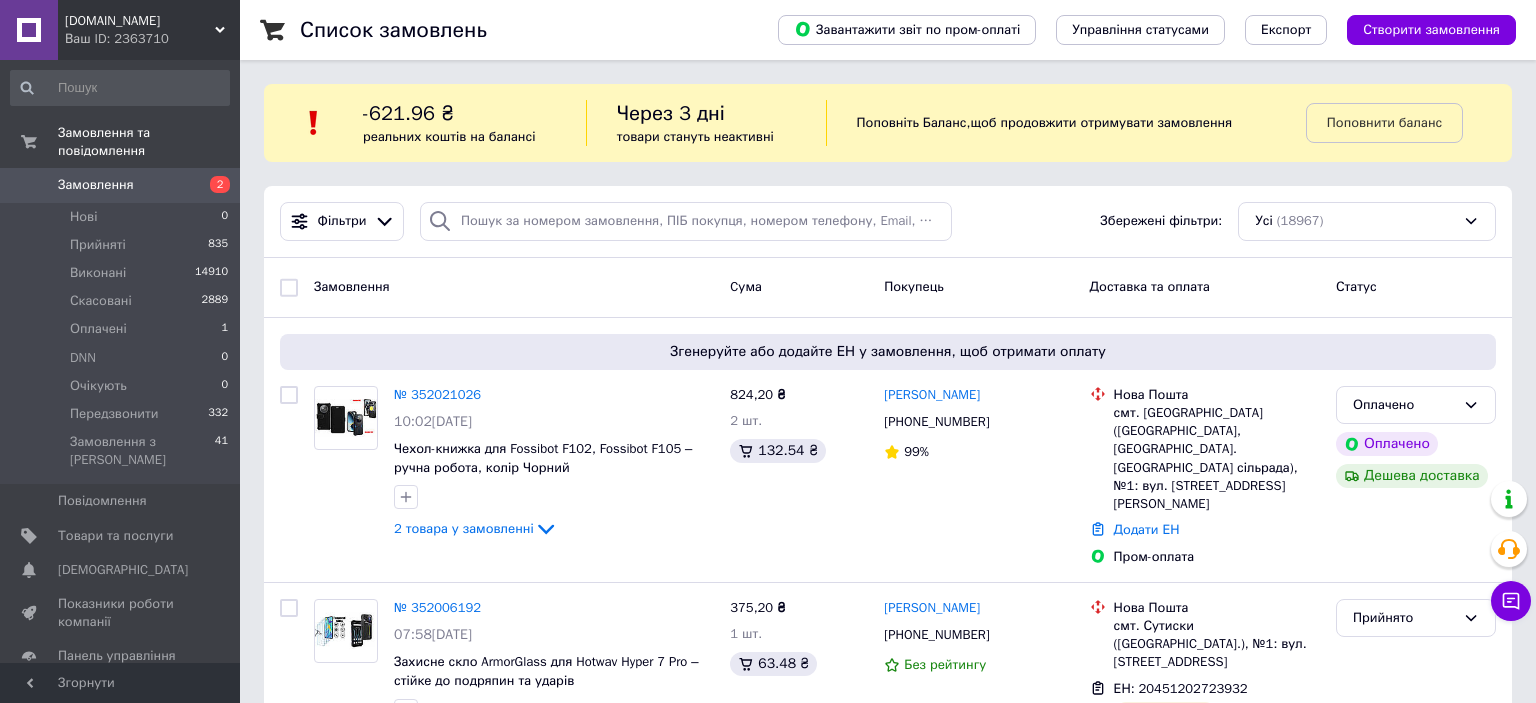 click on "Через 3 дні товари стануть неактивні" at bounding box center [706, 123] 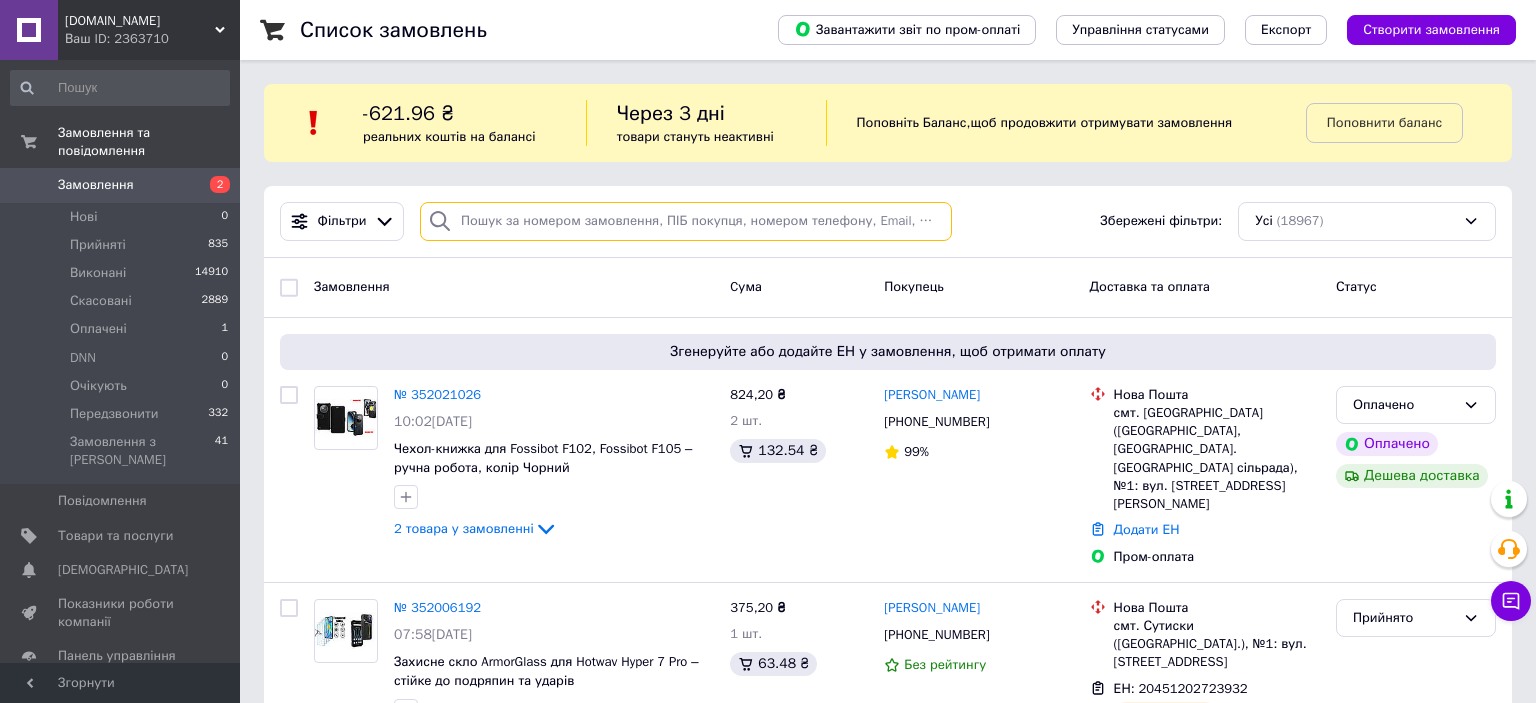 click at bounding box center [686, 221] 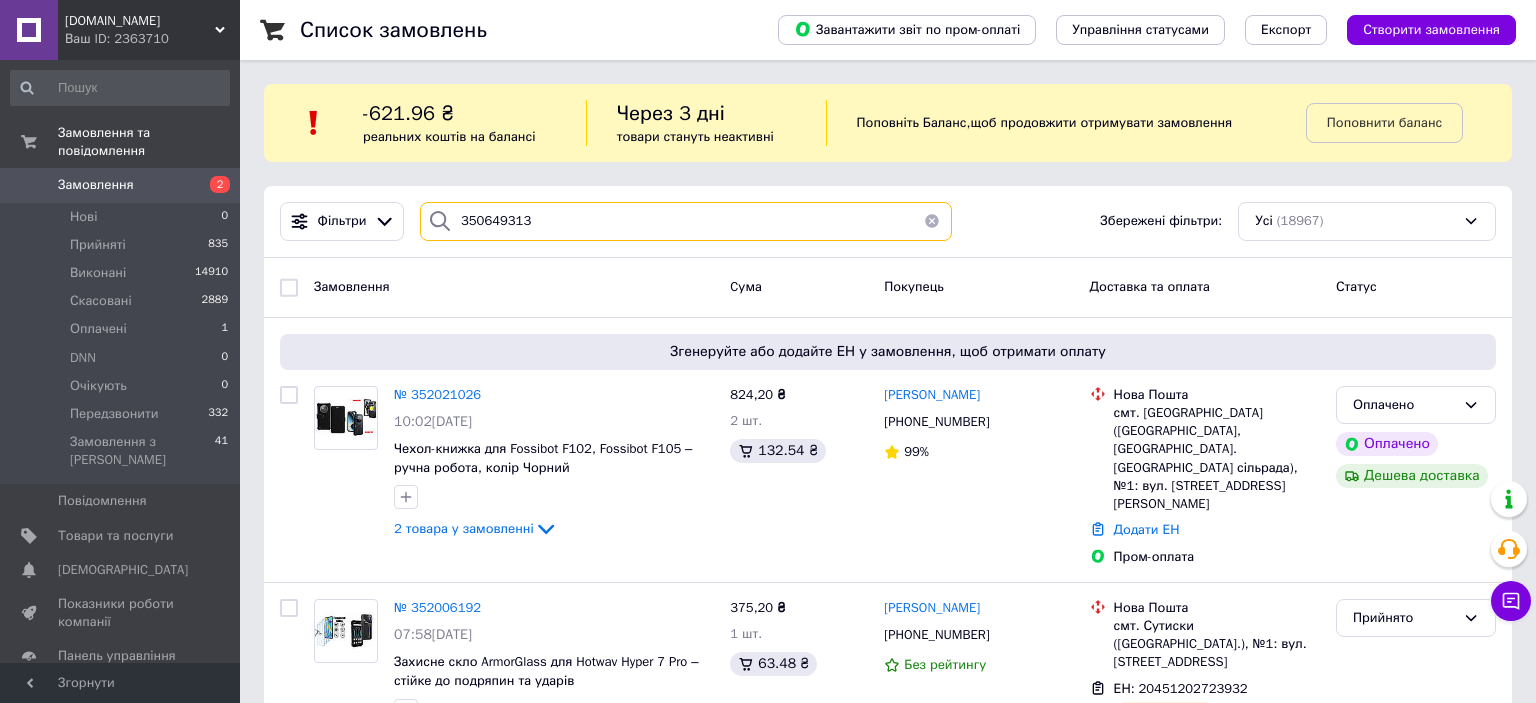 type on "350649313" 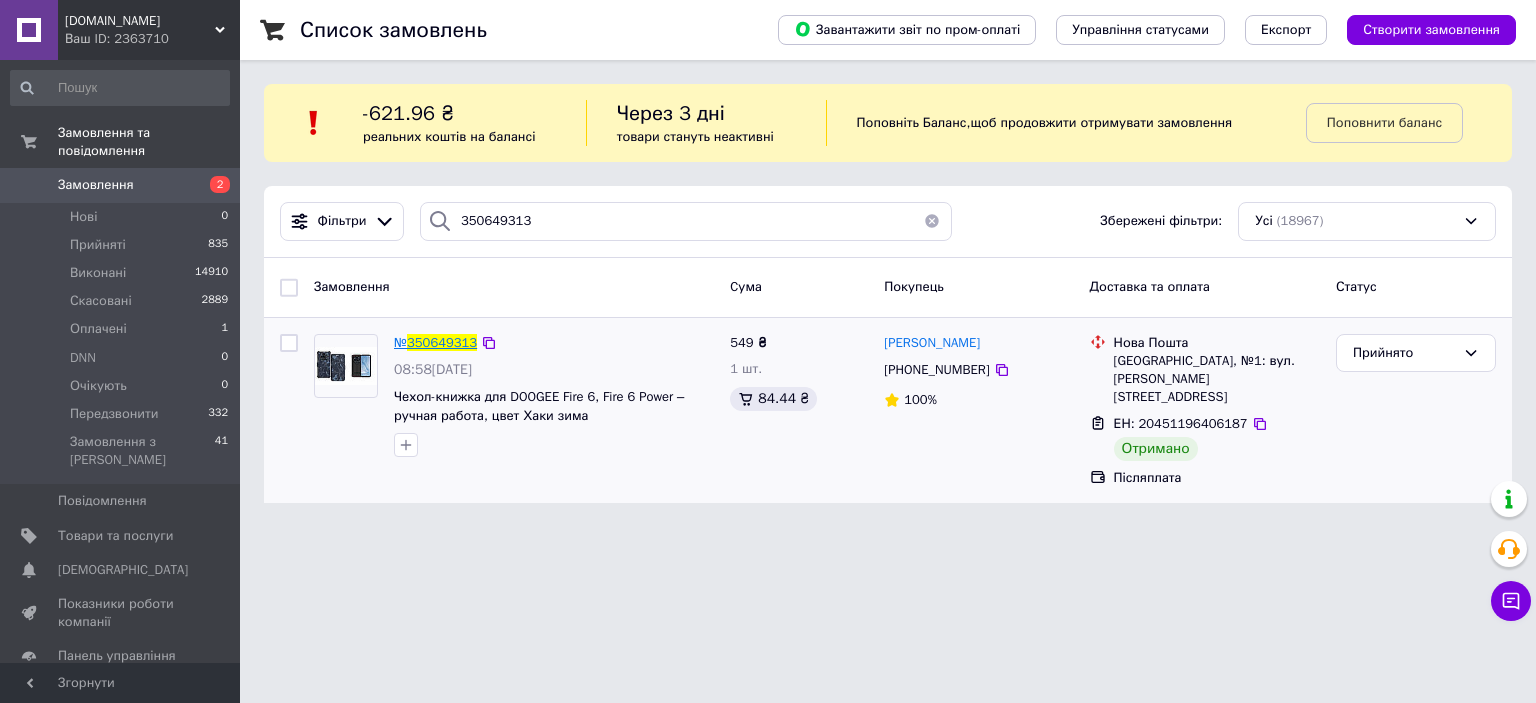 click on "350649313" at bounding box center [442, 342] 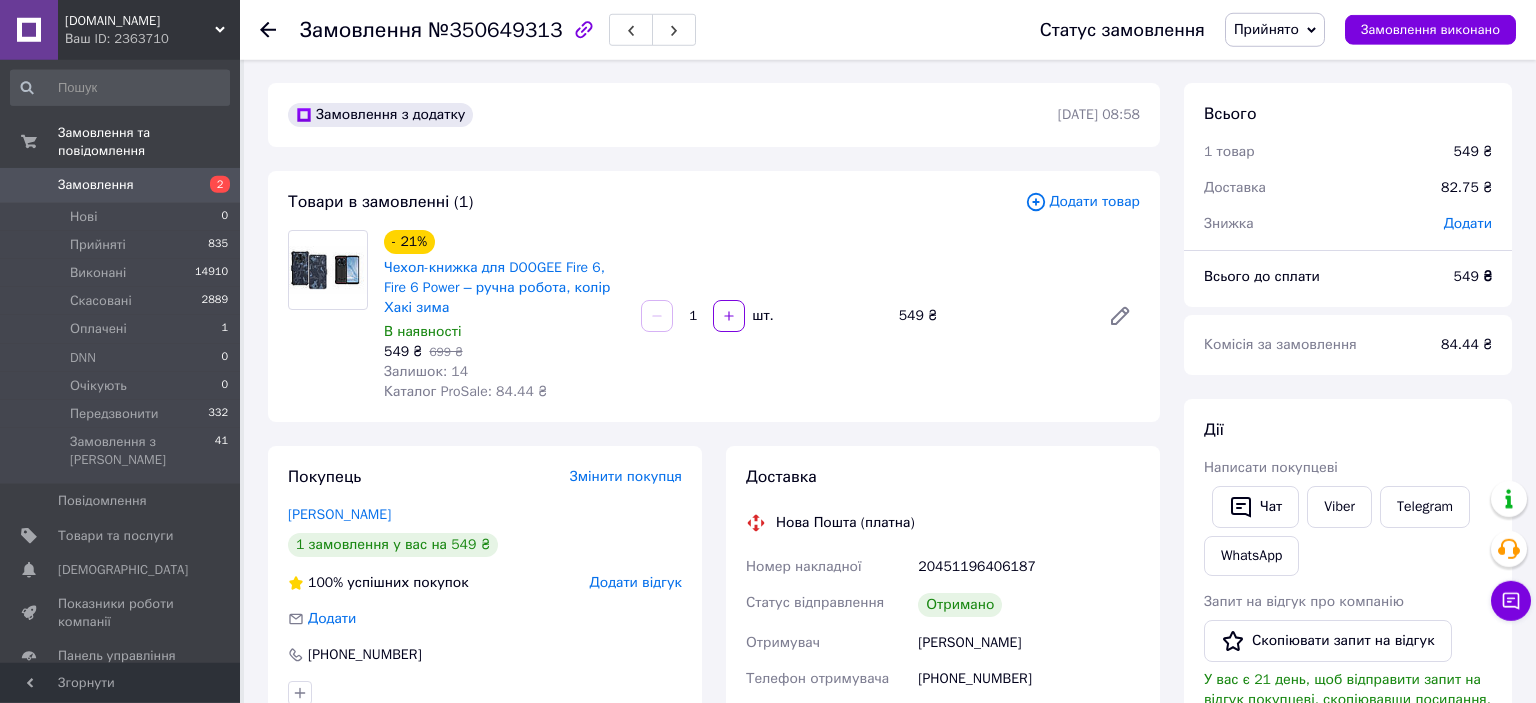 scroll, scrollTop: 316, scrollLeft: 0, axis: vertical 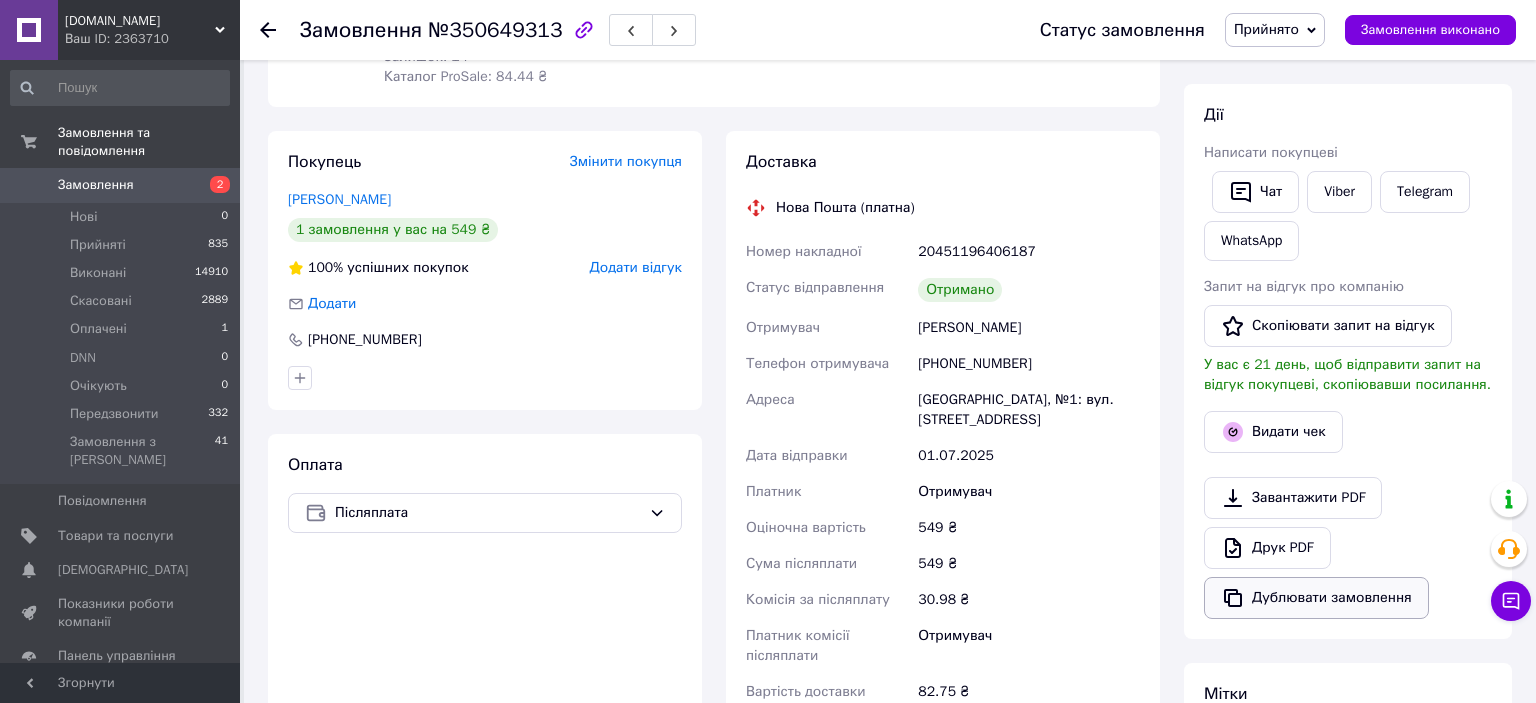 click on "Дублювати замовлення" at bounding box center [1316, 598] 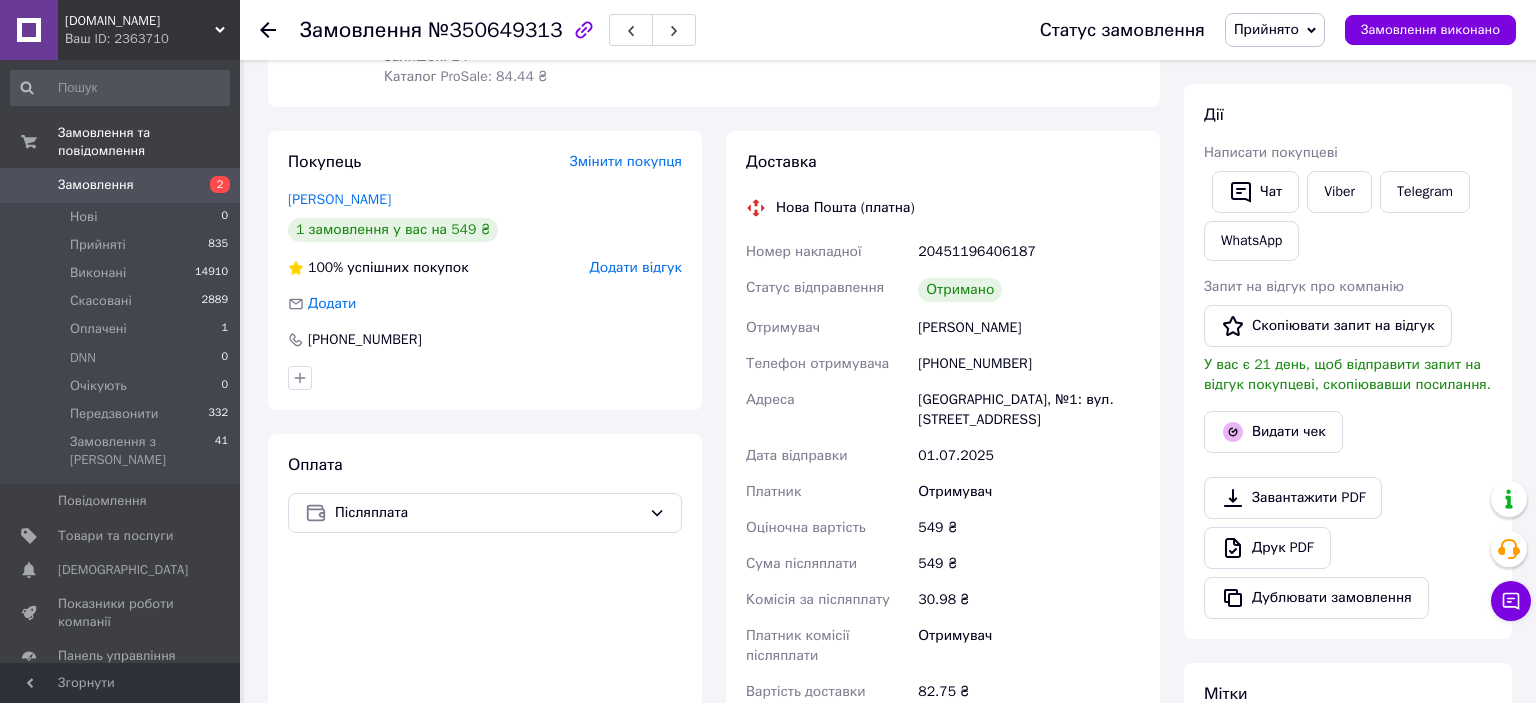 click on "Замовлення" at bounding box center [96, 185] 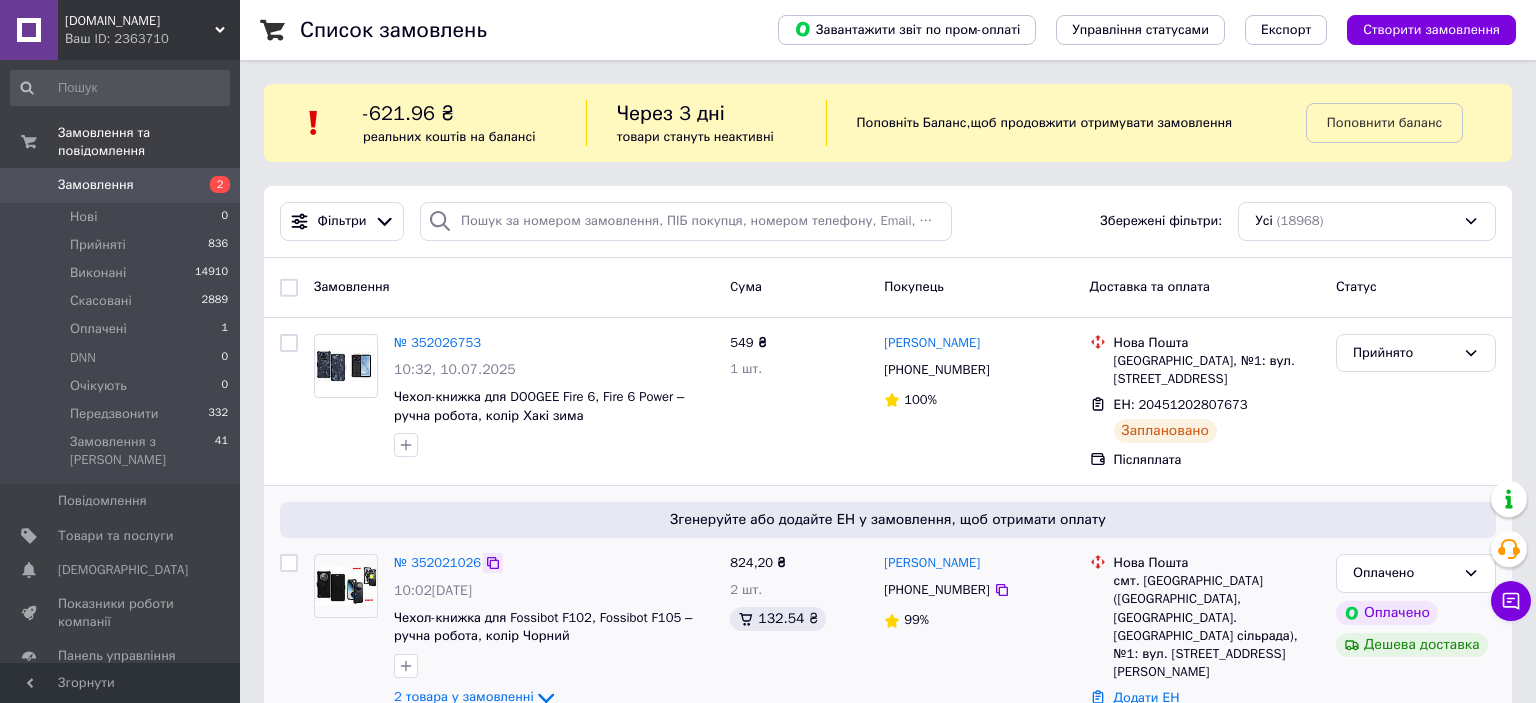 click at bounding box center (493, 563) 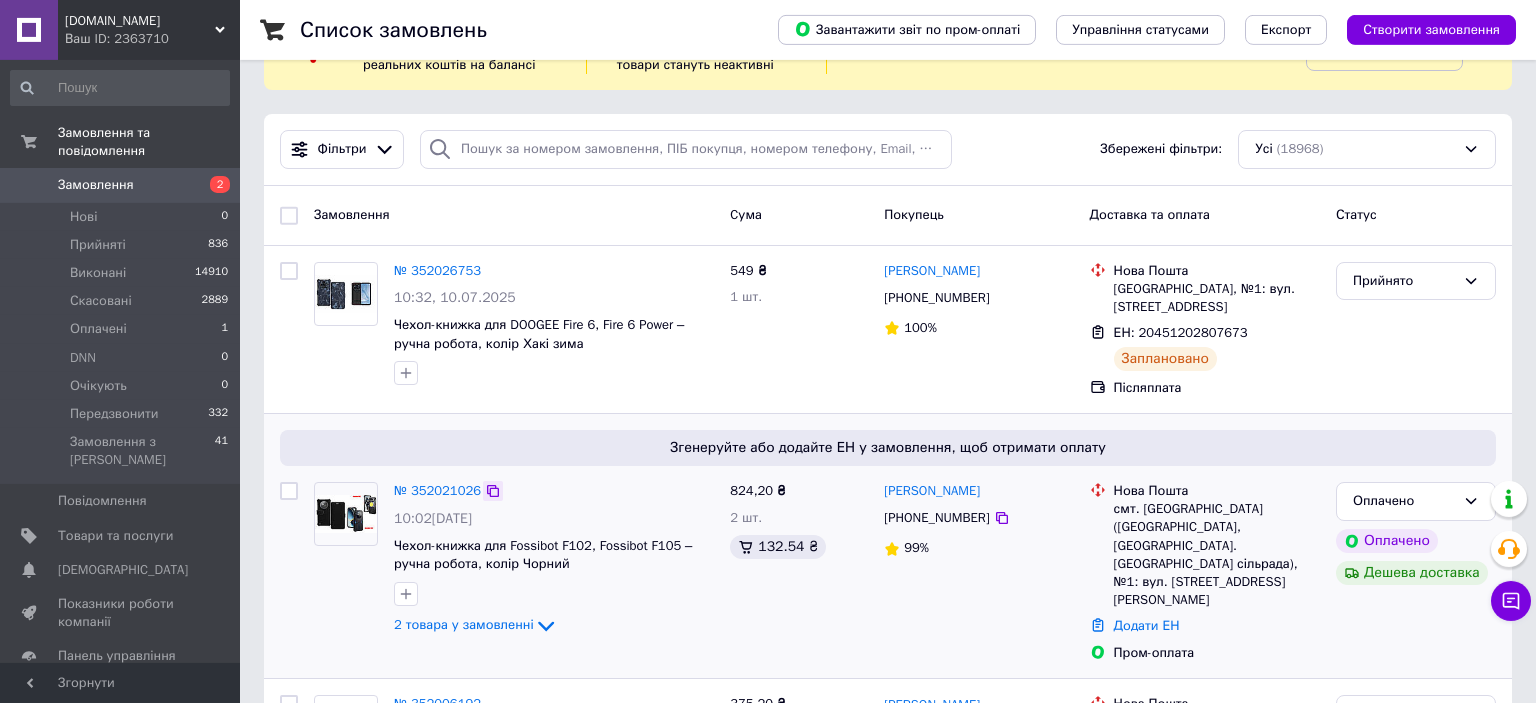 scroll, scrollTop: 105, scrollLeft: 0, axis: vertical 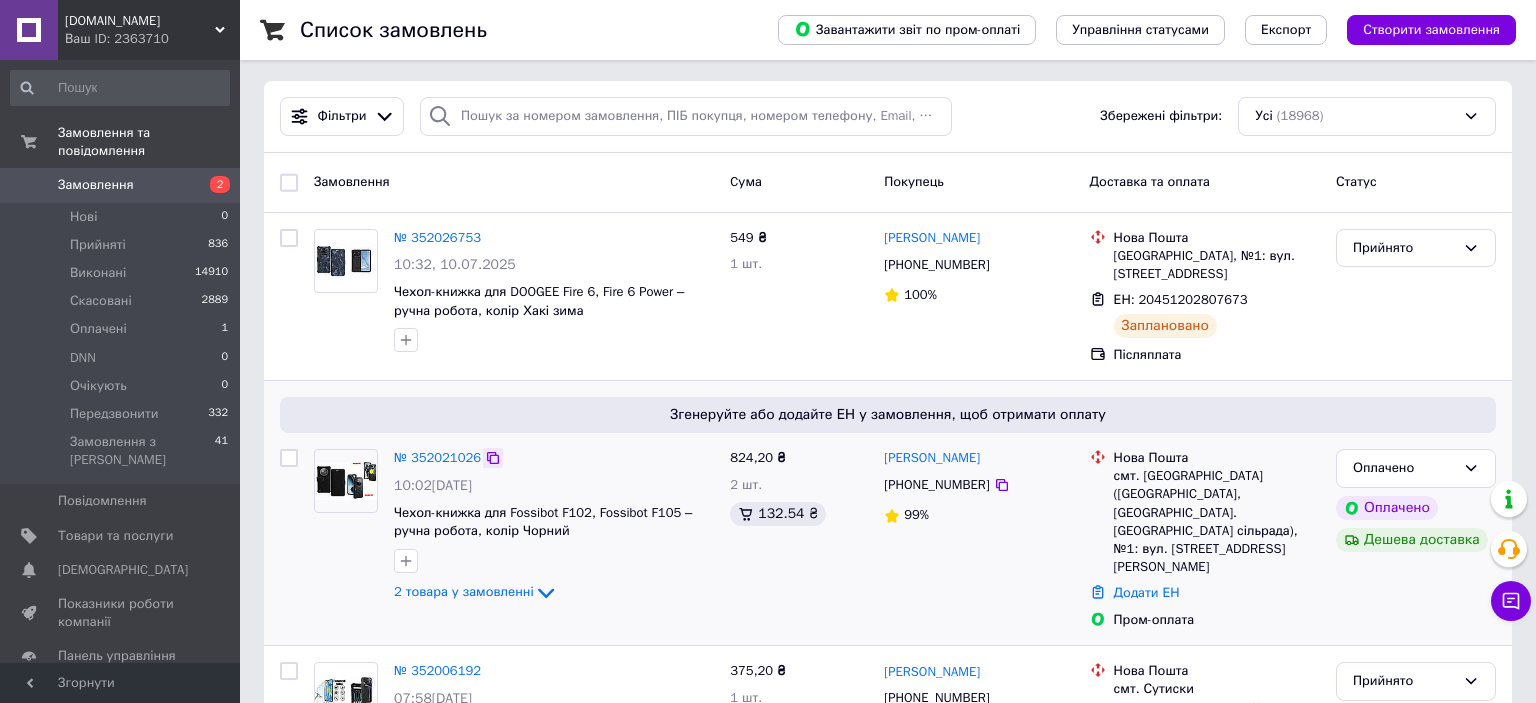 click 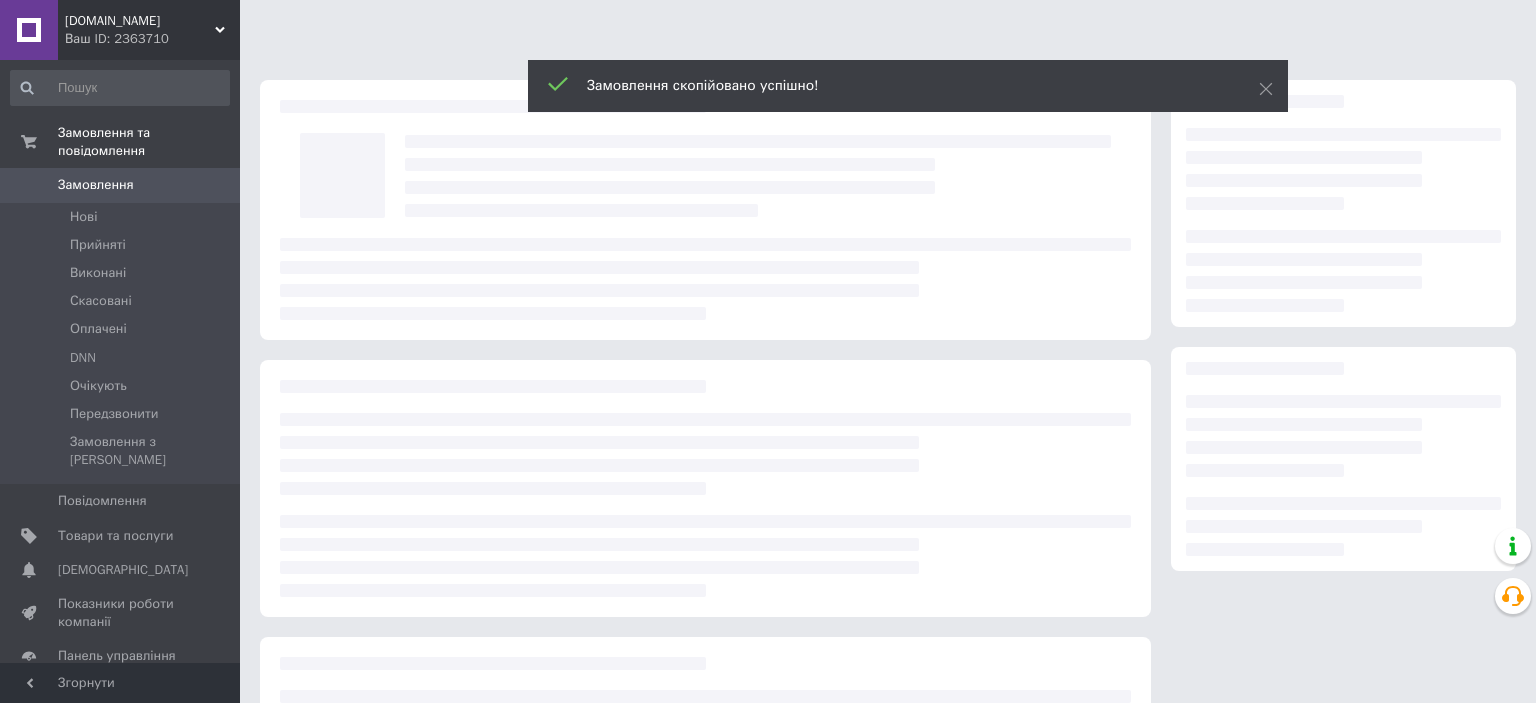 scroll, scrollTop: 0, scrollLeft: 0, axis: both 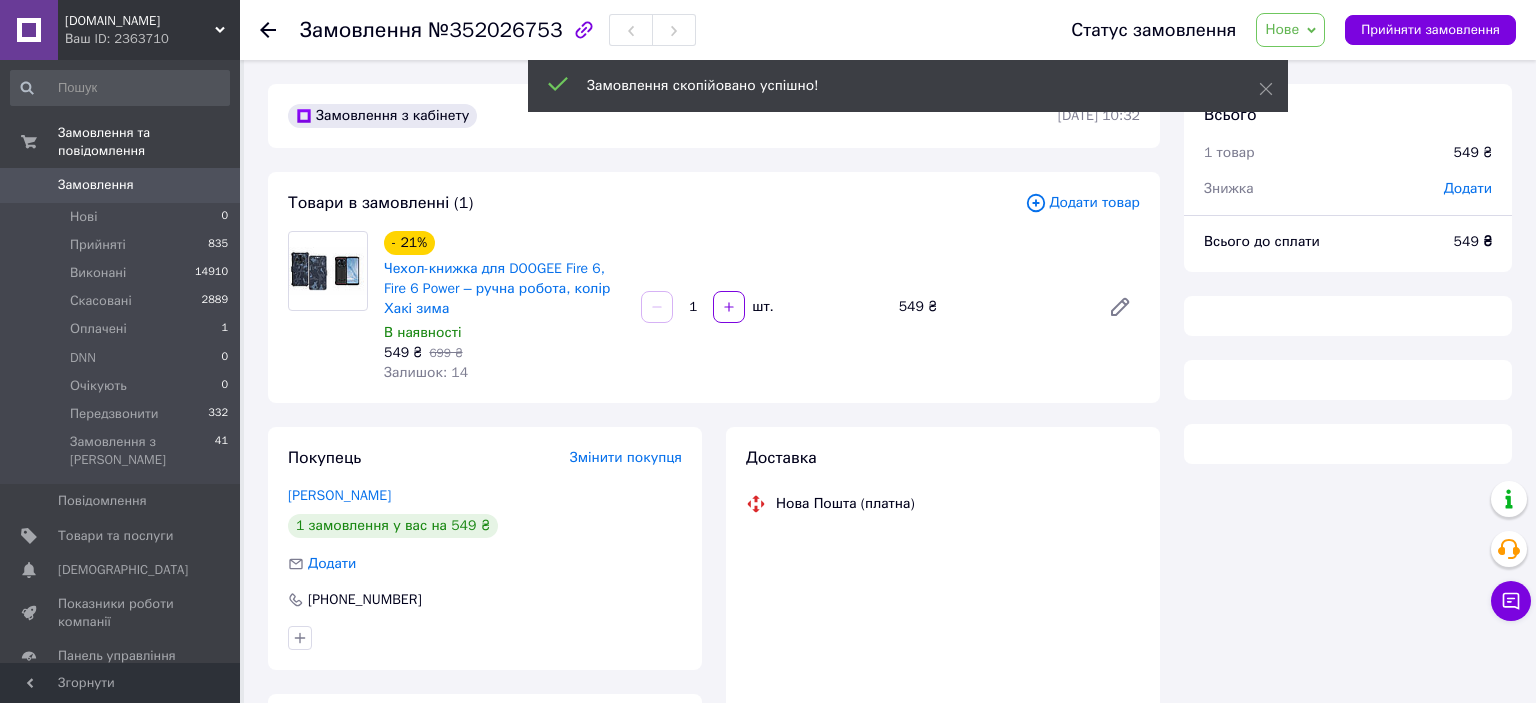 click 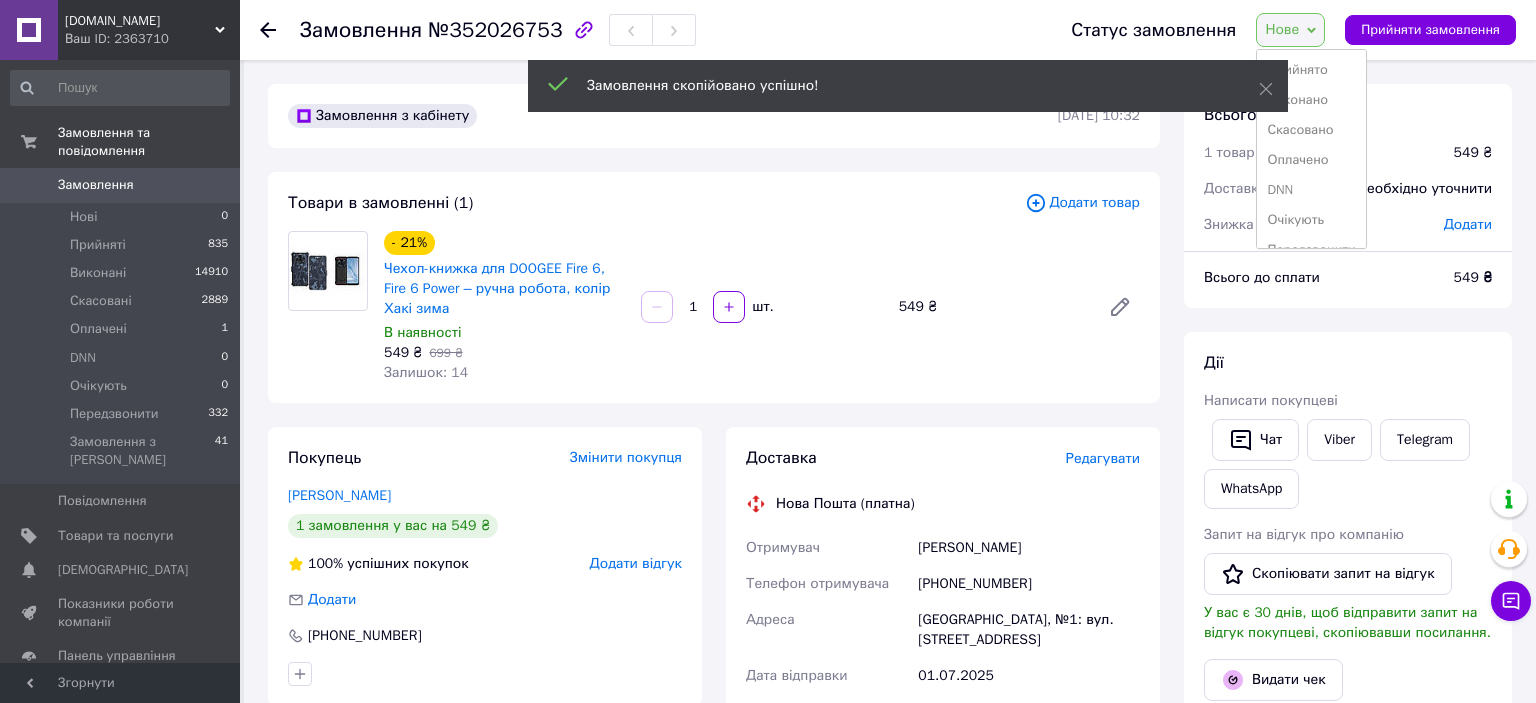 click on "Прийнято" at bounding box center [1311, 70] 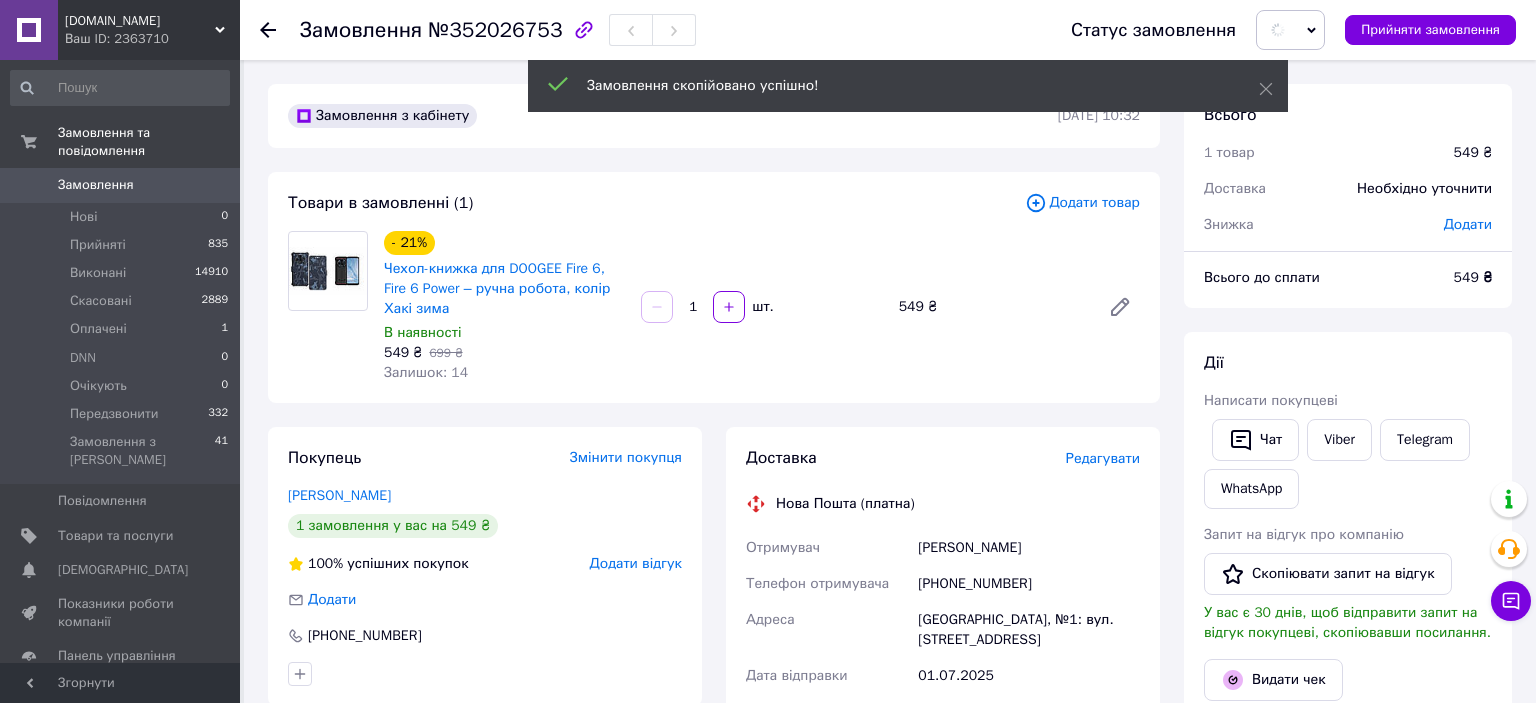 scroll, scrollTop: 422, scrollLeft: 0, axis: vertical 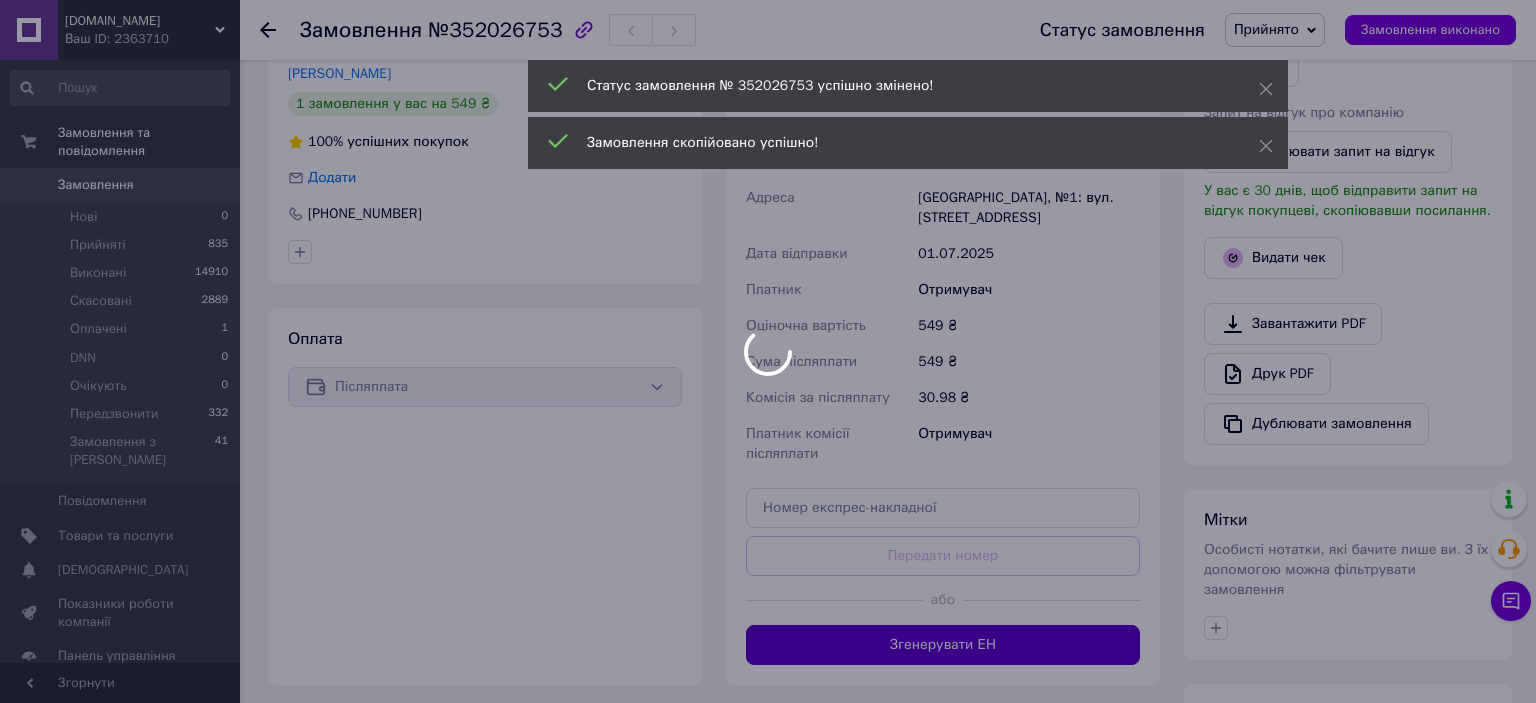 click on "Згенерувати ЕН" at bounding box center (943, 645) 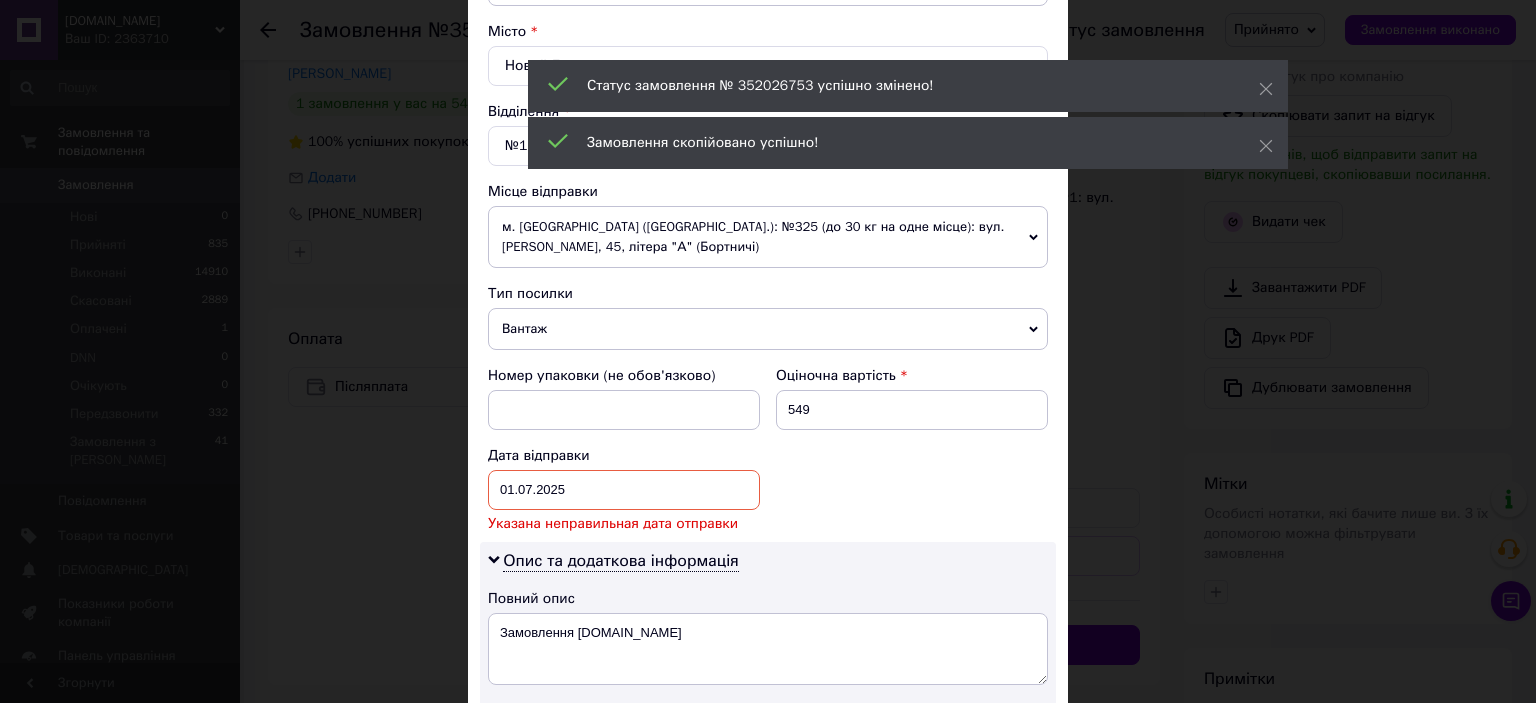 scroll, scrollTop: 552, scrollLeft: 0, axis: vertical 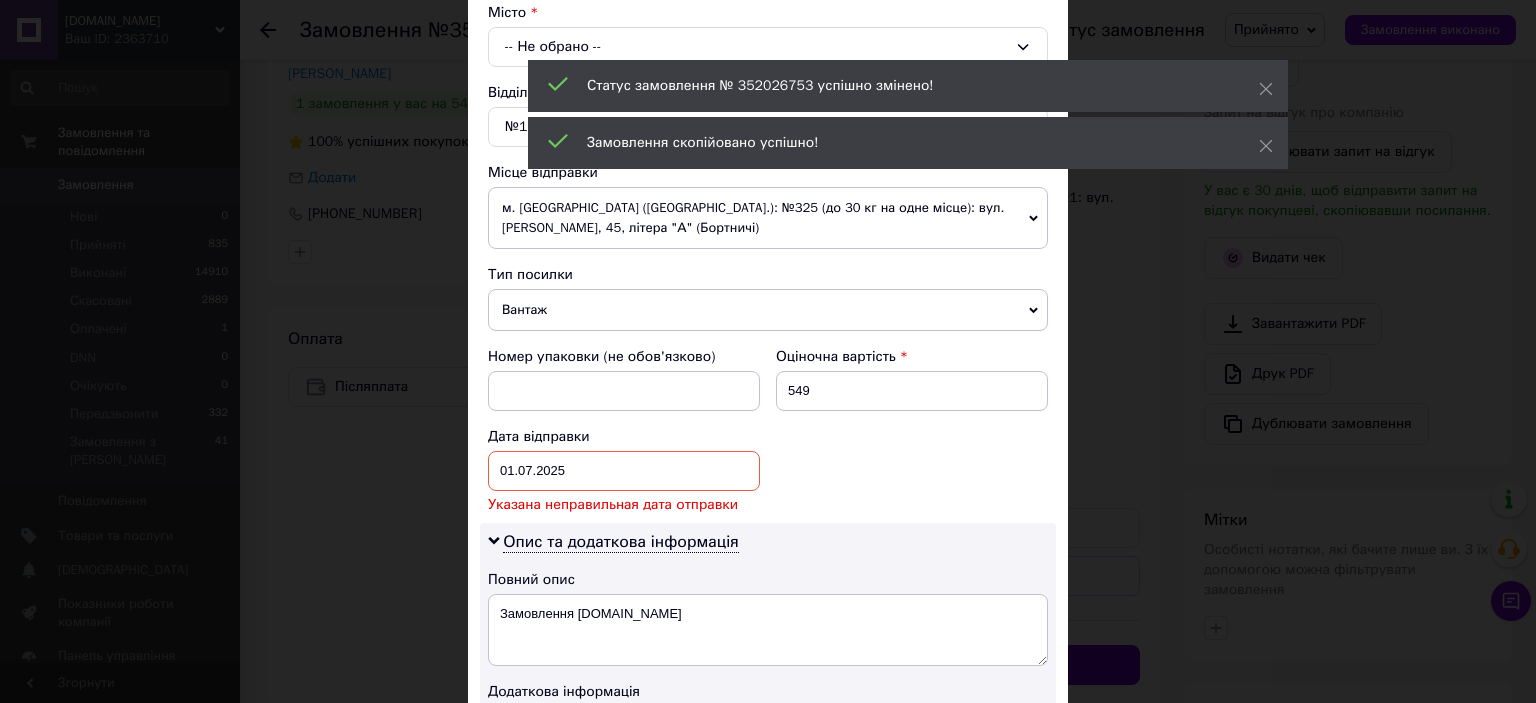 click on "01.07.2025" at bounding box center [624, 471] 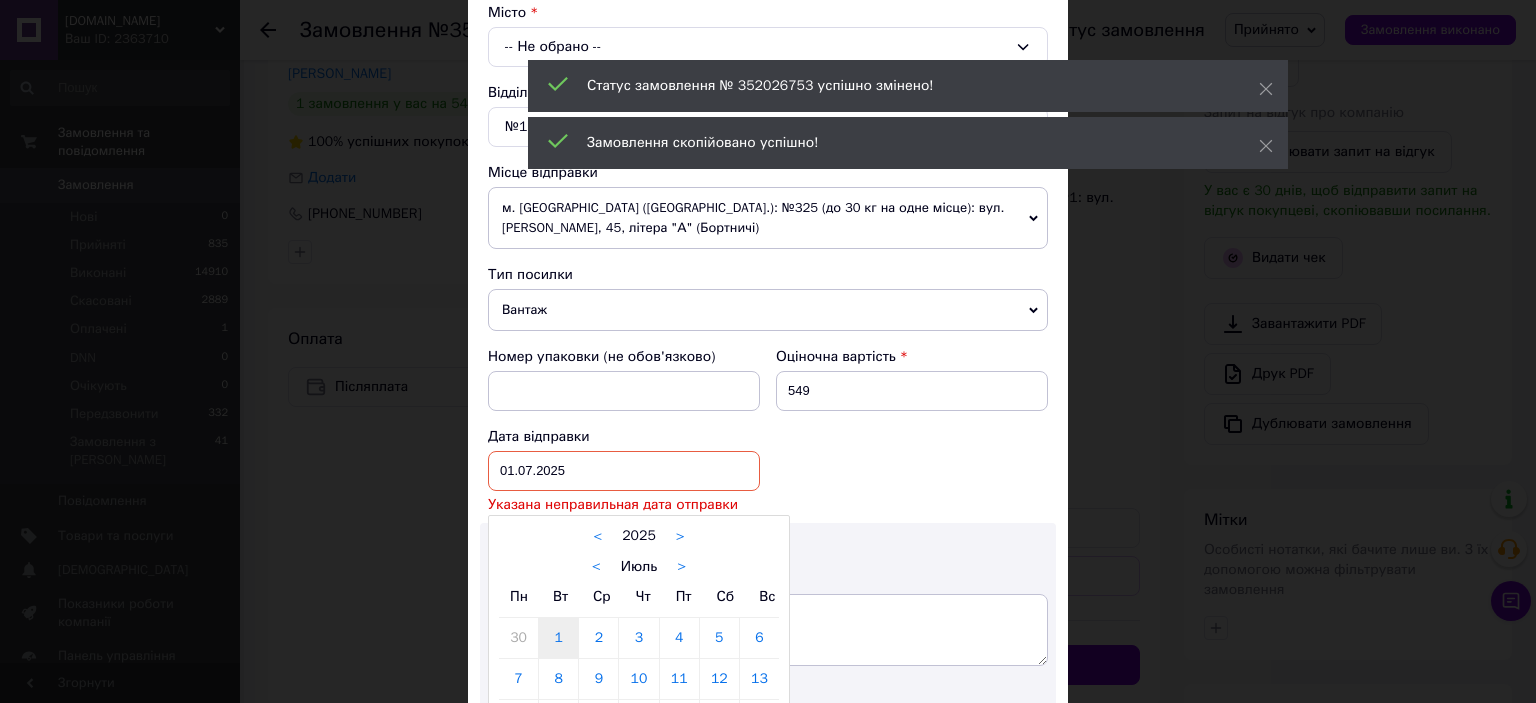 scroll, scrollTop: 773, scrollLeft: 0, axis: vertical 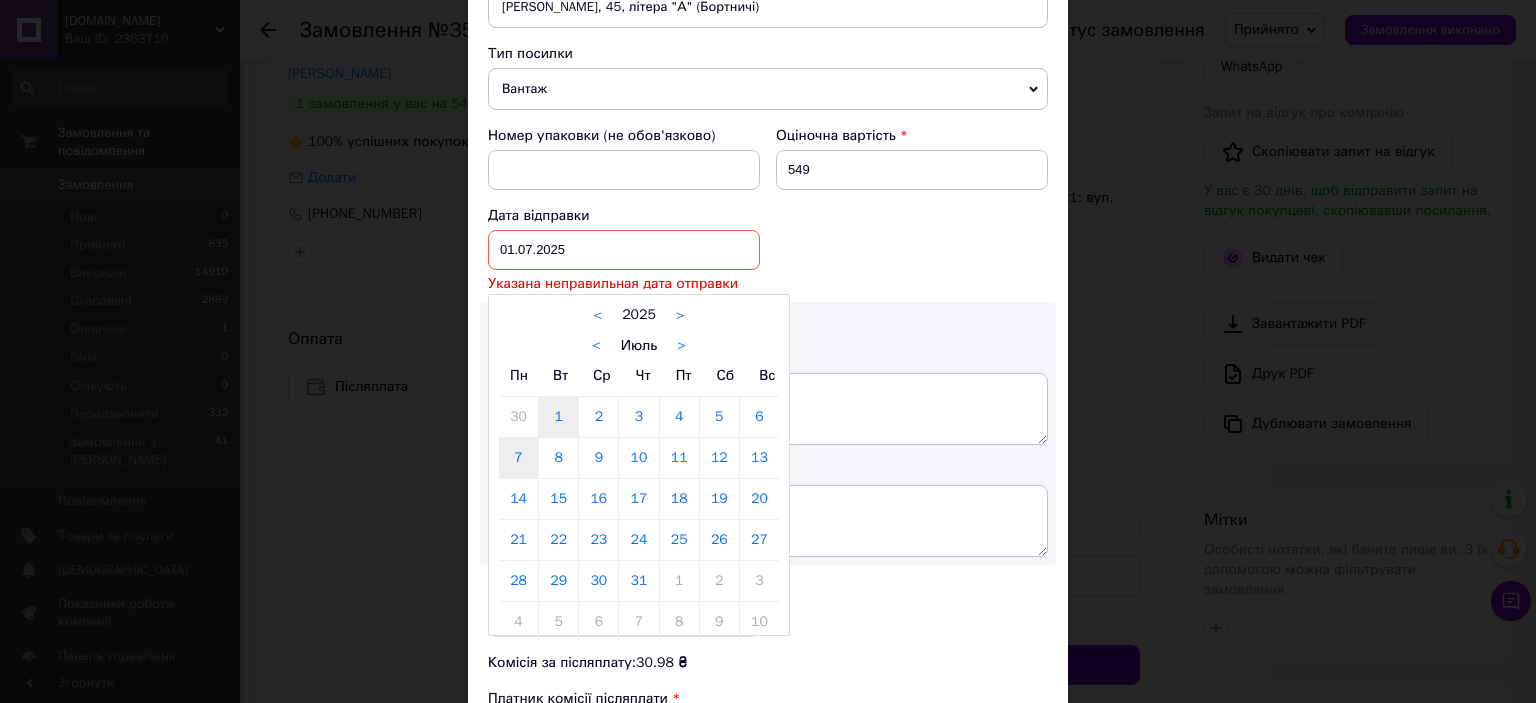 click on "7" at bounding box center [518, 458] 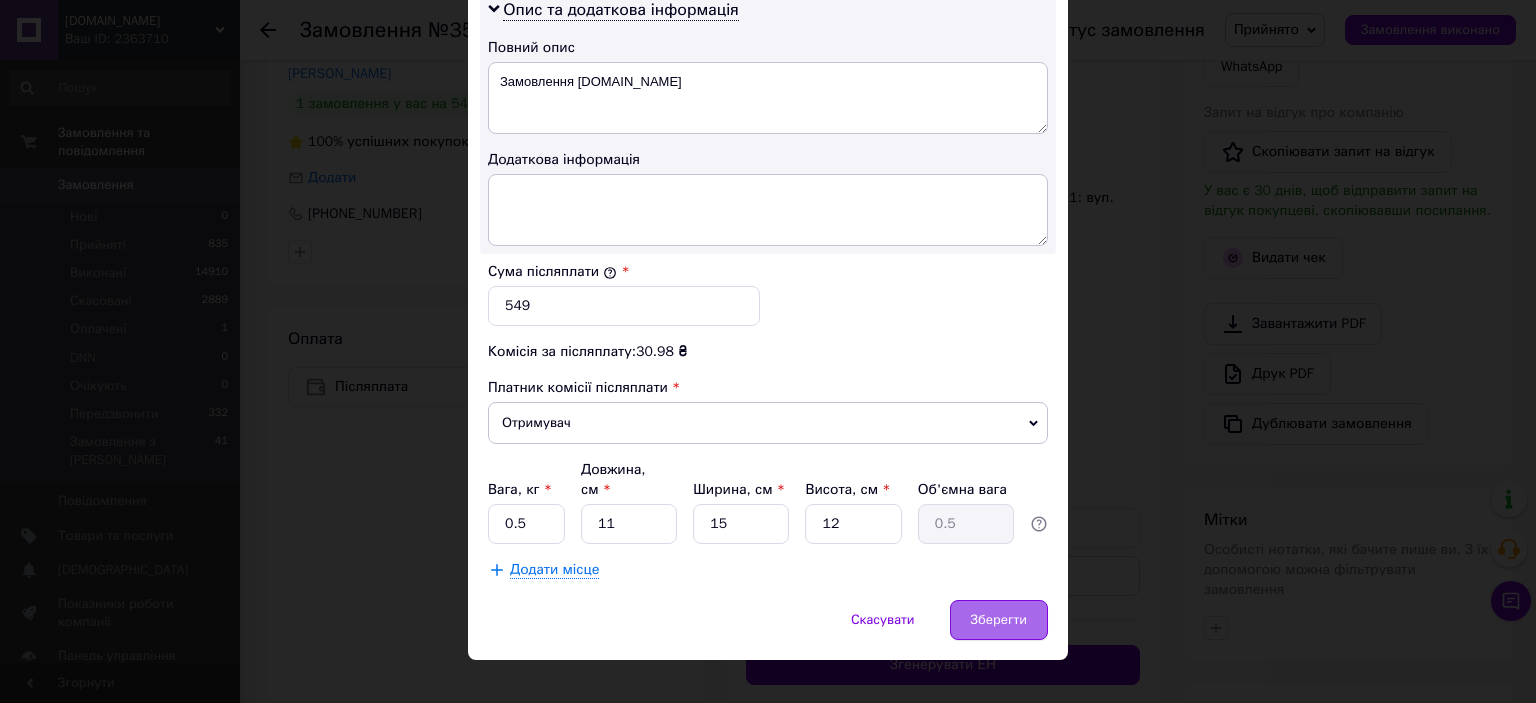 click on "Зберегти" at bounding box center (999, 620) 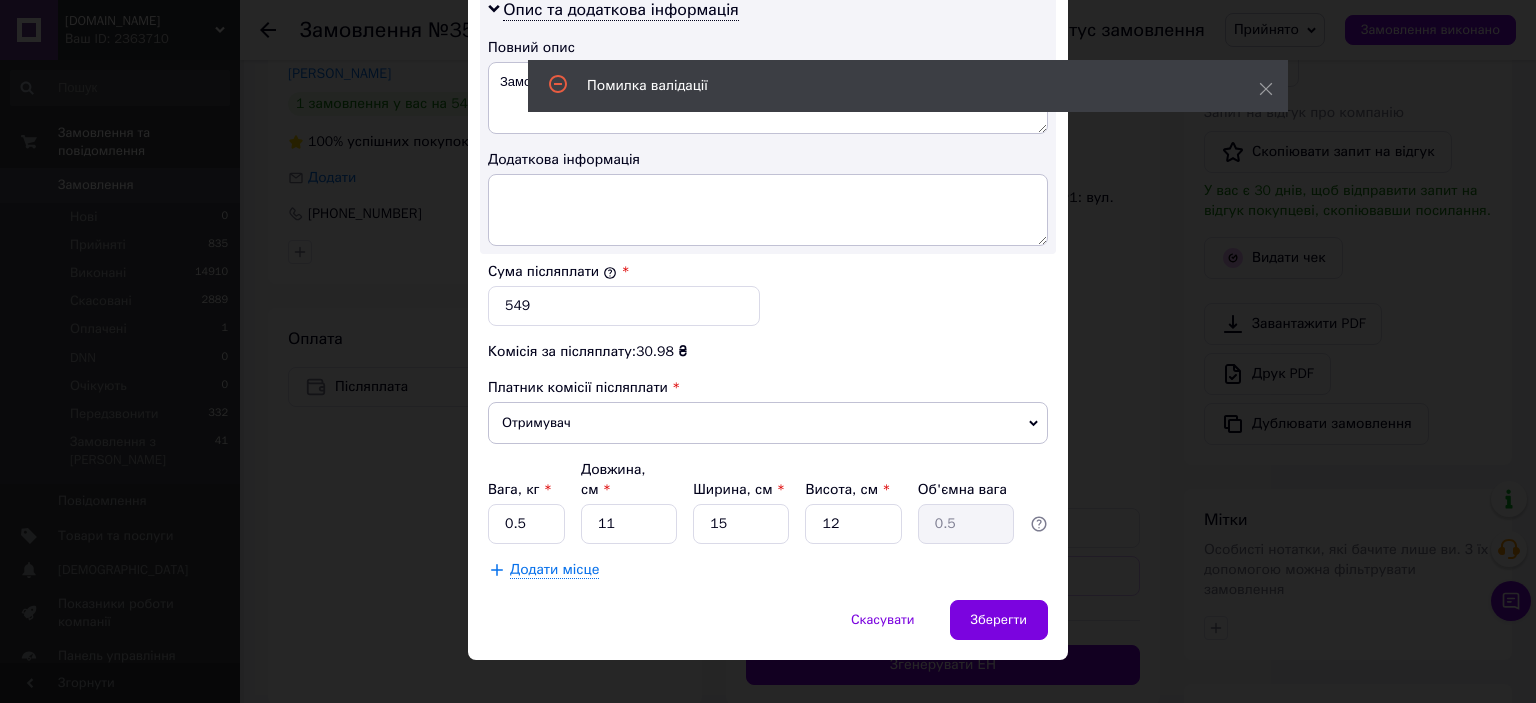 scroll, scrollTop: 532, scrollLeft: 0, axis: vertical 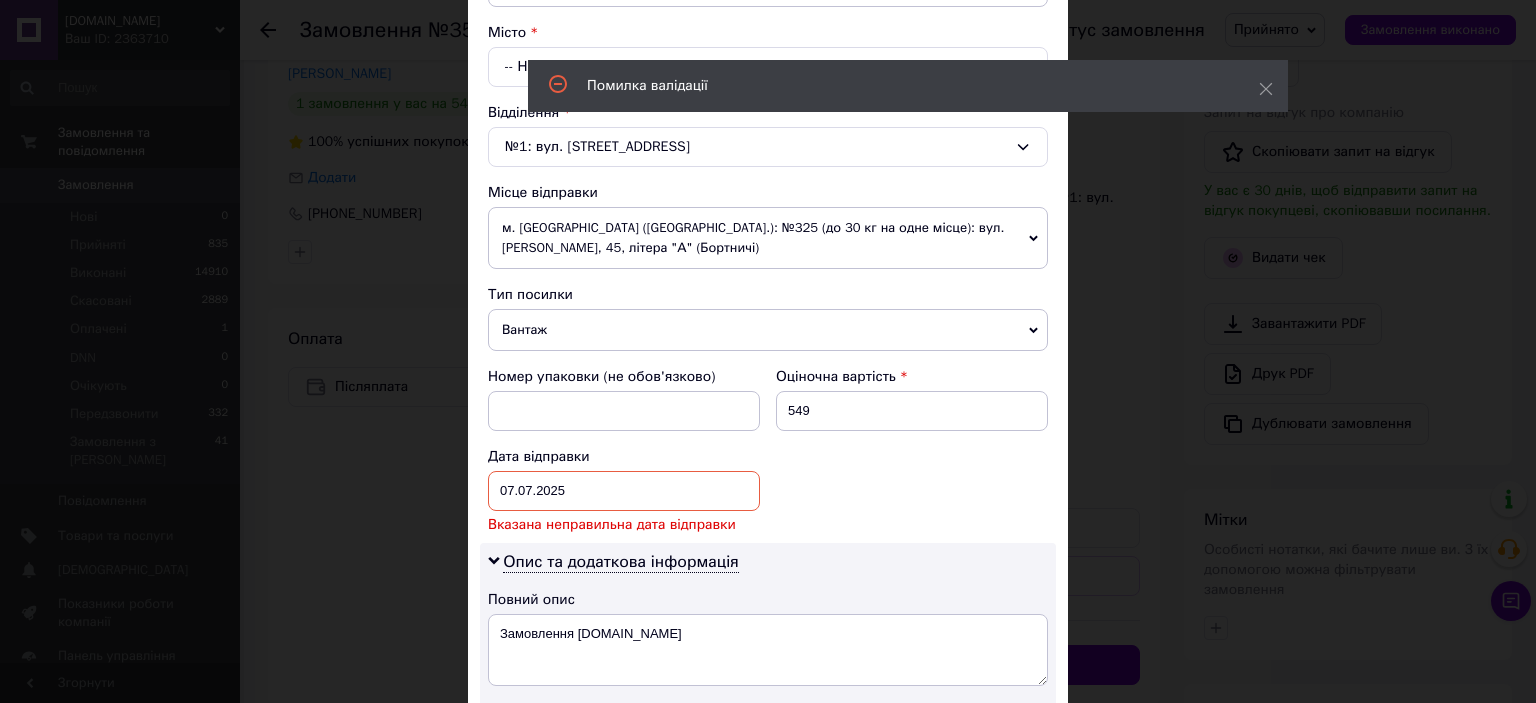 click on "07.07.2025" at bounding box center [624, 491] 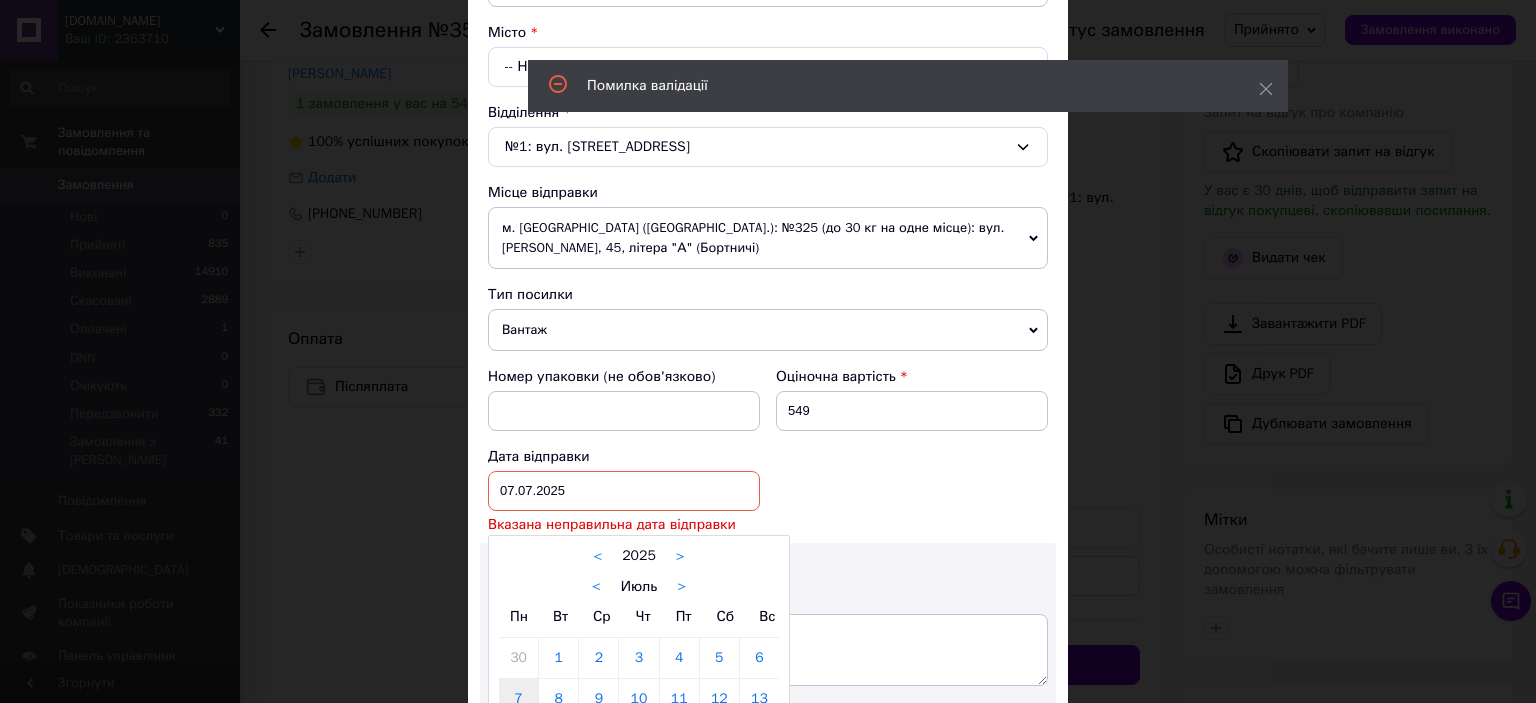 scroll, scrollTop: 753, scrollLeft: 0, axis: vertical 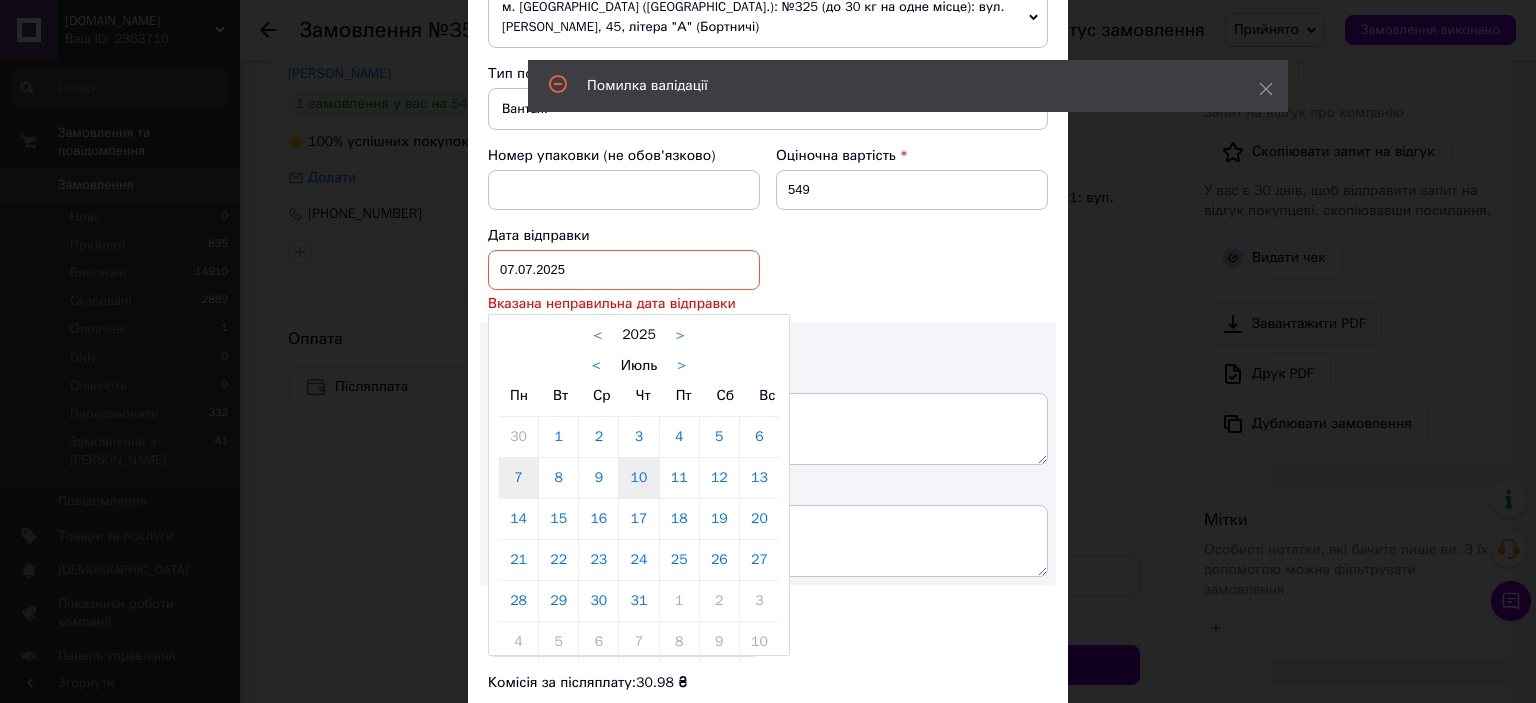 click on "10" at bounding box center [638, 478] 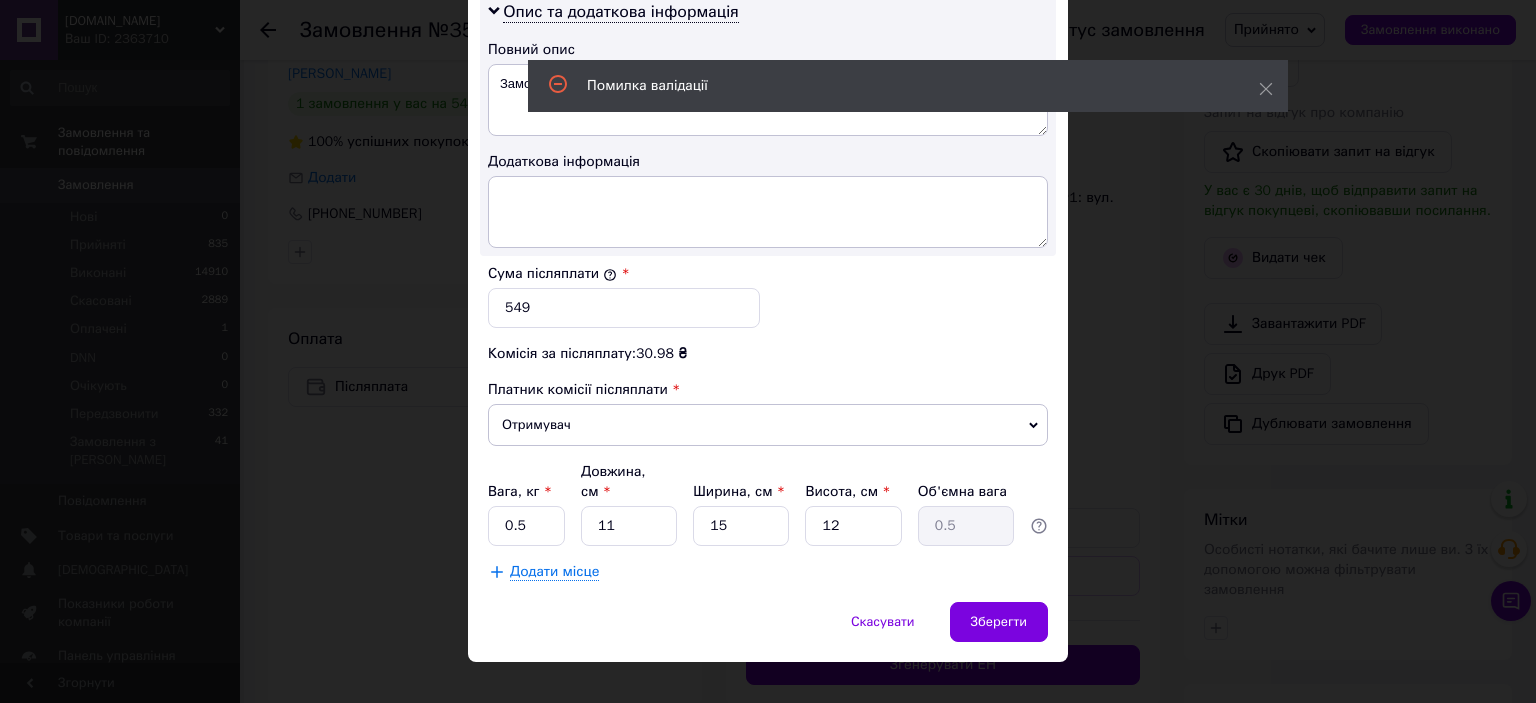 scroll, scrollTop: 1060, scrollLeft: 0, axis: vertical 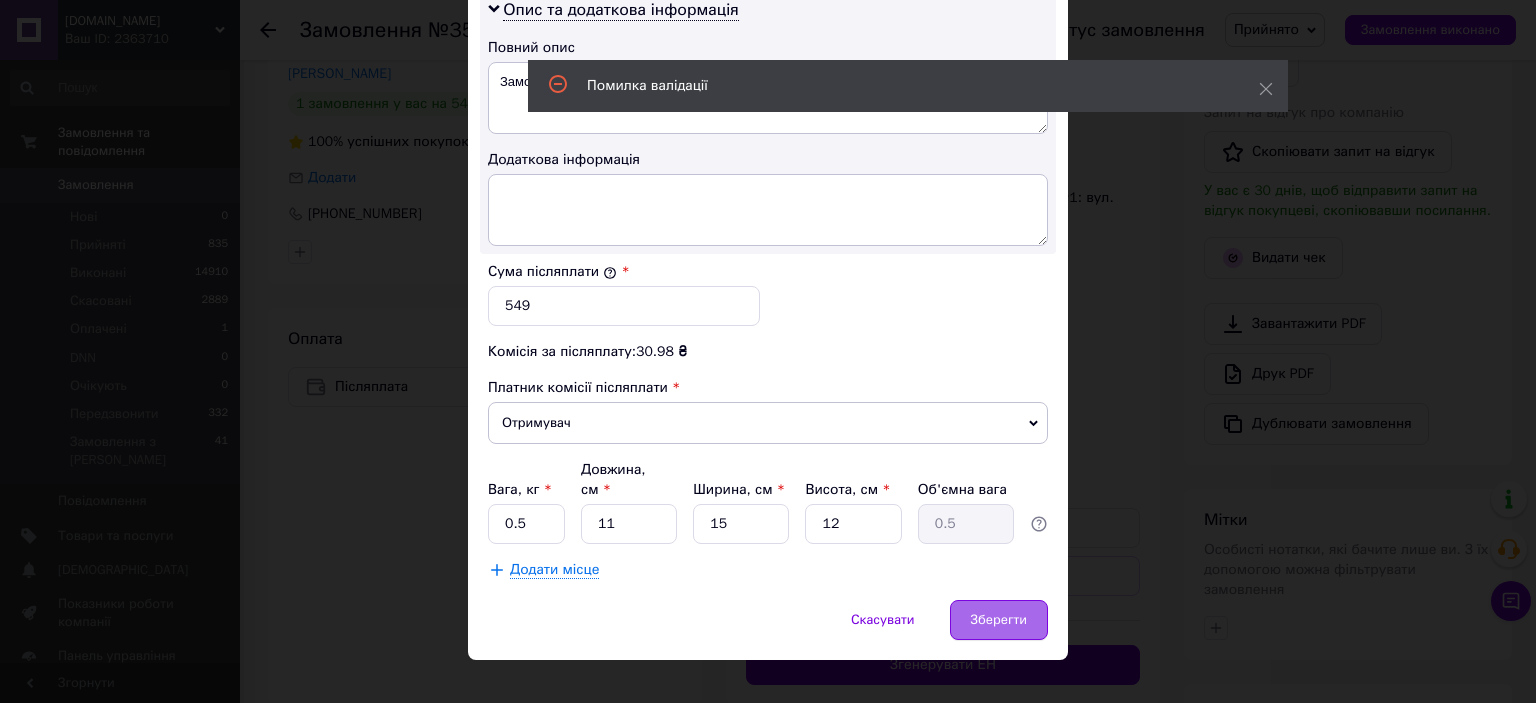 click on "Зберегти" at bounding box center (999, 620) 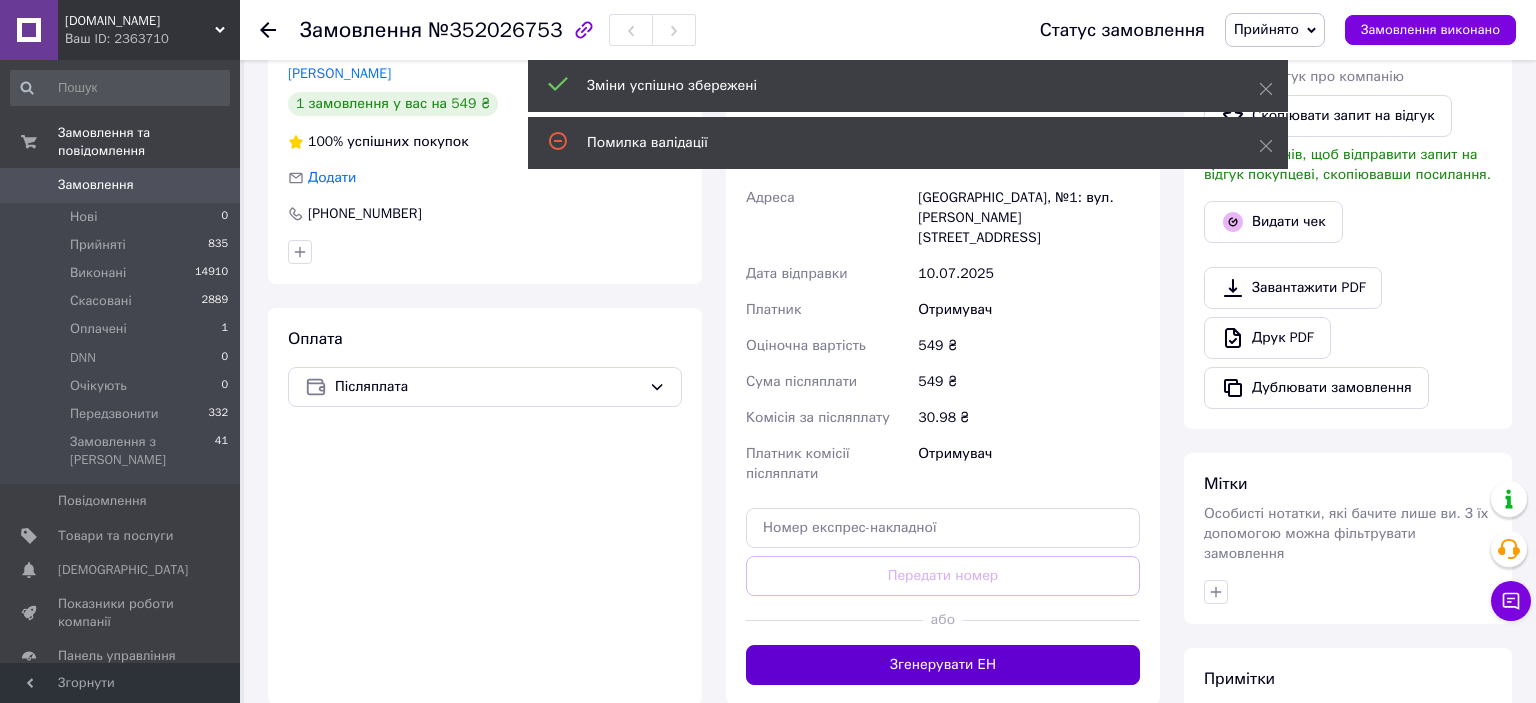 click on "Згенерувати ЕН" at bounding box center (943, 665) 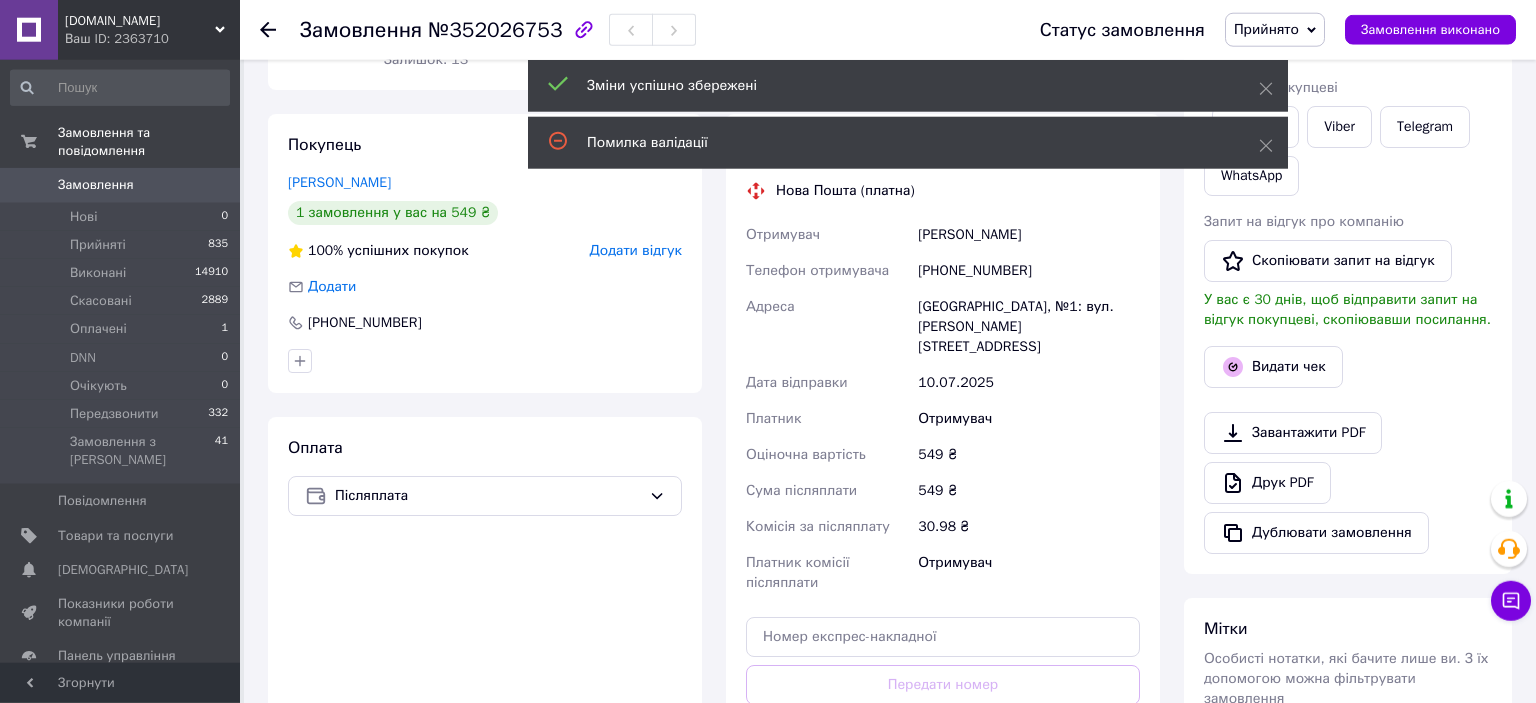scroll, scrollTop: 211, scrollLeft: 0, axis: vertical 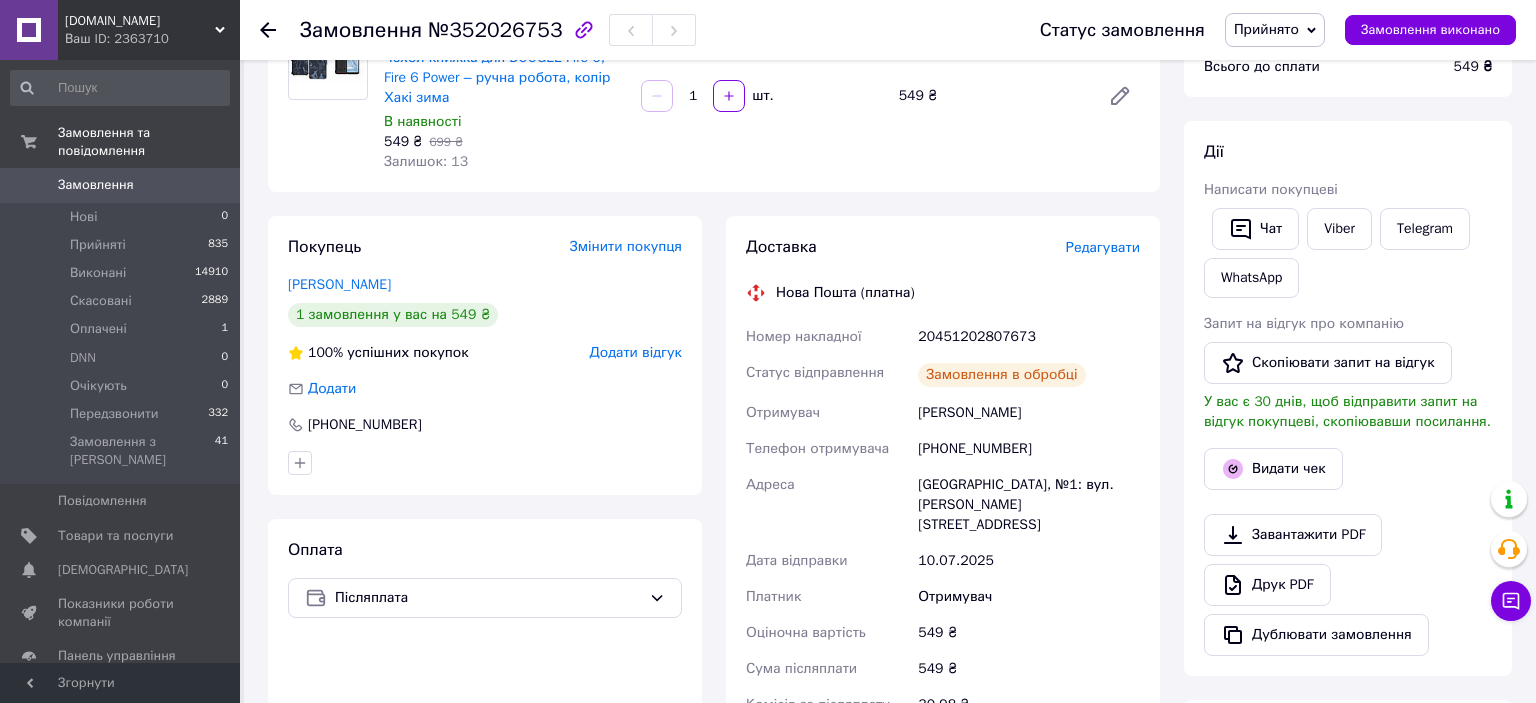 click on "20451202807673" at bounding box center [1029, 337] 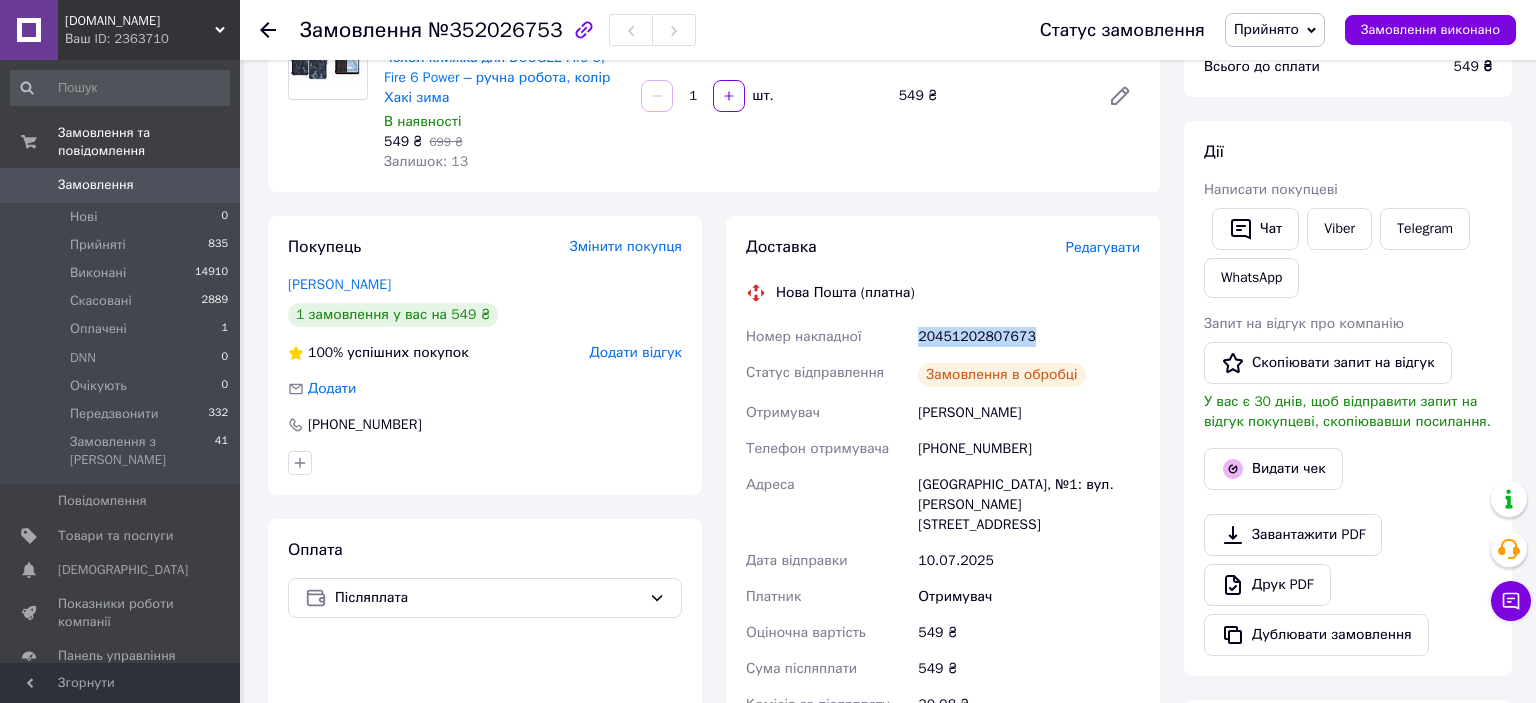 click on "20451202807673" at bounding box center (1029, 337) 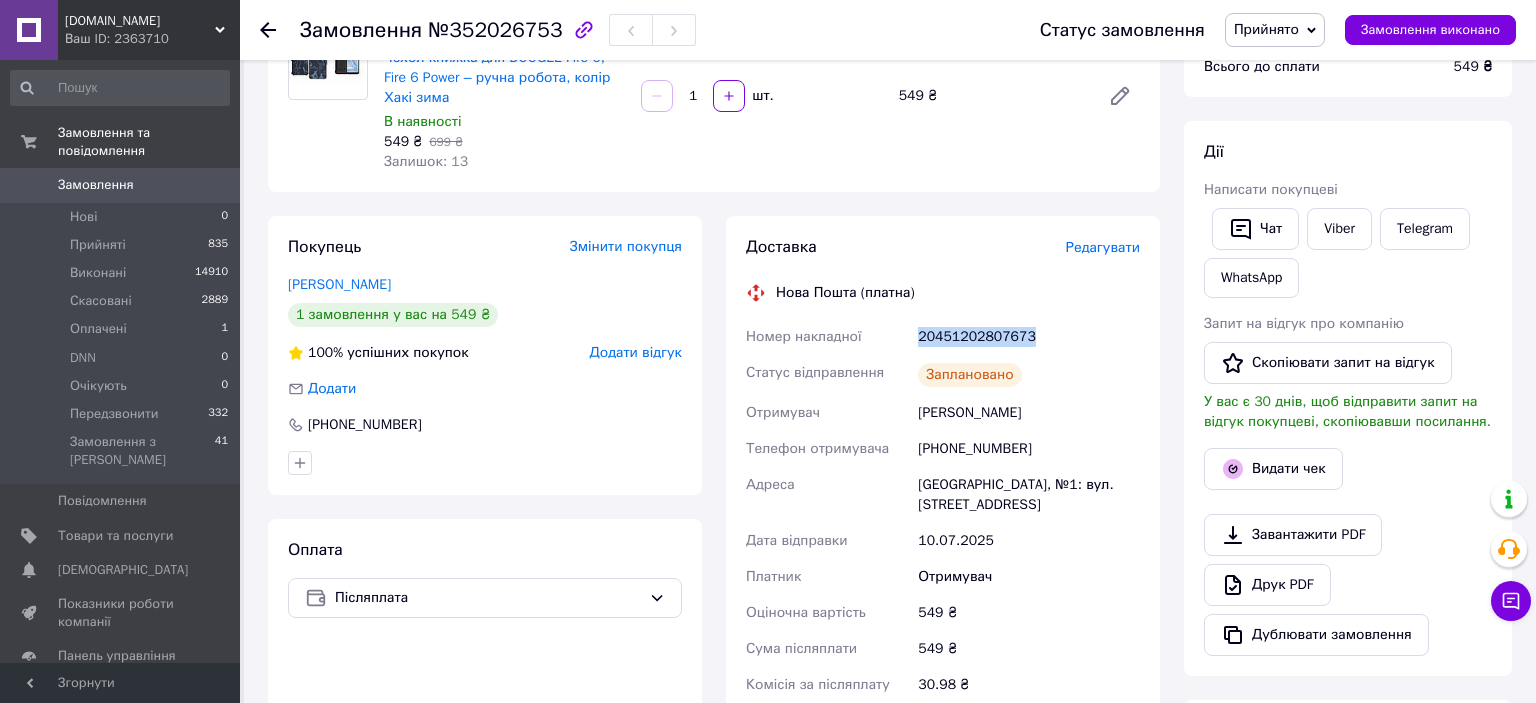 copy on "20451202807673" 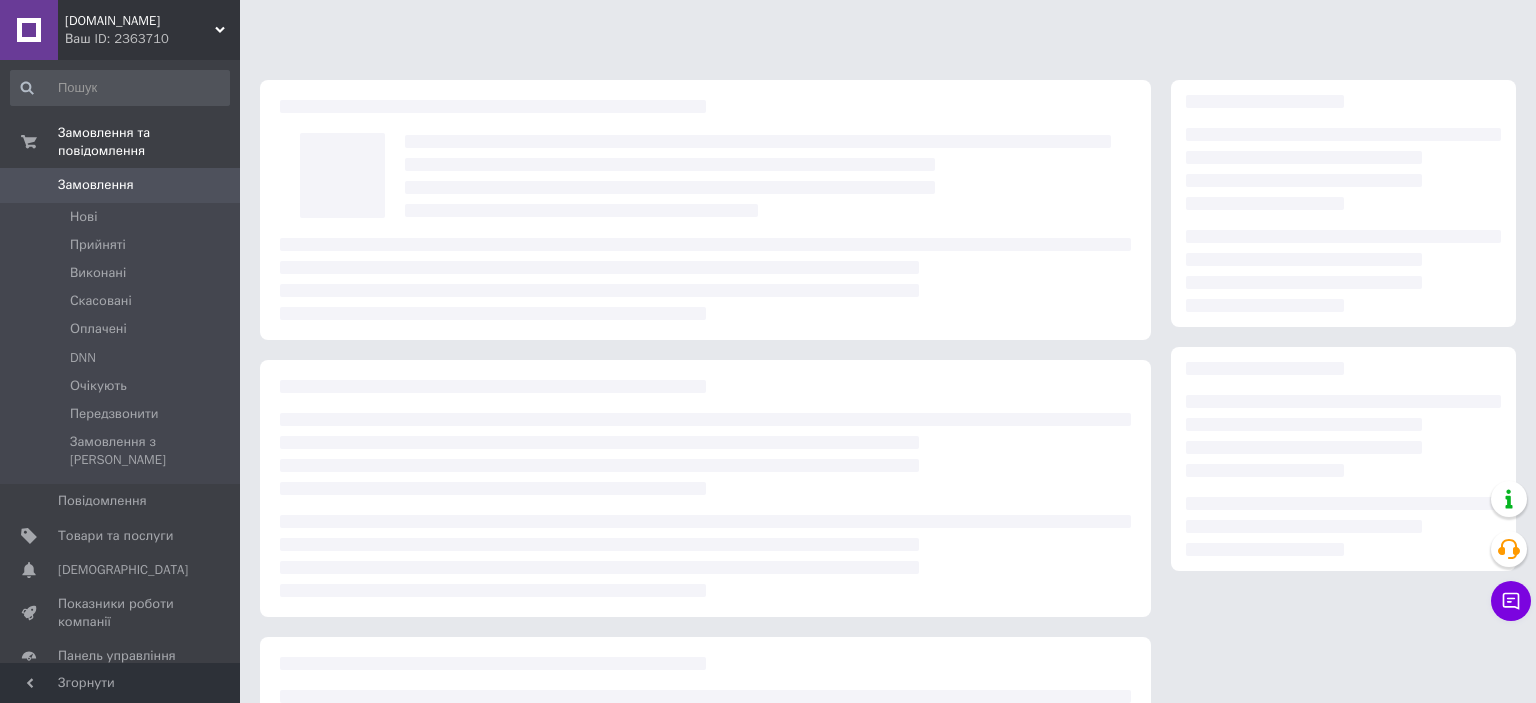 scroll, scrollTop: 0, scrollLeft: 0, axis: both 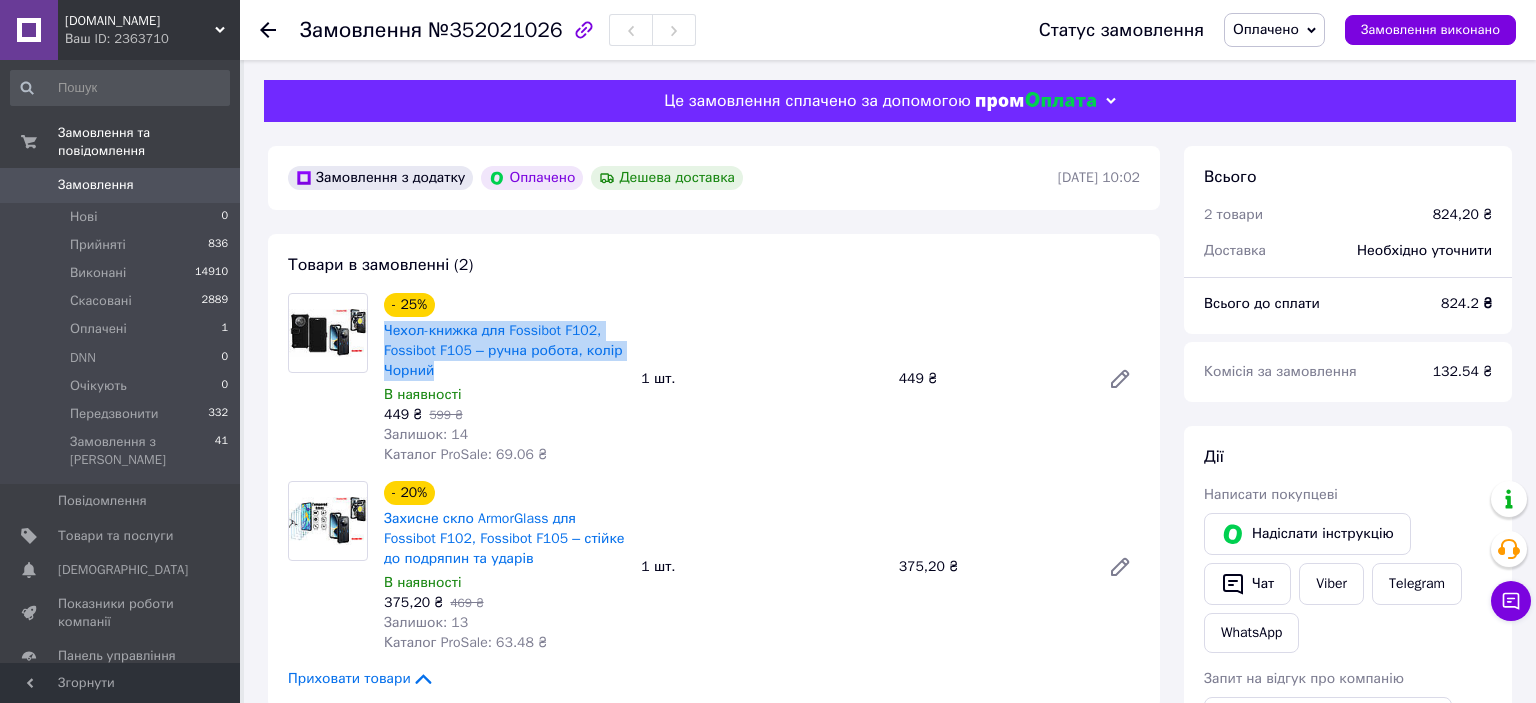 drag, startPoint x: 379, startPoint y: 334, endPoint x: 469, endPoint y: 371, distance: 97.308784 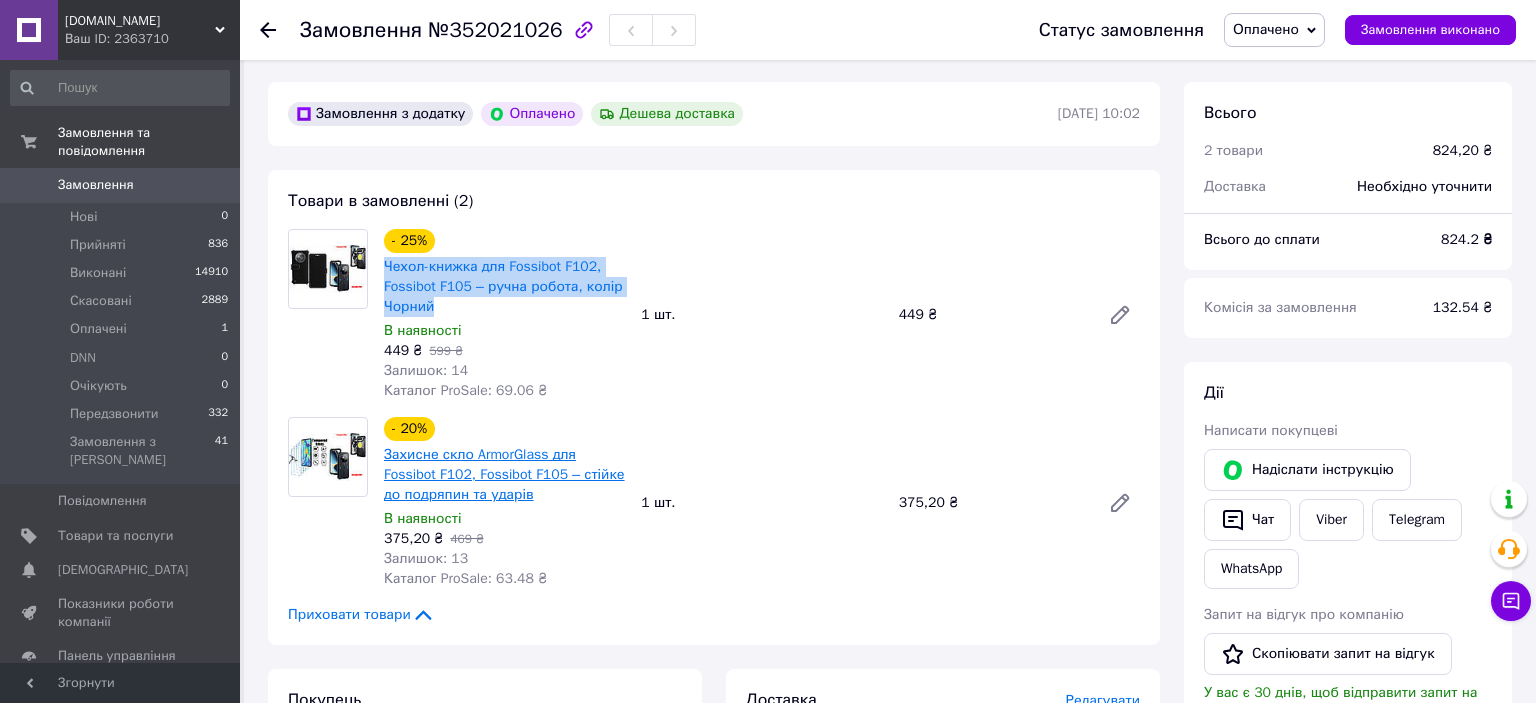 scroll, scrollTop: 105, scrollLeft: 0, axis: vertical 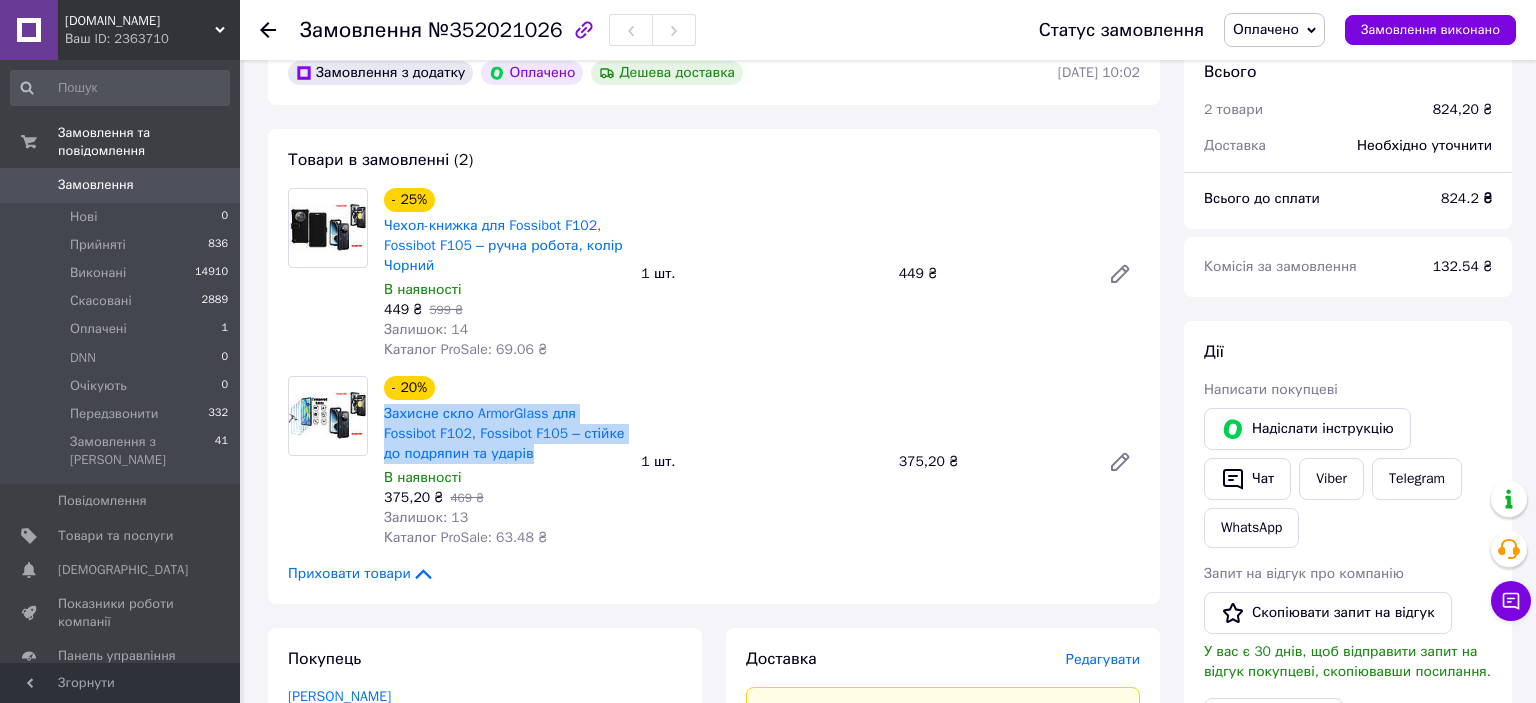 drag, startPoint x: 378, startPoint y: 418, endPoint x: 521, endPoint y: 458, distance: 148.48906 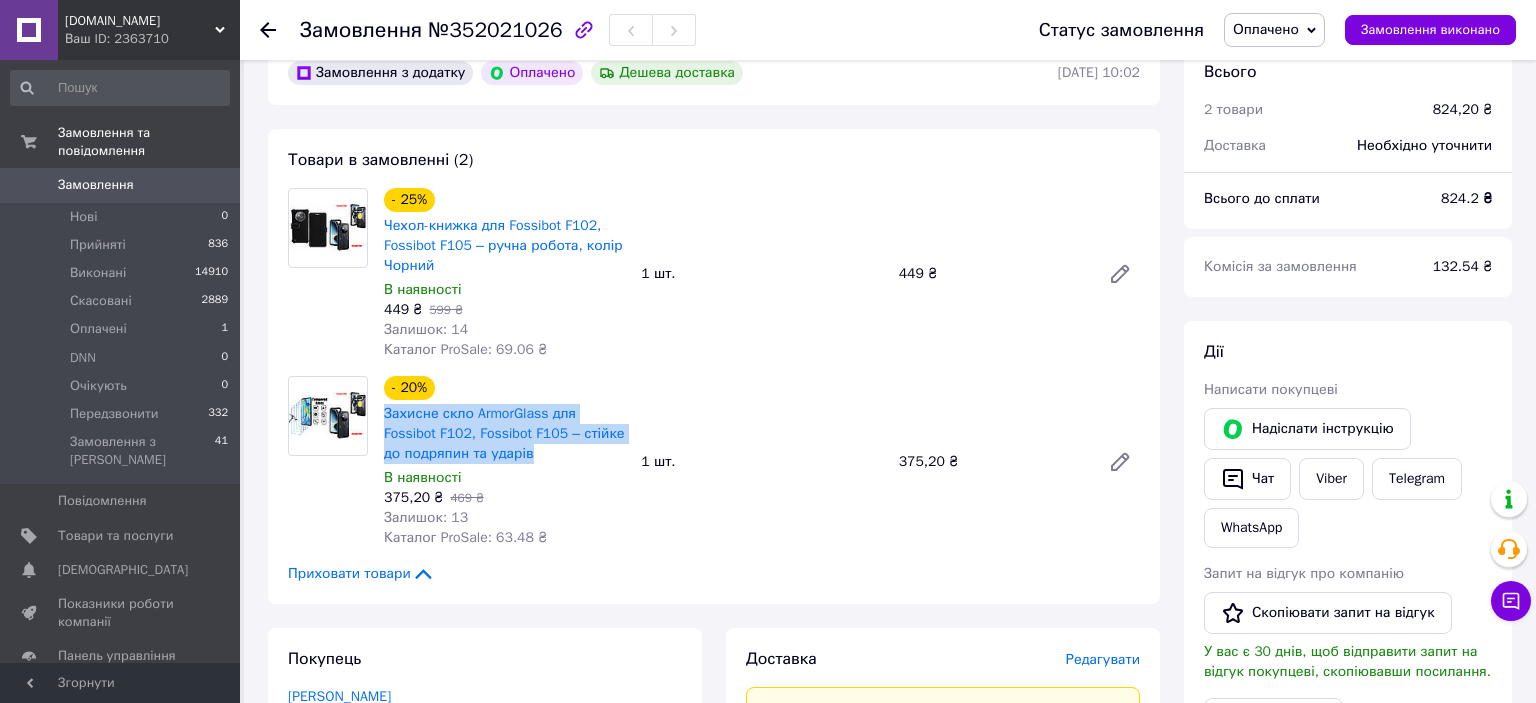 scroll, scrollTop: 633, scrollLeft: 0, axis: vertical 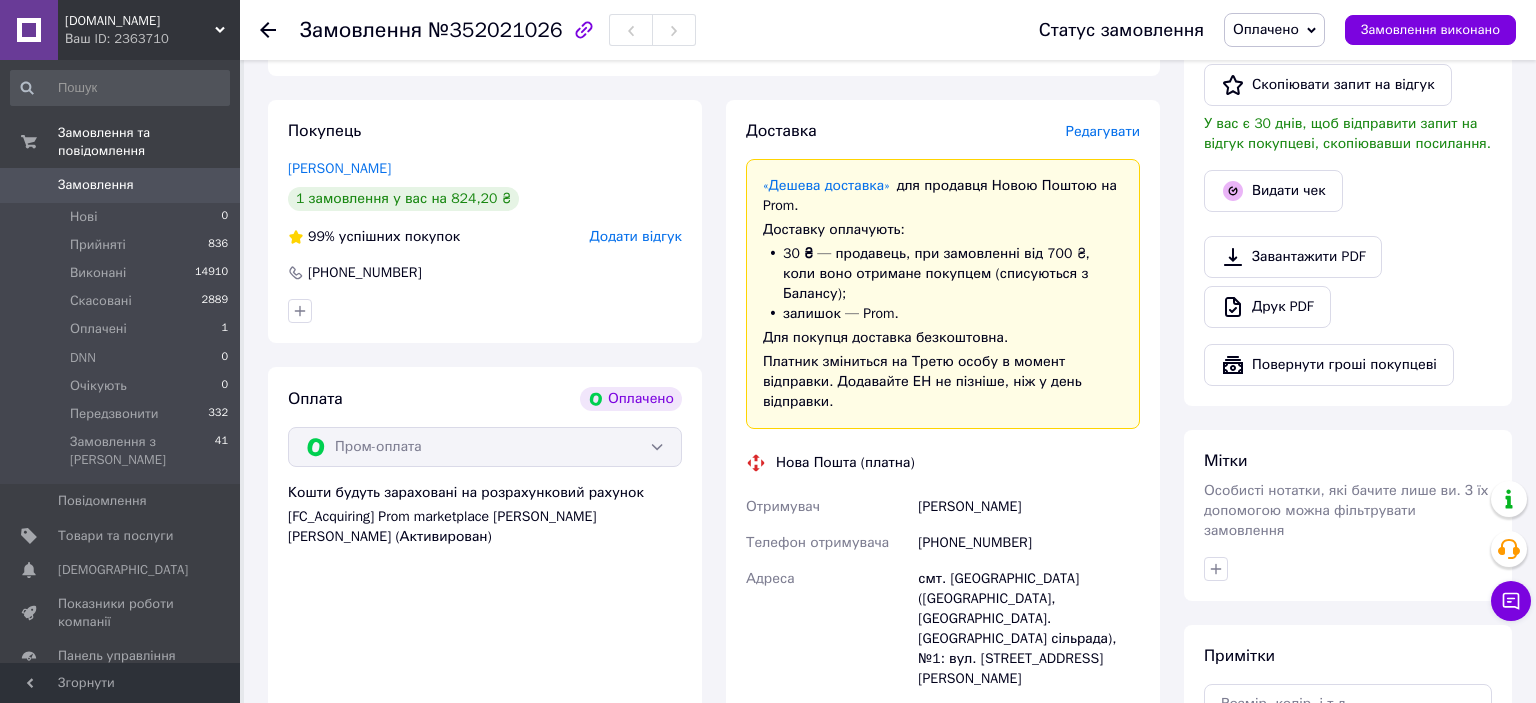 click on "Оплачено" at bounding box center [1266, 29] 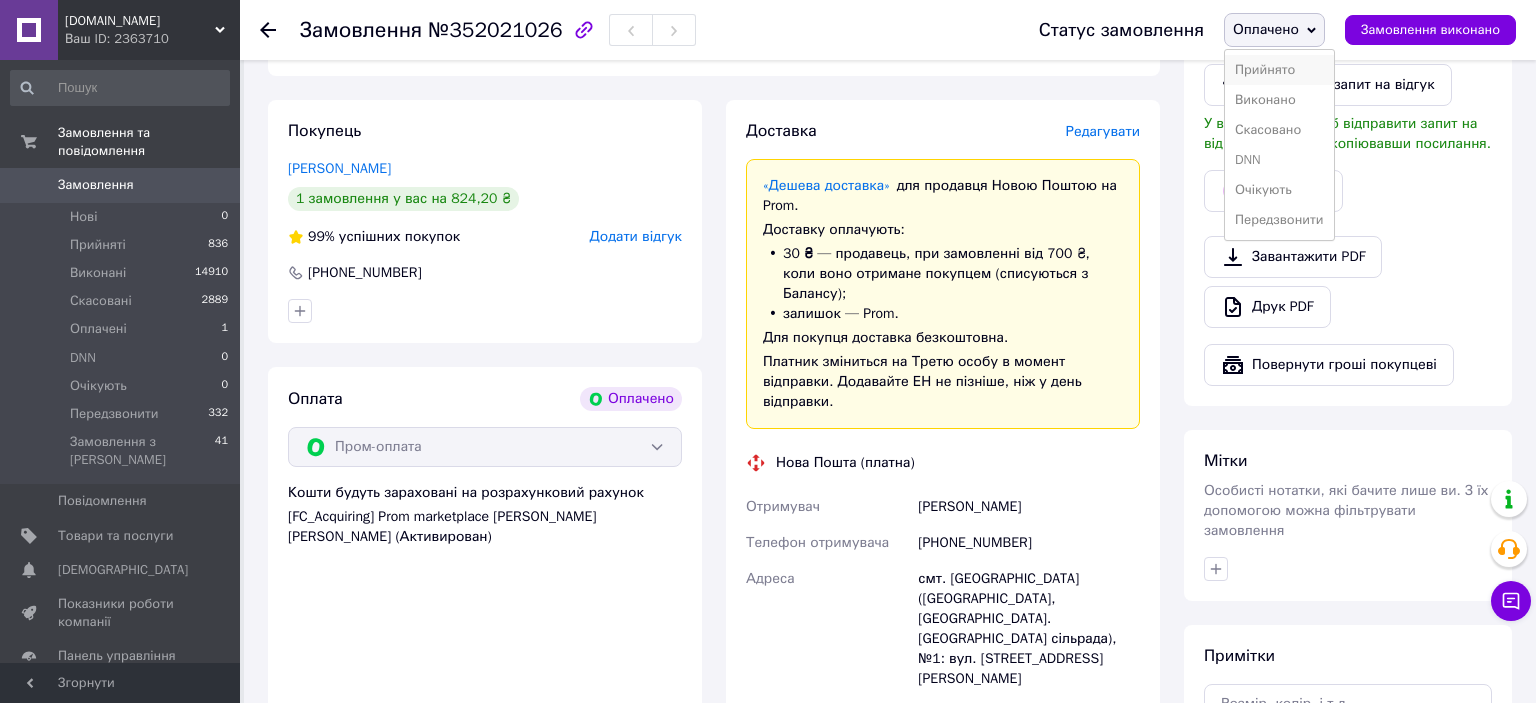click on "Прийнято" at bounding box center (1279, 70) 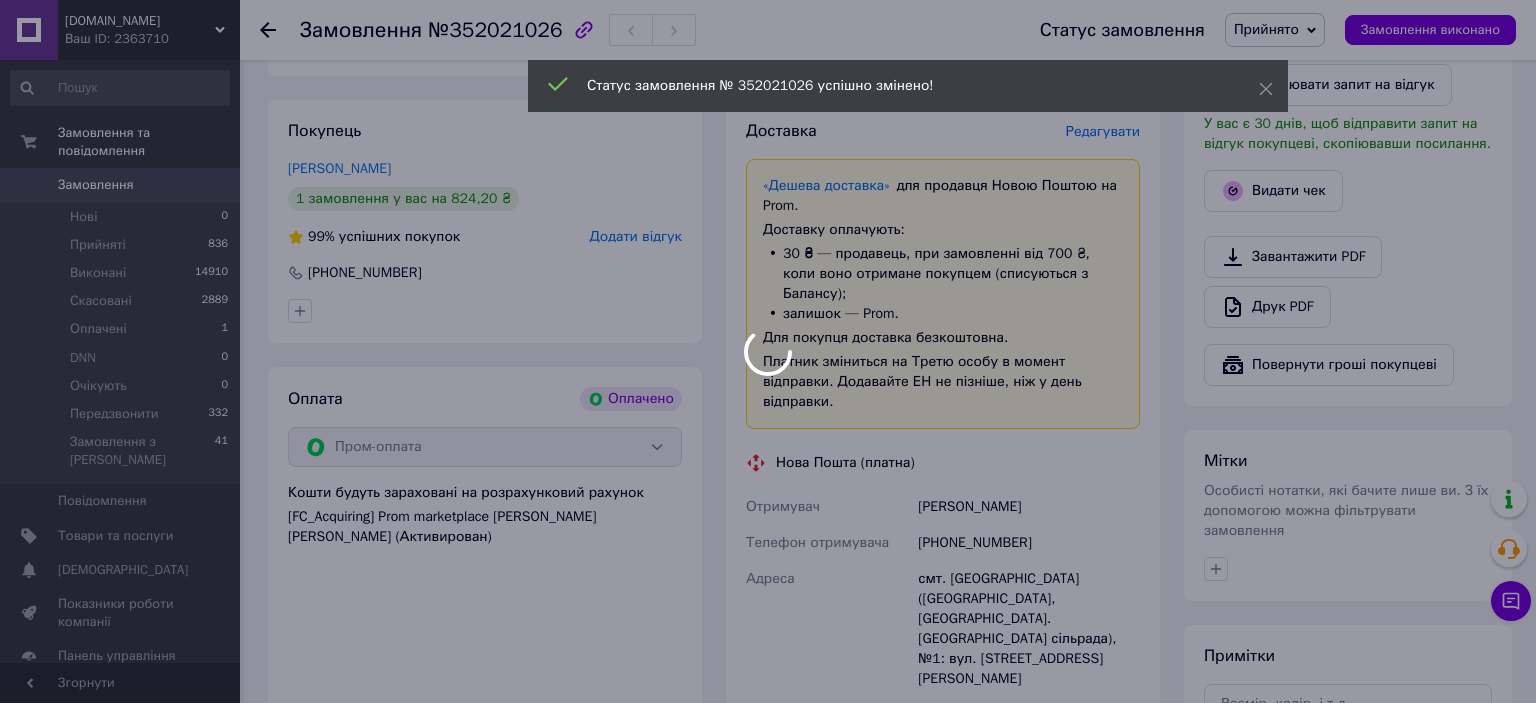 drag, startPoint x: 916, startPoint y: 473, endPoint x: 1059, endPoint y: 473, distance: 143 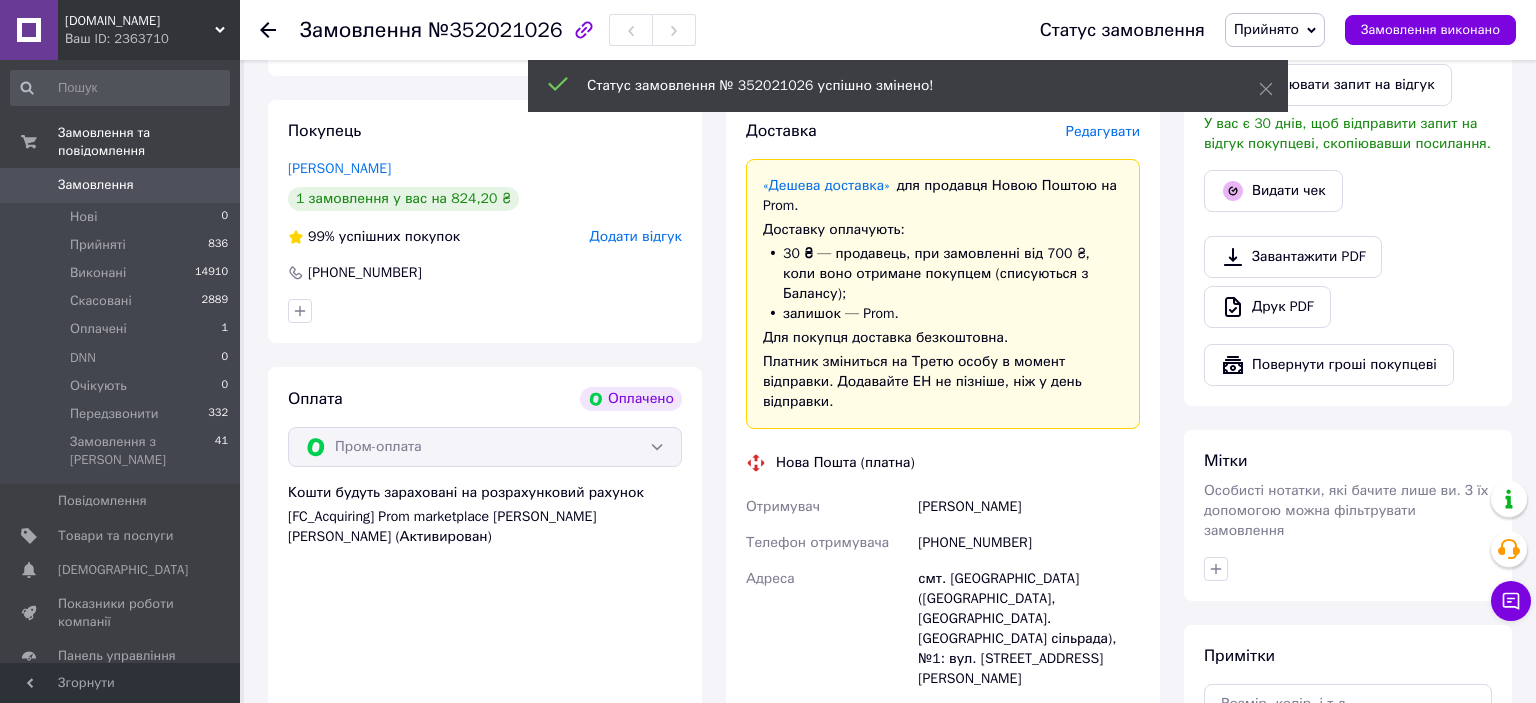 drag, startPoint x: 916, startPoint y: 473, endPoint x: 1058, endPoint y: 479, distance: 142.12671 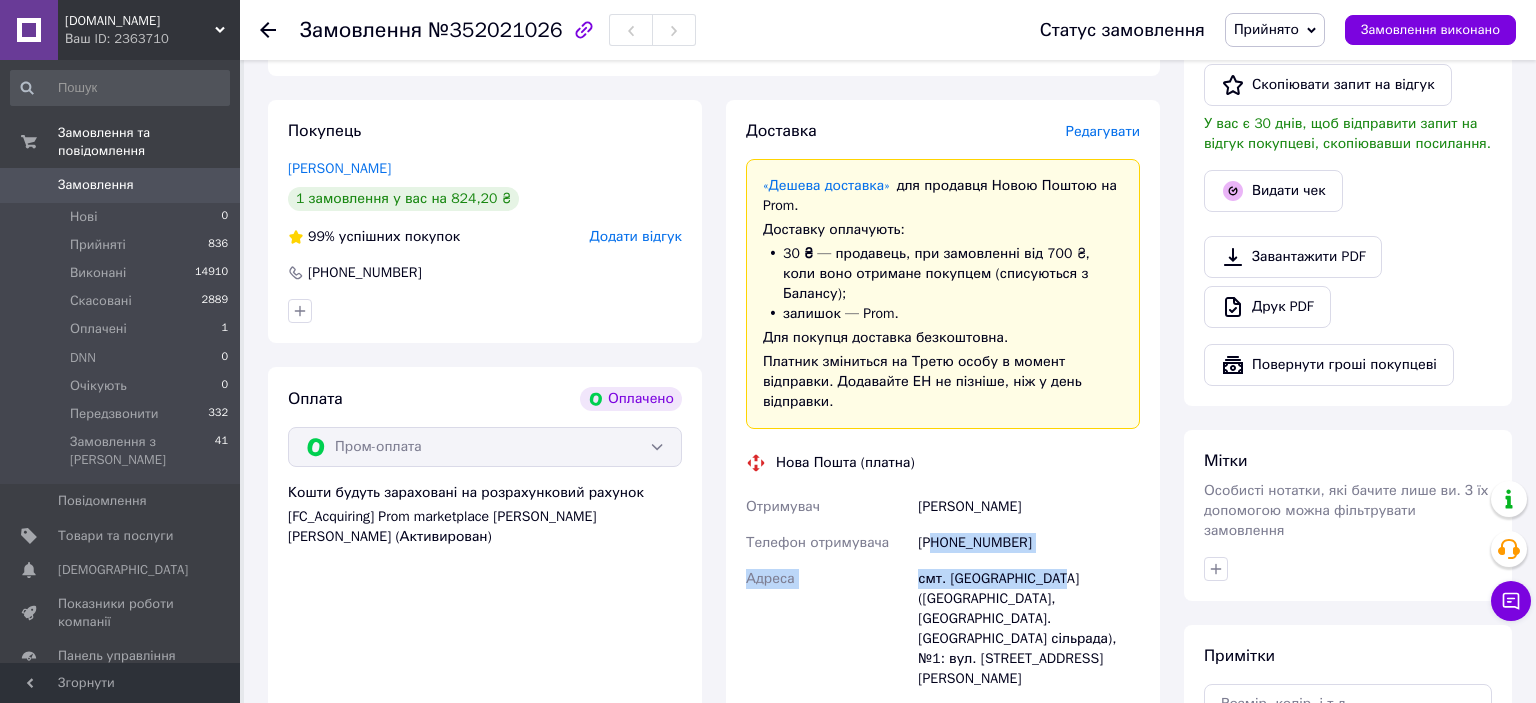 drag, startPoint x: 938, startPoint y: 507, endPoint x: 1050, endPoint y: 529, distance: 114.14027 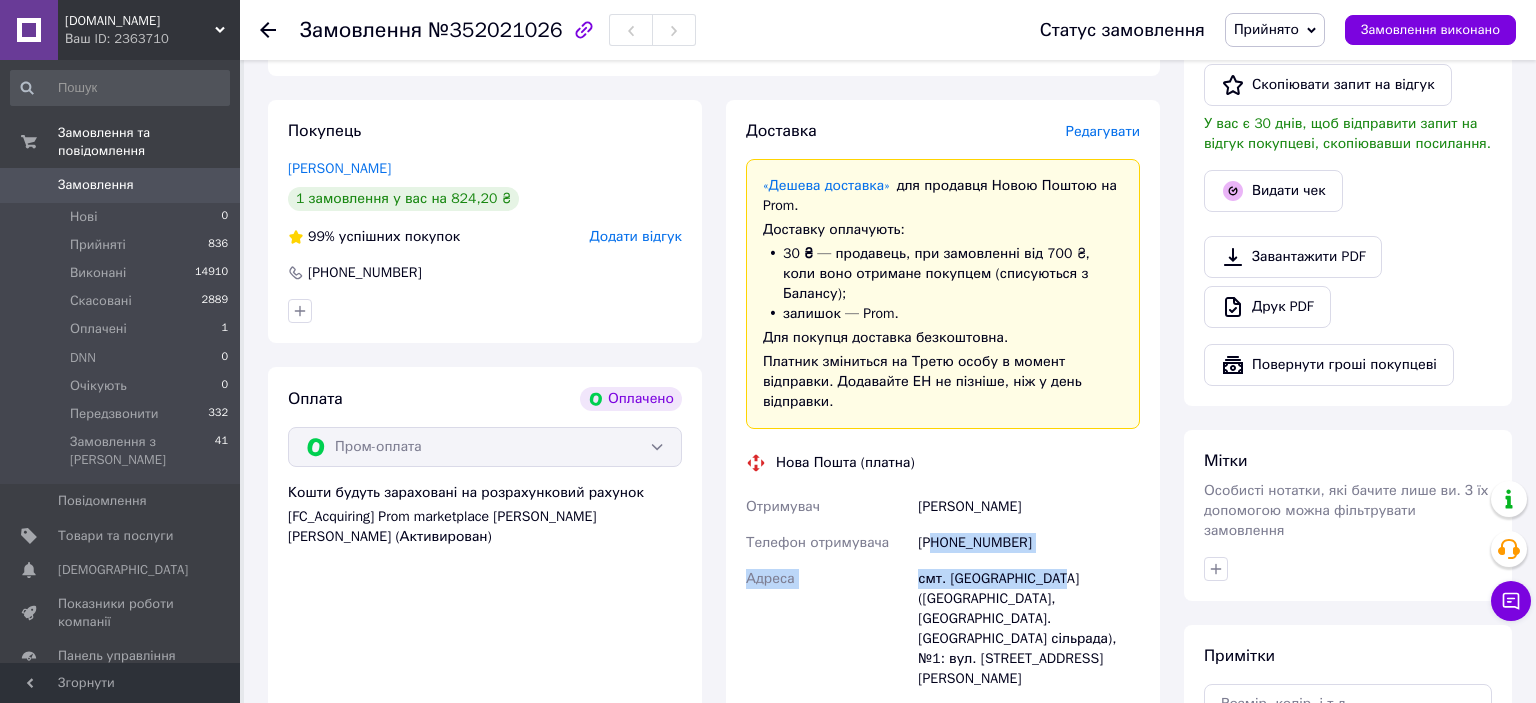 click on "[PHONE_NUMBER]" at bounding box center (1029, 543) 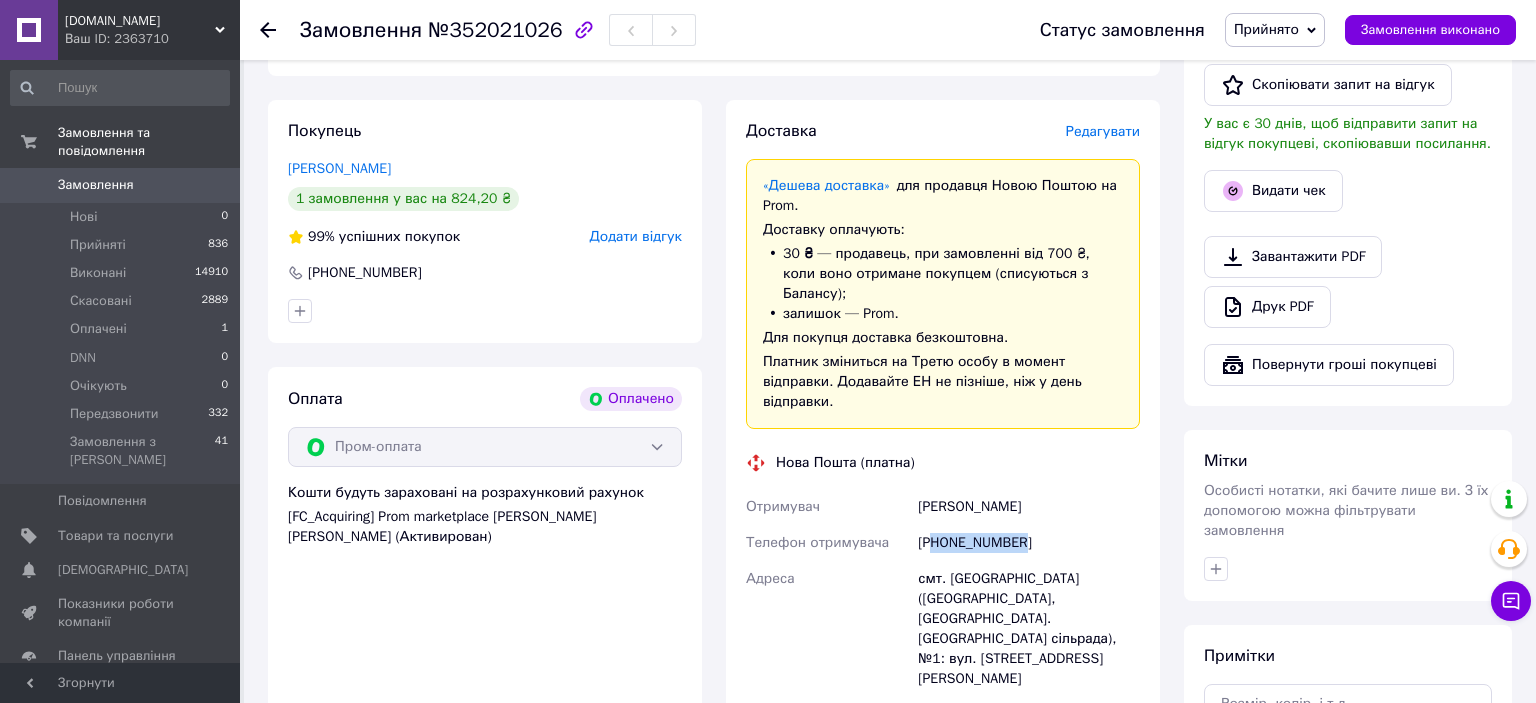 drag, startPoint x: 934, startPoint y: 500, endPoint x: 1023, endPoint y: 501, distance: 89.005615 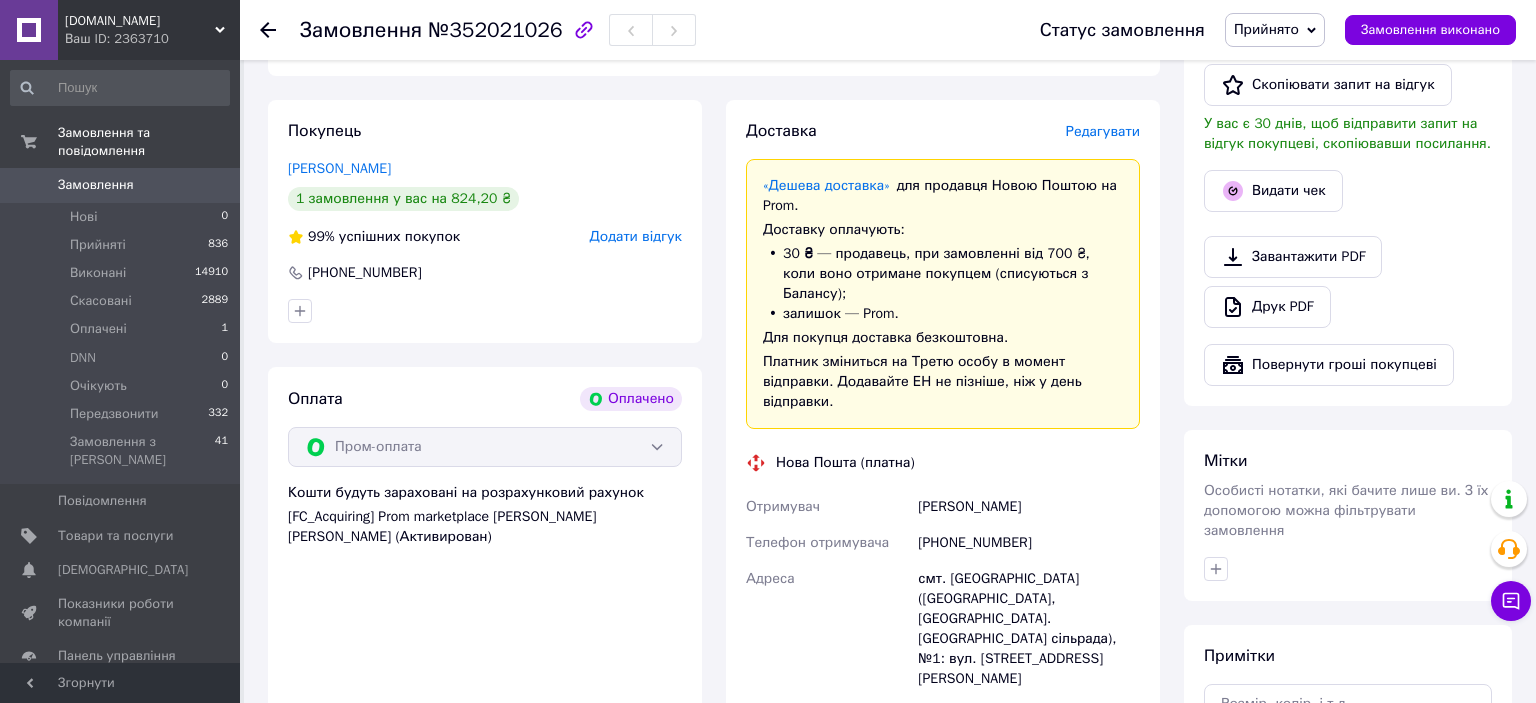 click on "смт. [GEOGRAPHIC_DATA] ([GEOGRAPHIC_DATA], [GEOGRAPHIC_DATA]. [GEOGRAPHIC_DATA] сільрада), №1: вул. [STREET_ADDRESS][PERSON_NAME]" at bounding box center (1029, 629) 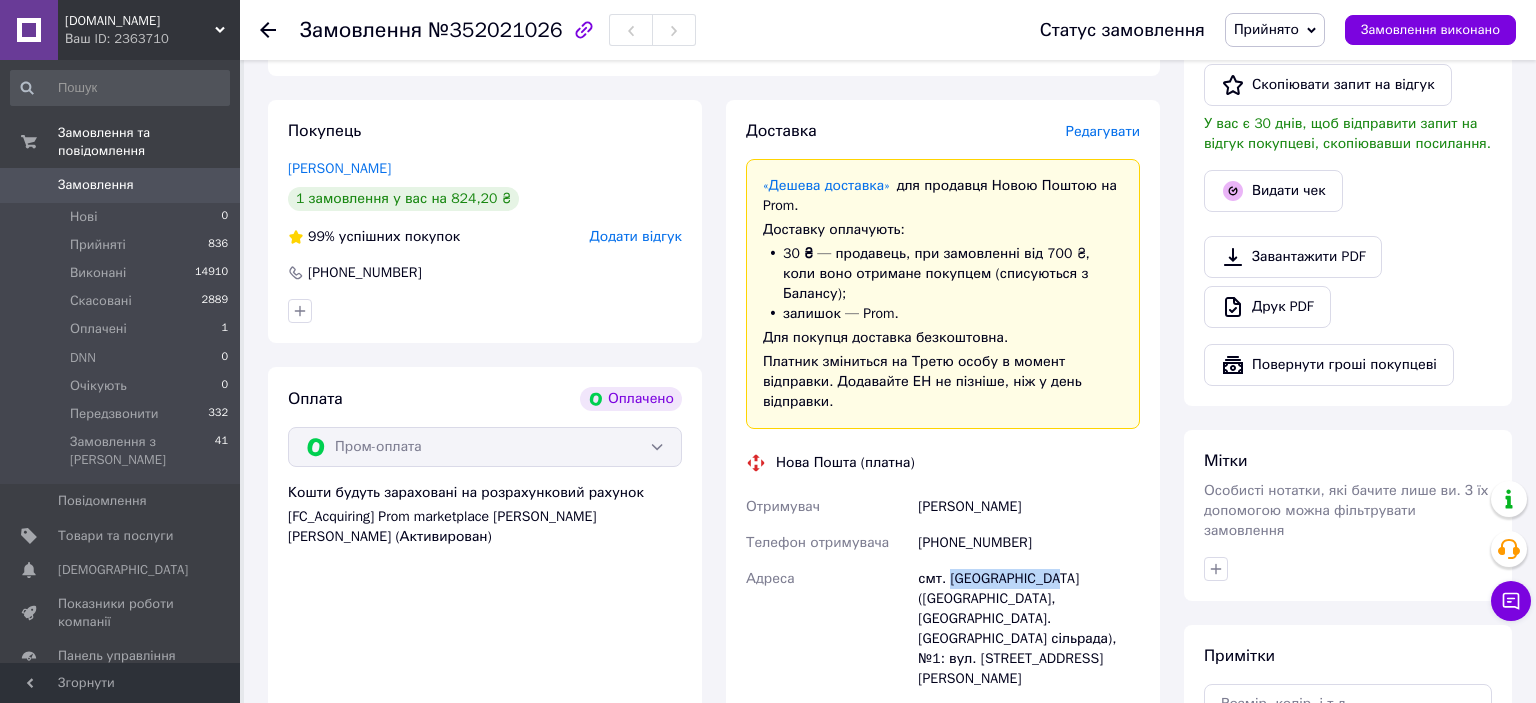 click on "смт. [GEOGRAPHIC_DATA] ([GEOGRAPHIC_DATA], [GEOGRAPHIC_DATA]. [GEOGRAPHIC_DATA] сільрада), №1: вул. [STREET_ADDRESS][PERSON_NAME]" at bounding box center [1029, 629] 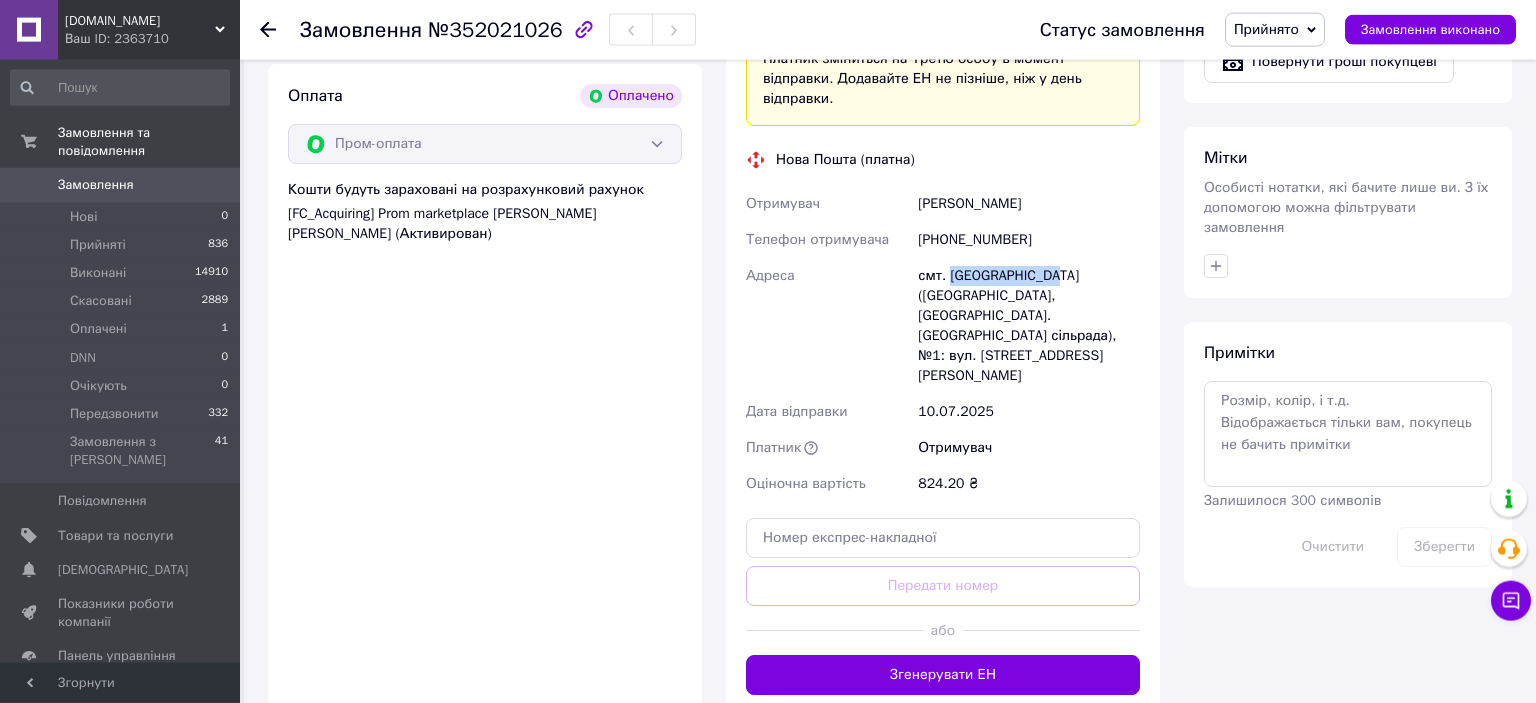 scroll, scrollTop: 1056, scrollLeft: 0, axis: vertical 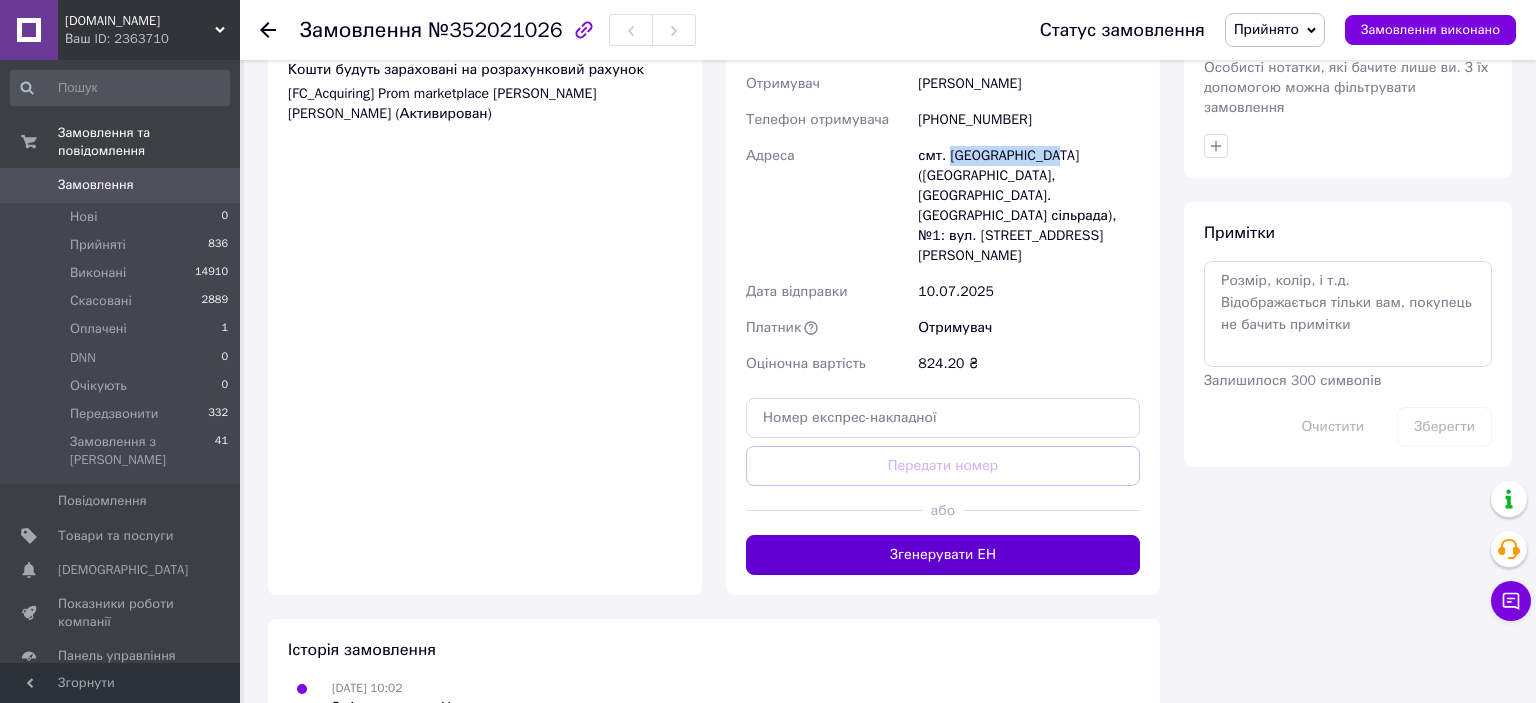 click on "Згенерувати ЕН" at bounding box center [943, 555] 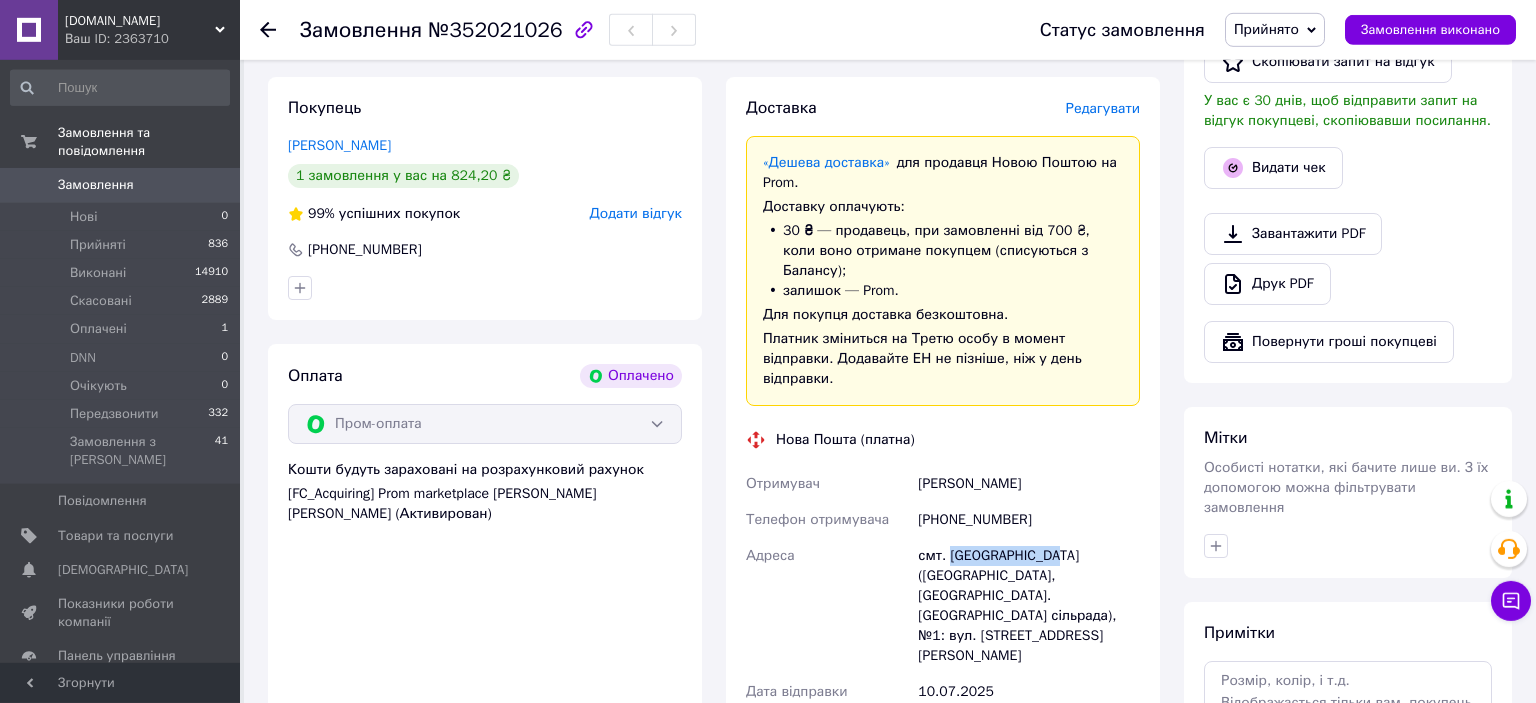 scroll, scrollTop: 528, scrollLeft: 0, axis: vertical 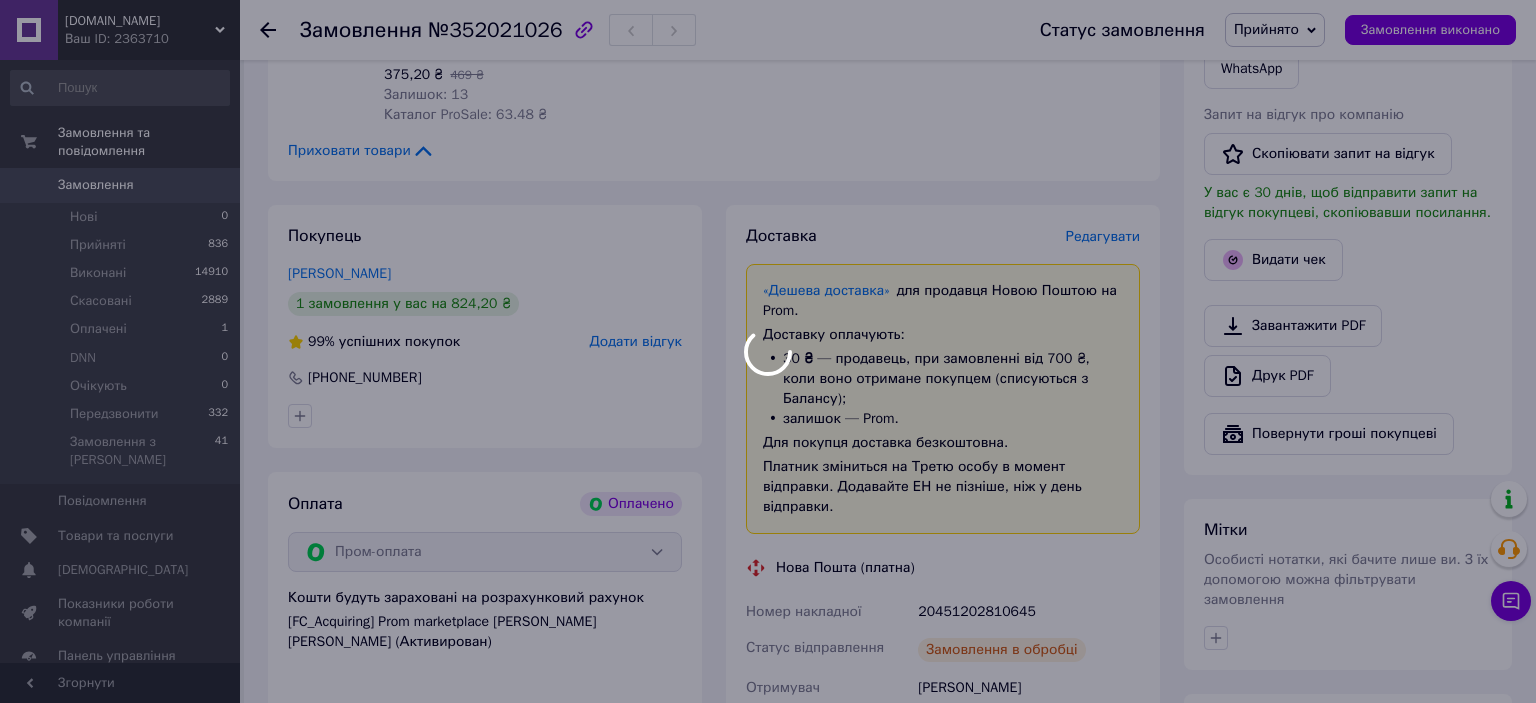 click at bounding box center (768, 351) 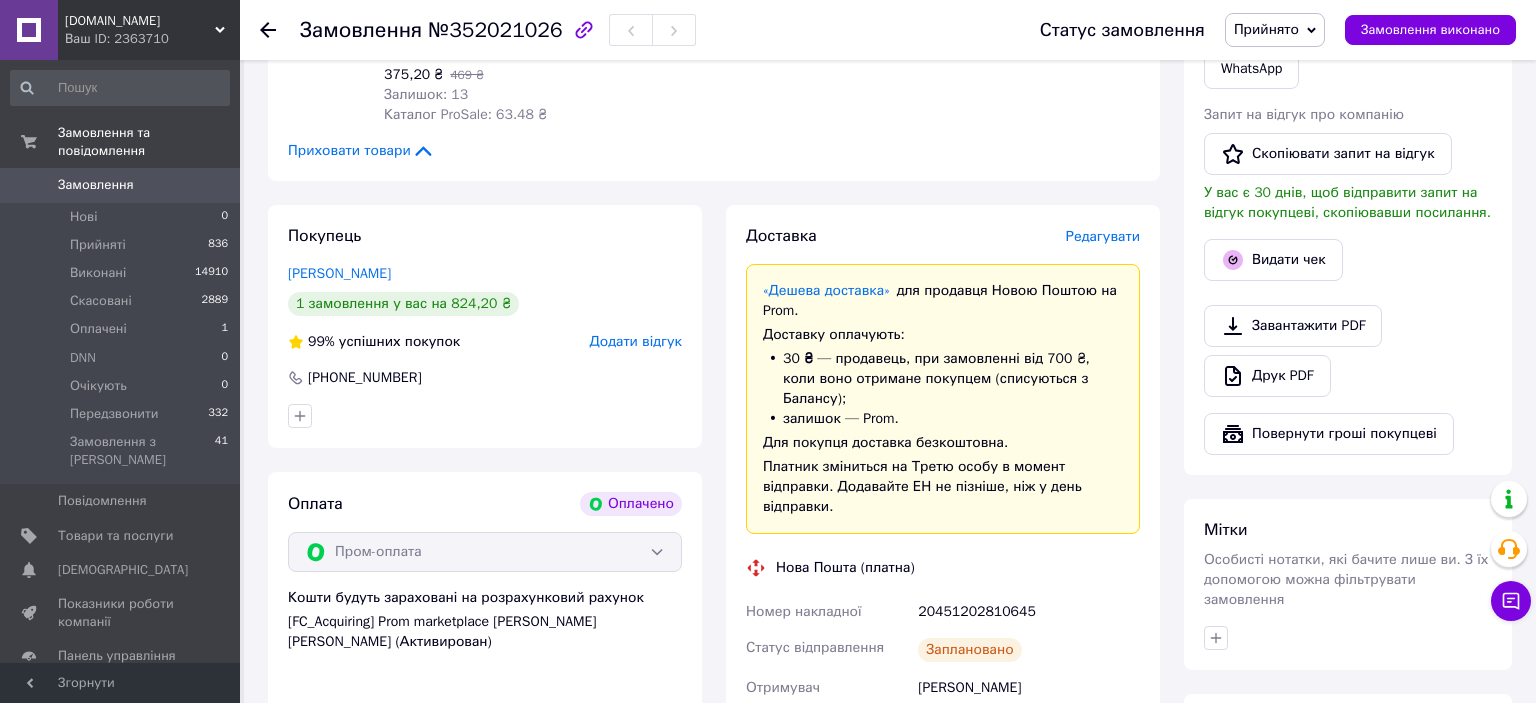 click on "20451202810645" at bounding box center [1029, 612] 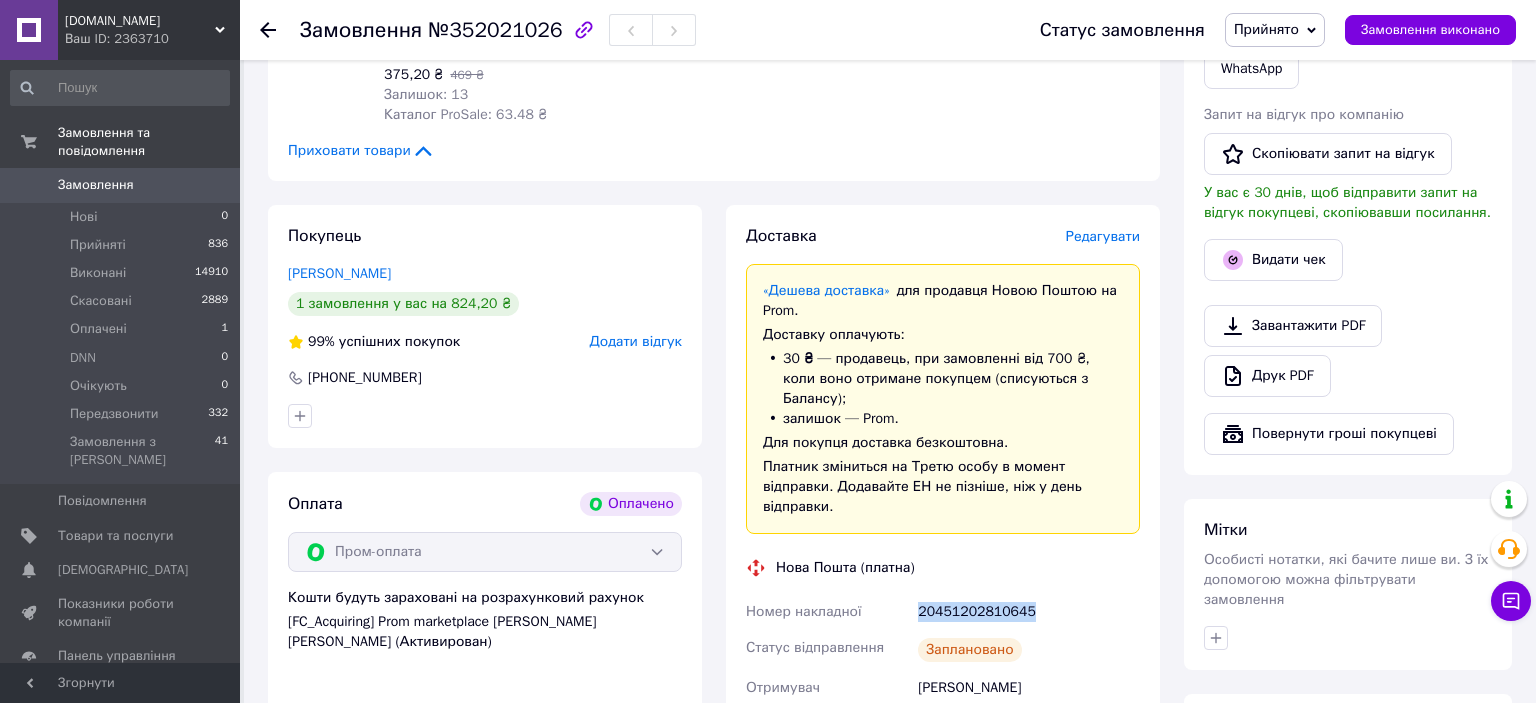 click on "20451202810645" at bounding box center (1029, 612) 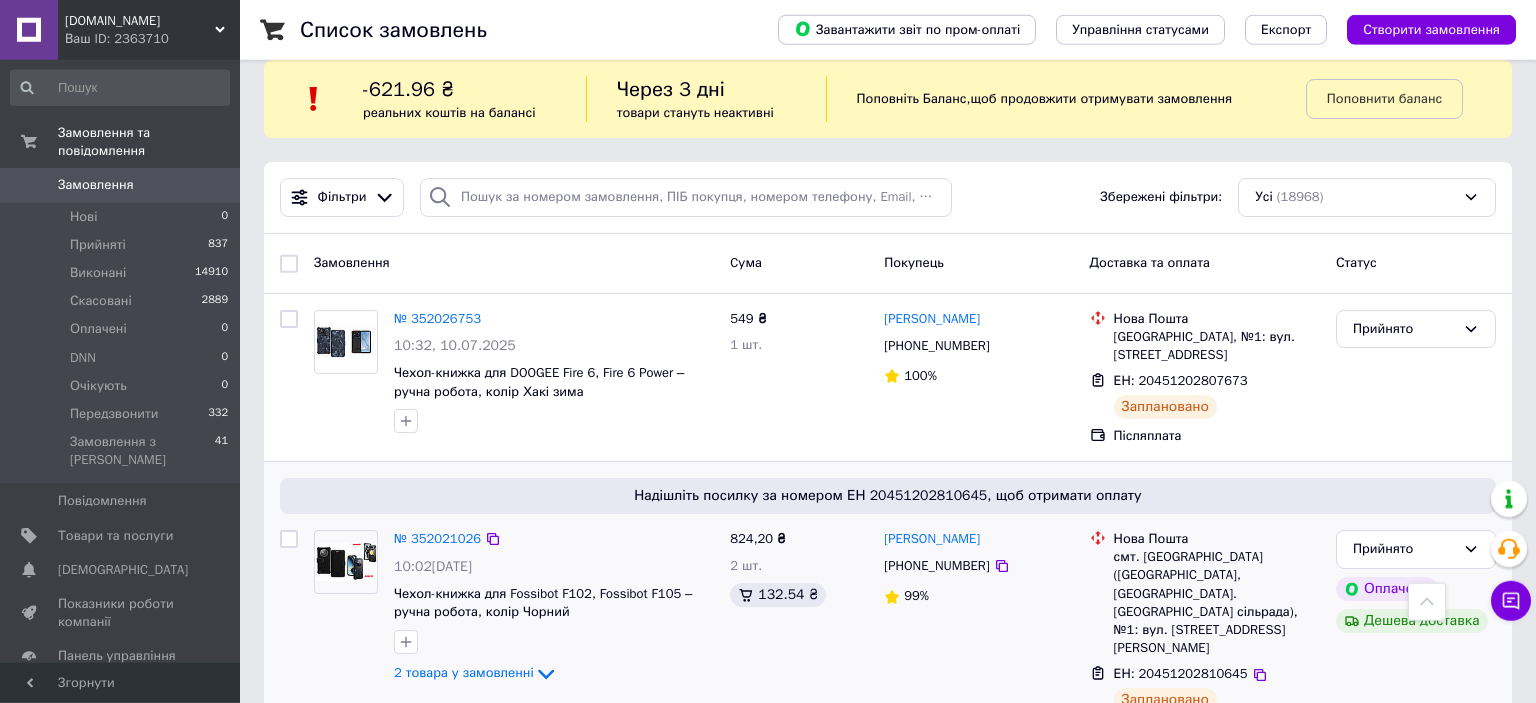 scroll, scrollTop: 0, scrollLeft: 0, axis: both 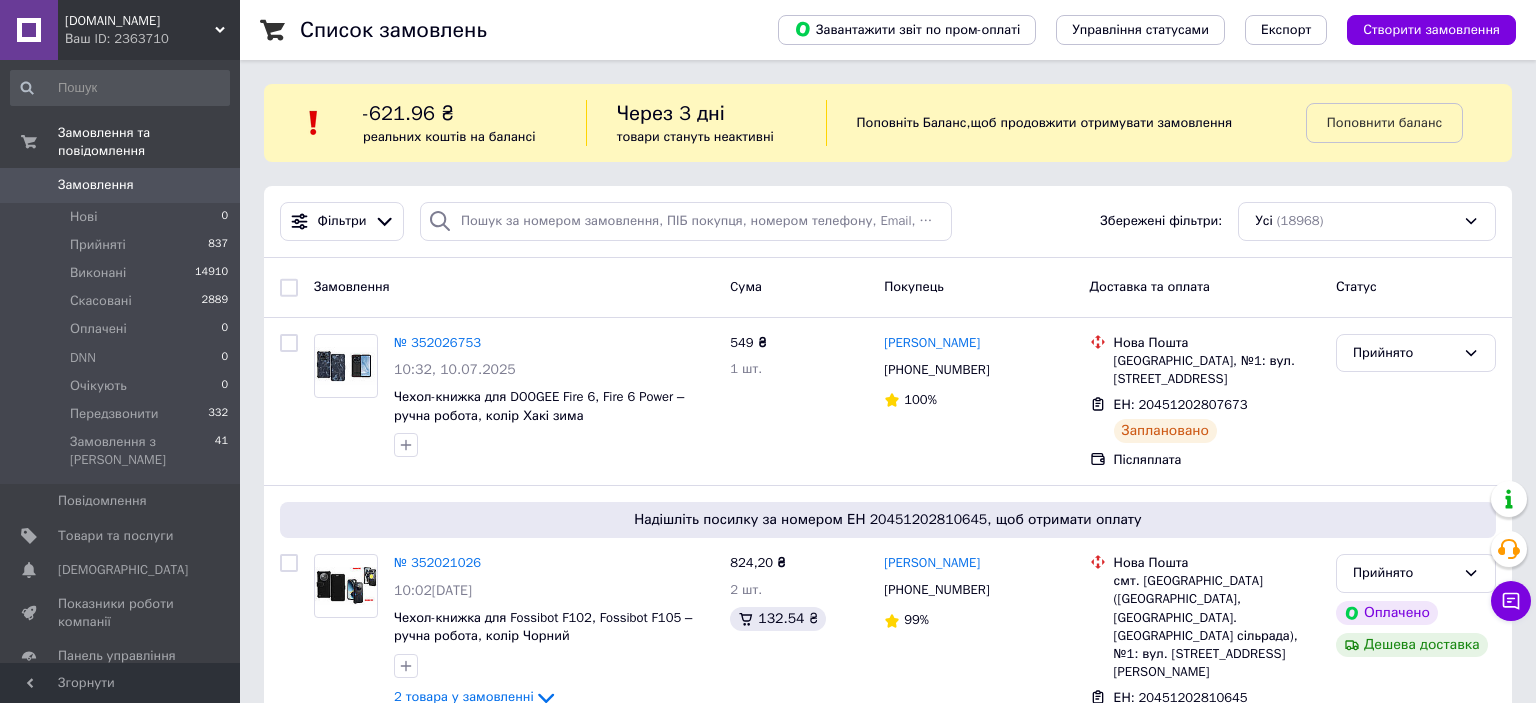 click on "Замовлення" at bounding box center (96, 185) 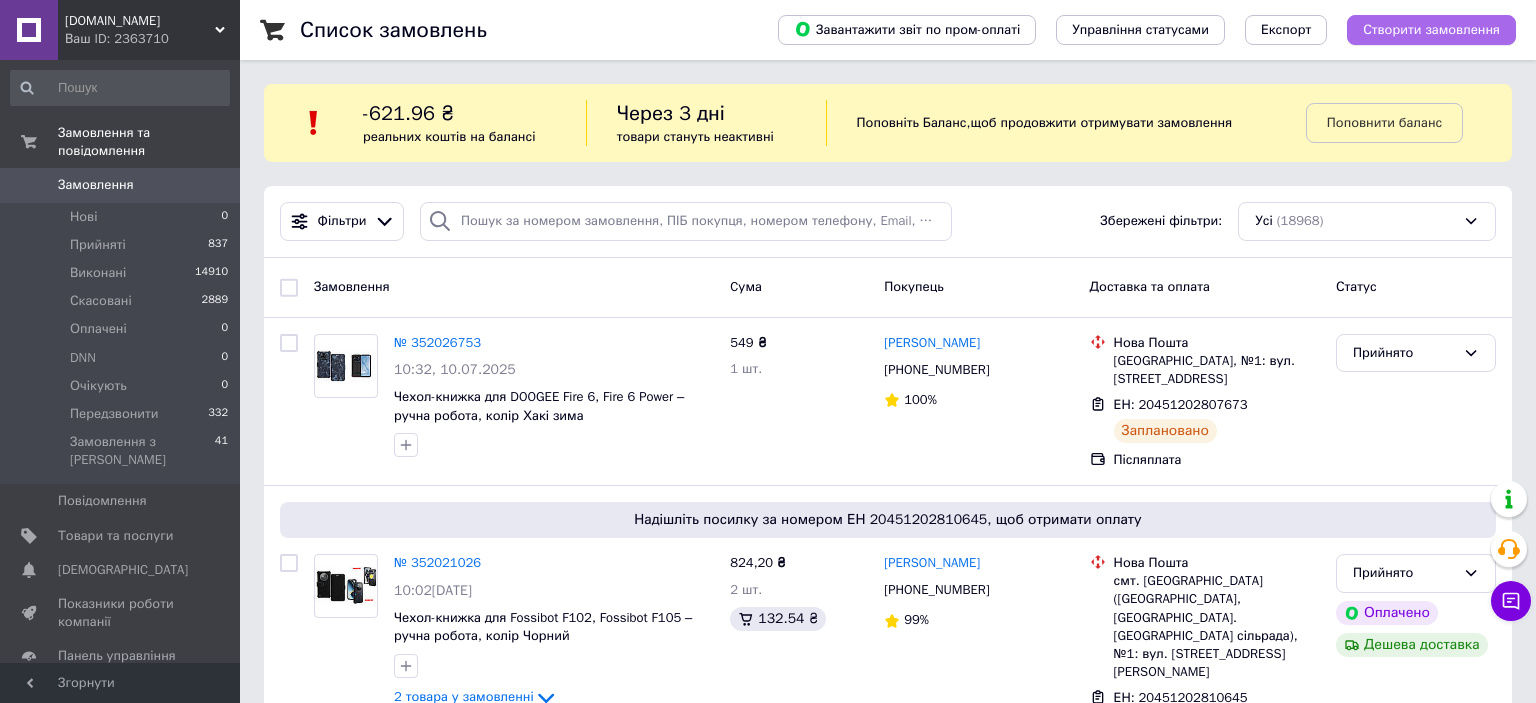 click on "Створити замовлення" at bounding box center (1431, 30) 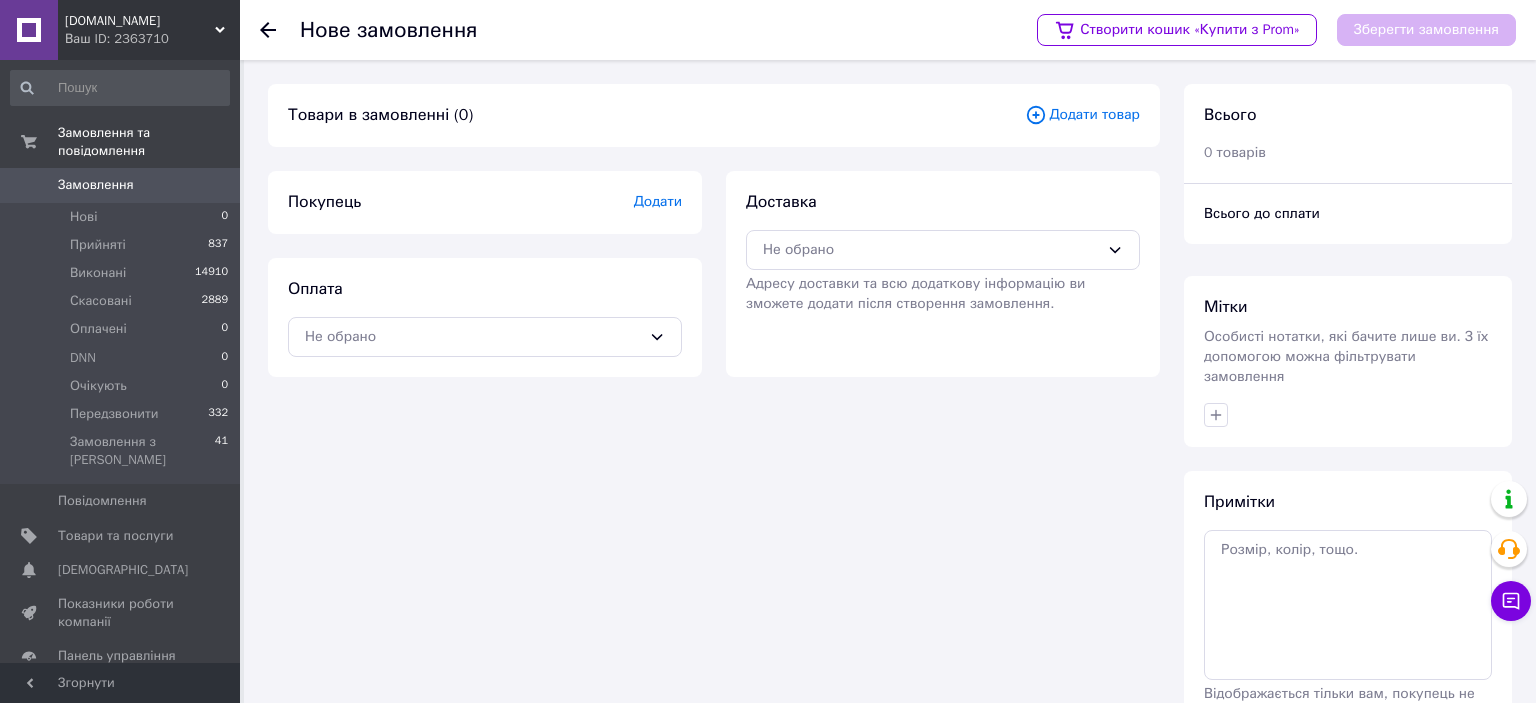 click on "Додати товар" at bounding box center [1082, 115] 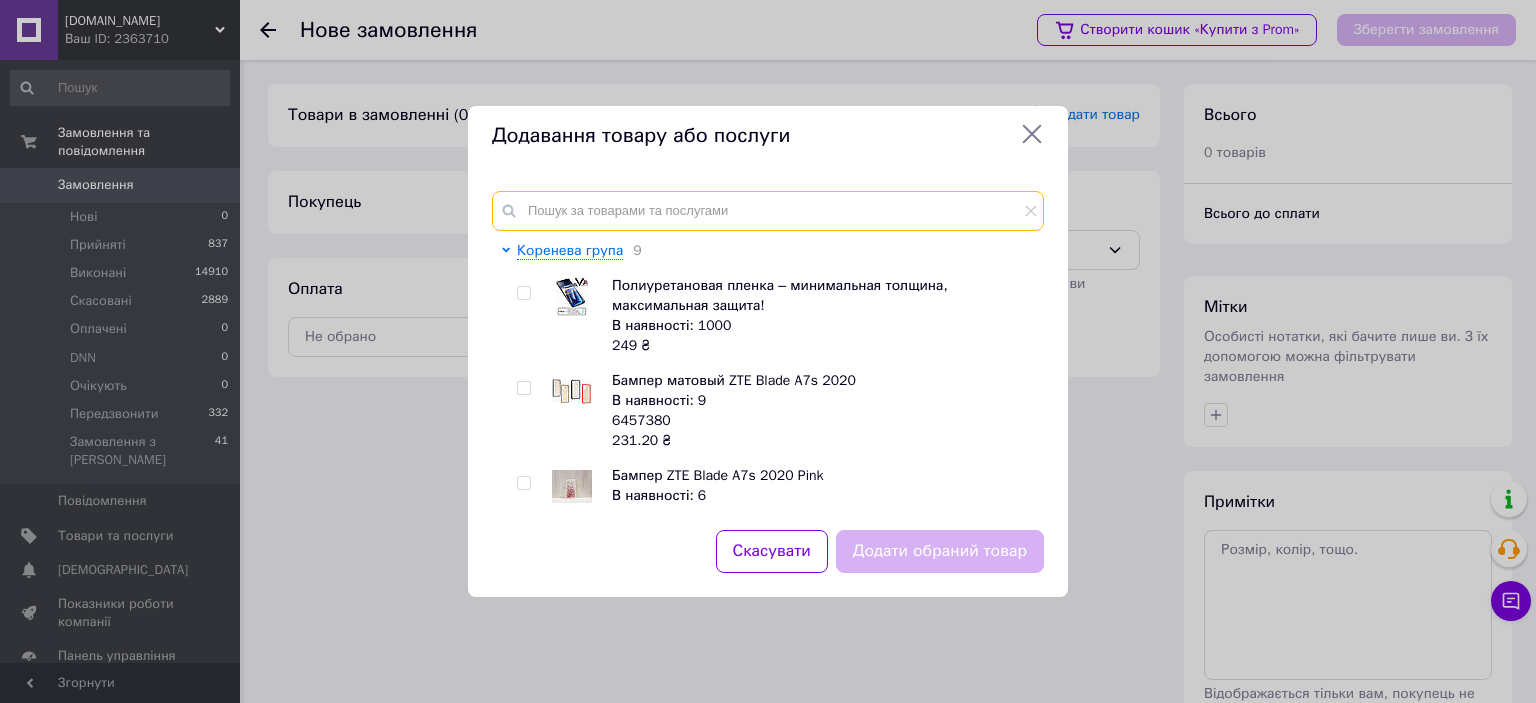 click at bounding box center [768, 211] 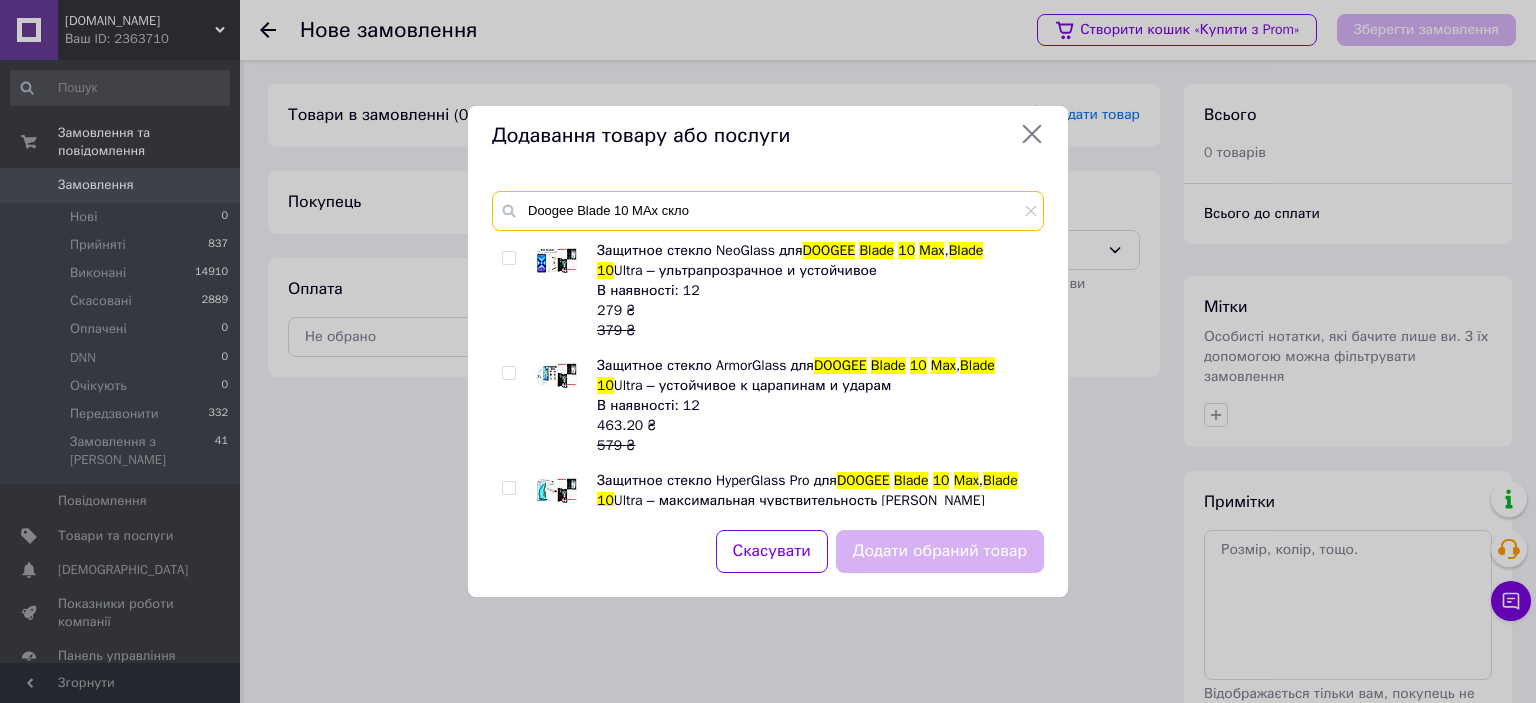 type on "Doogee Blade 10 MAx скло" 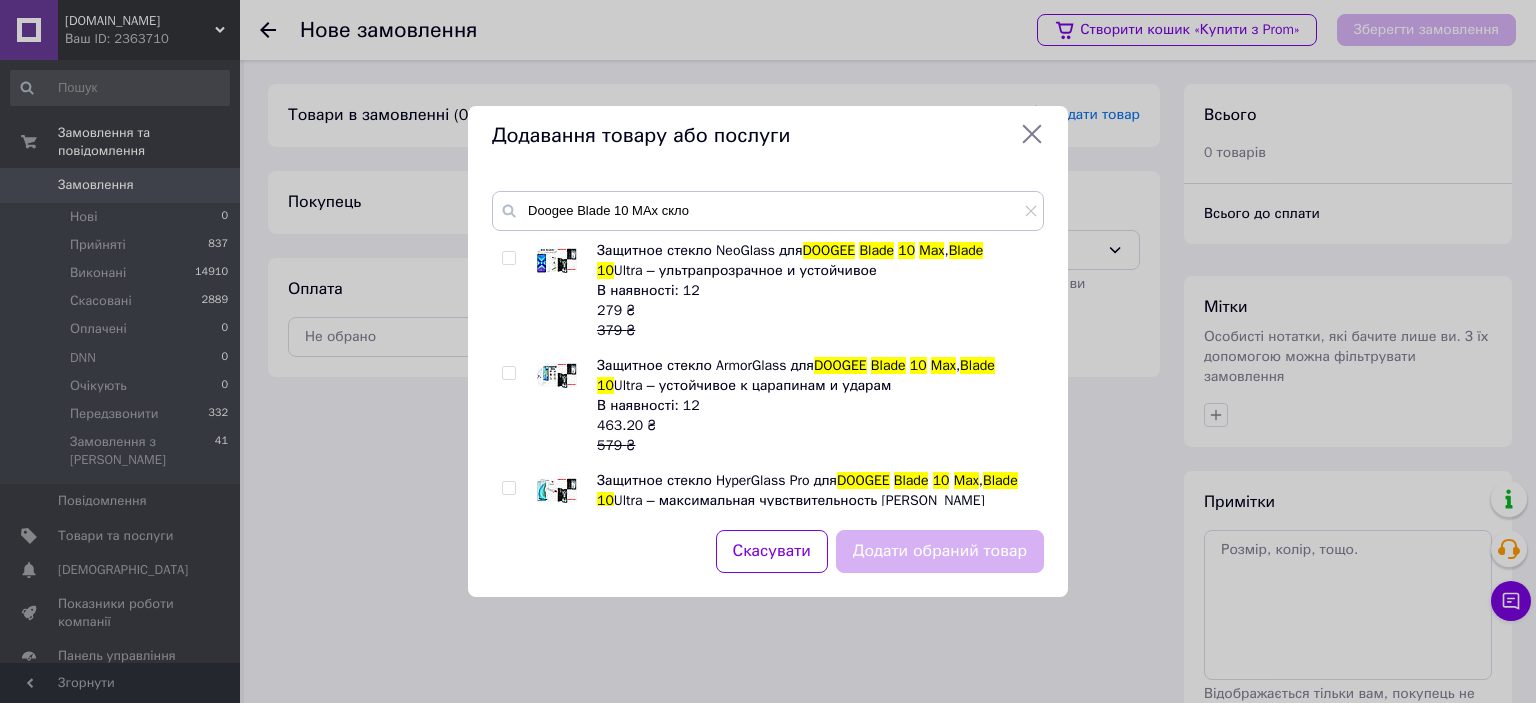 click at bounding box center [508, 258] 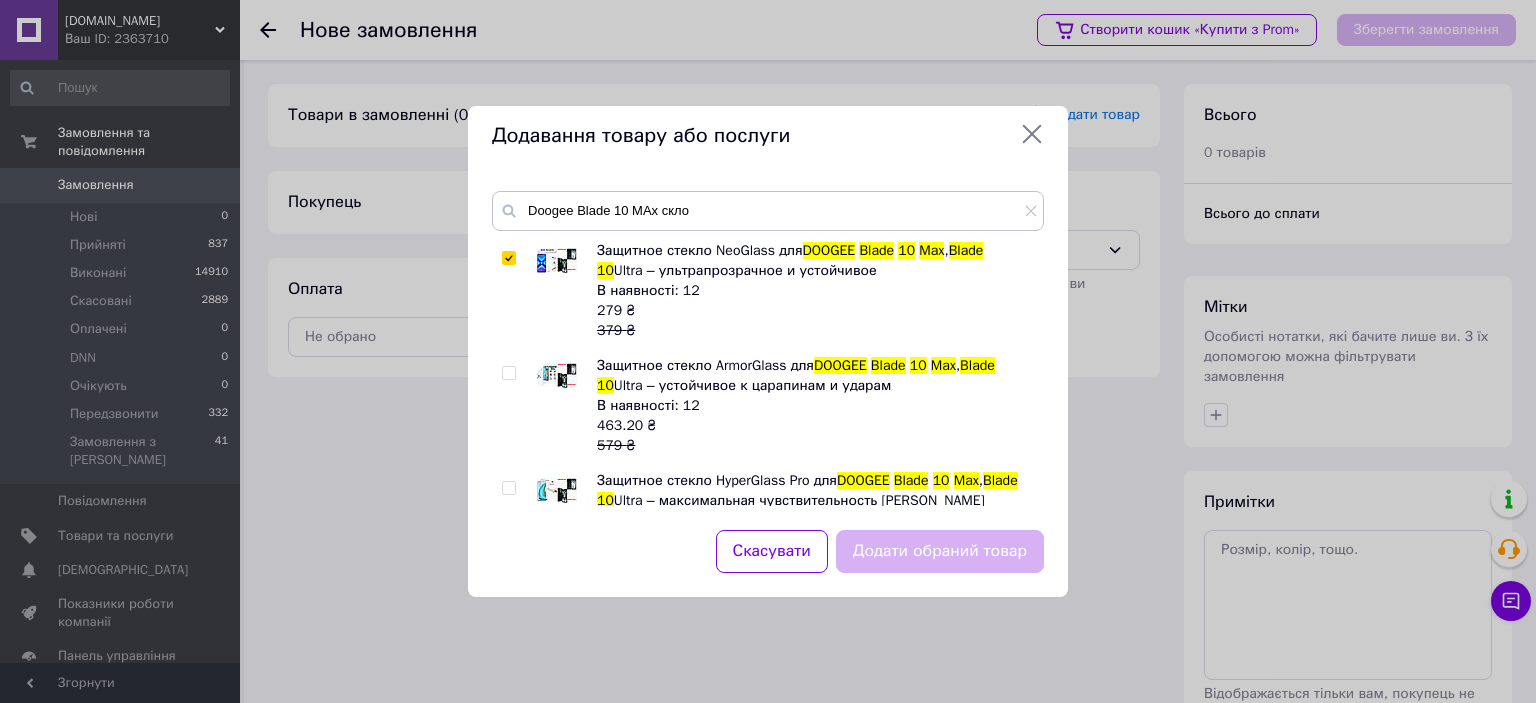 checkbox on "true" 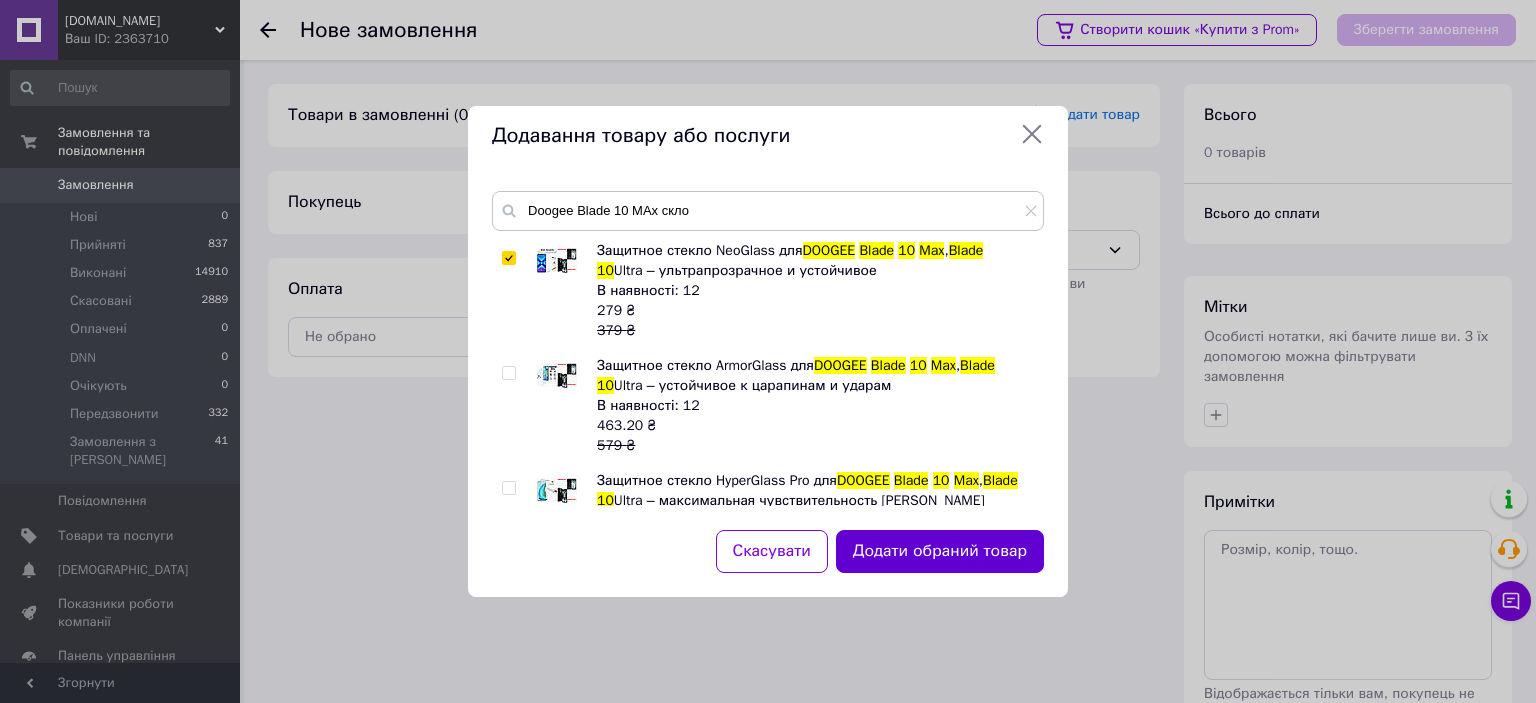 click on "Додати обраний товар" at bounding box center (940, 551) 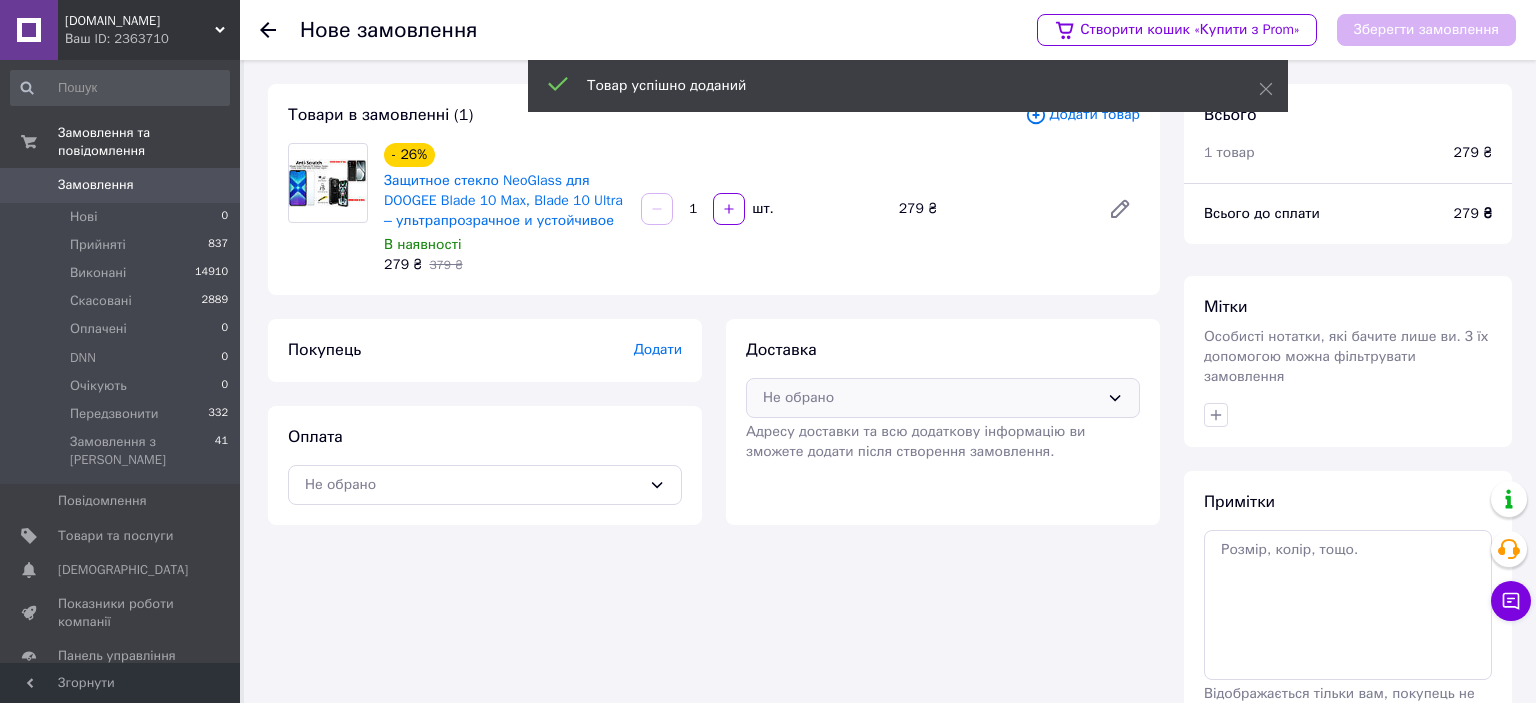 click on "Не обрано" at bounding box center [931, 398] 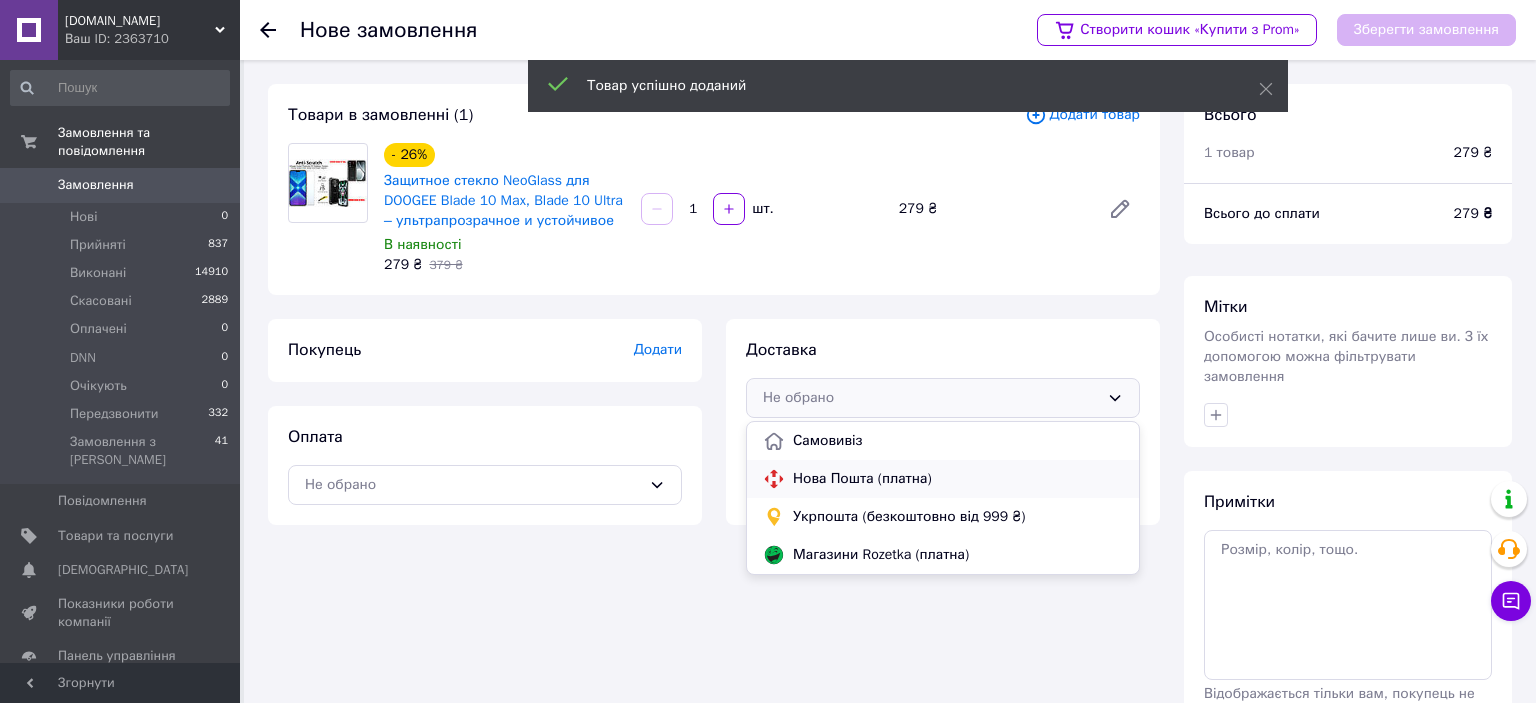 click on "Нова Пошта (платна)" at bounding box center [958, 479] 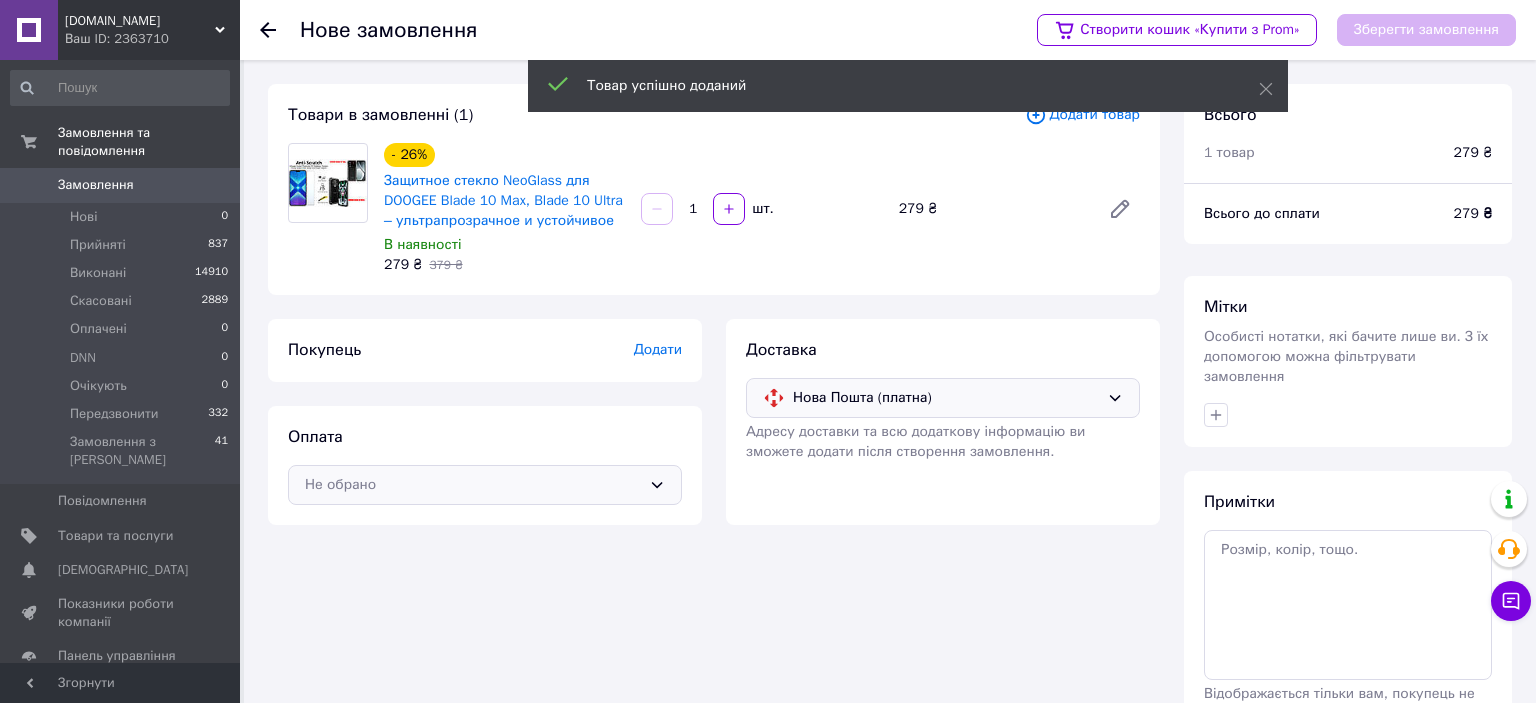 click on "Не обрано" at bounding box center (473, 485) 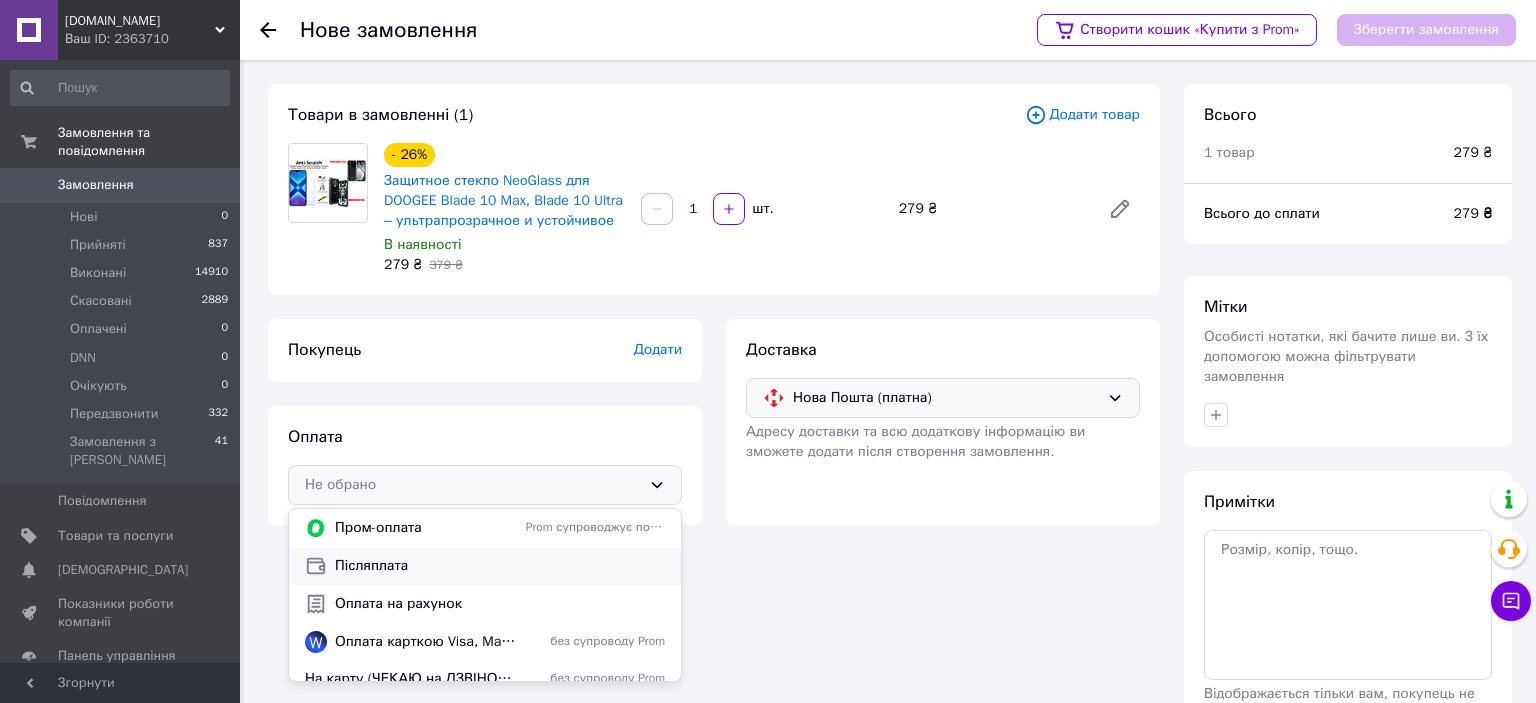 click on "Післяплата" at bounding box center (500, 566) 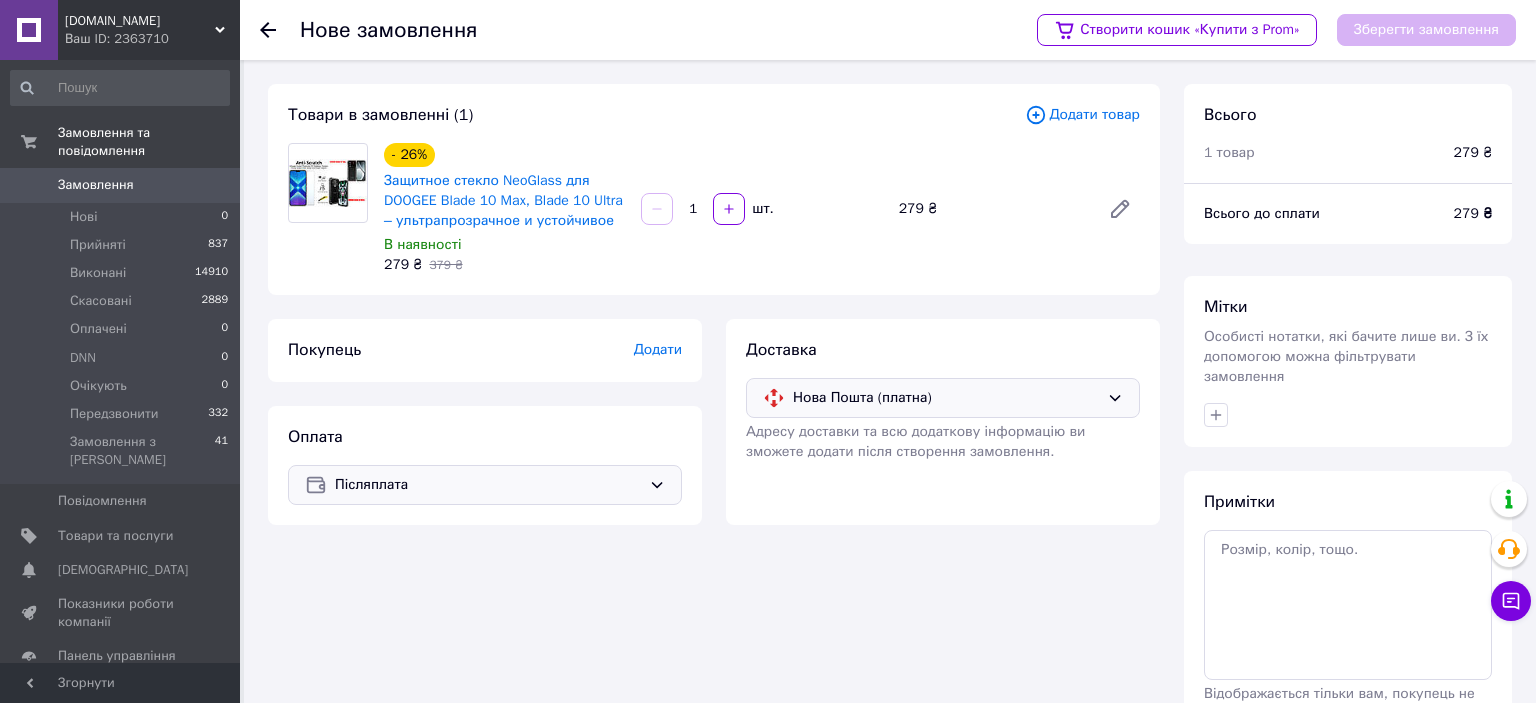 click on "Додати" at bounding box center [658, 349] 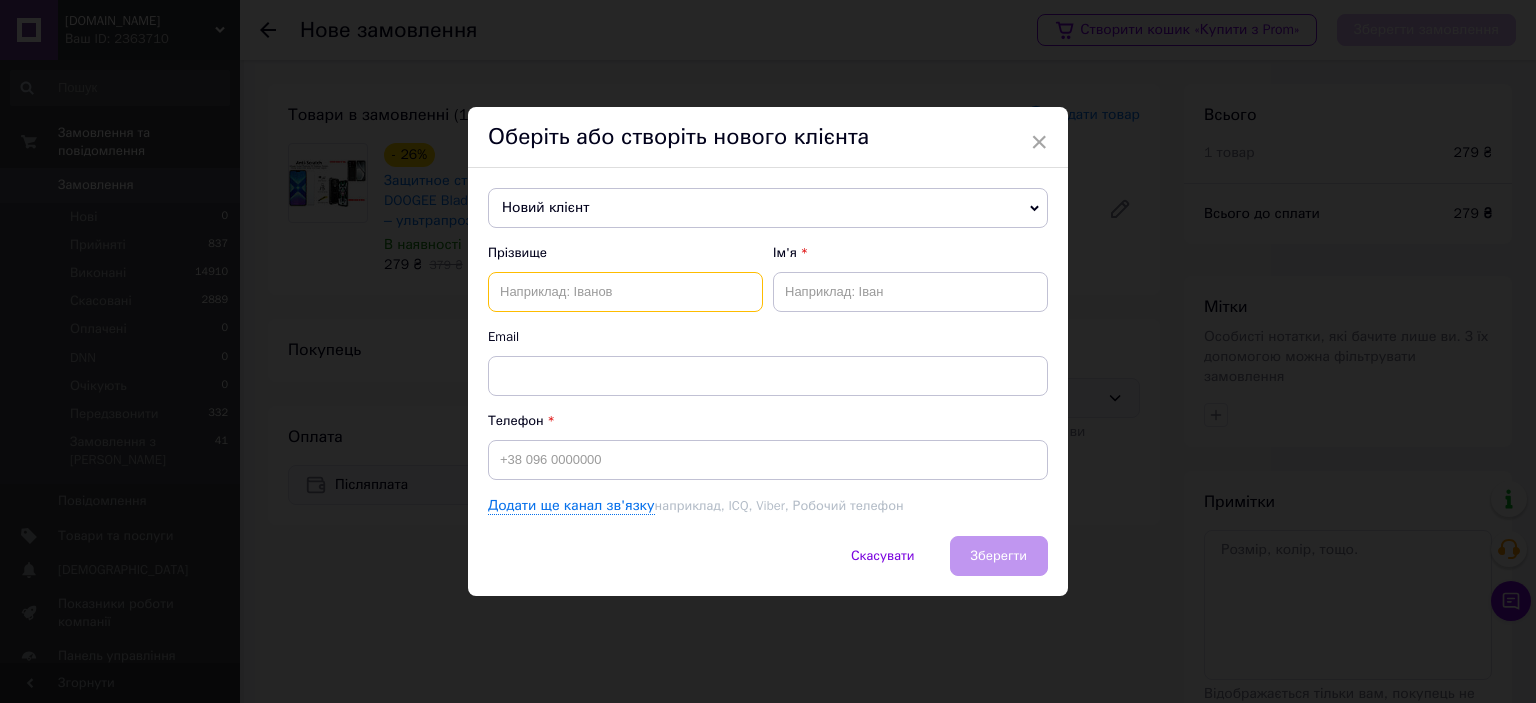 click at bounding box center (625, 292) 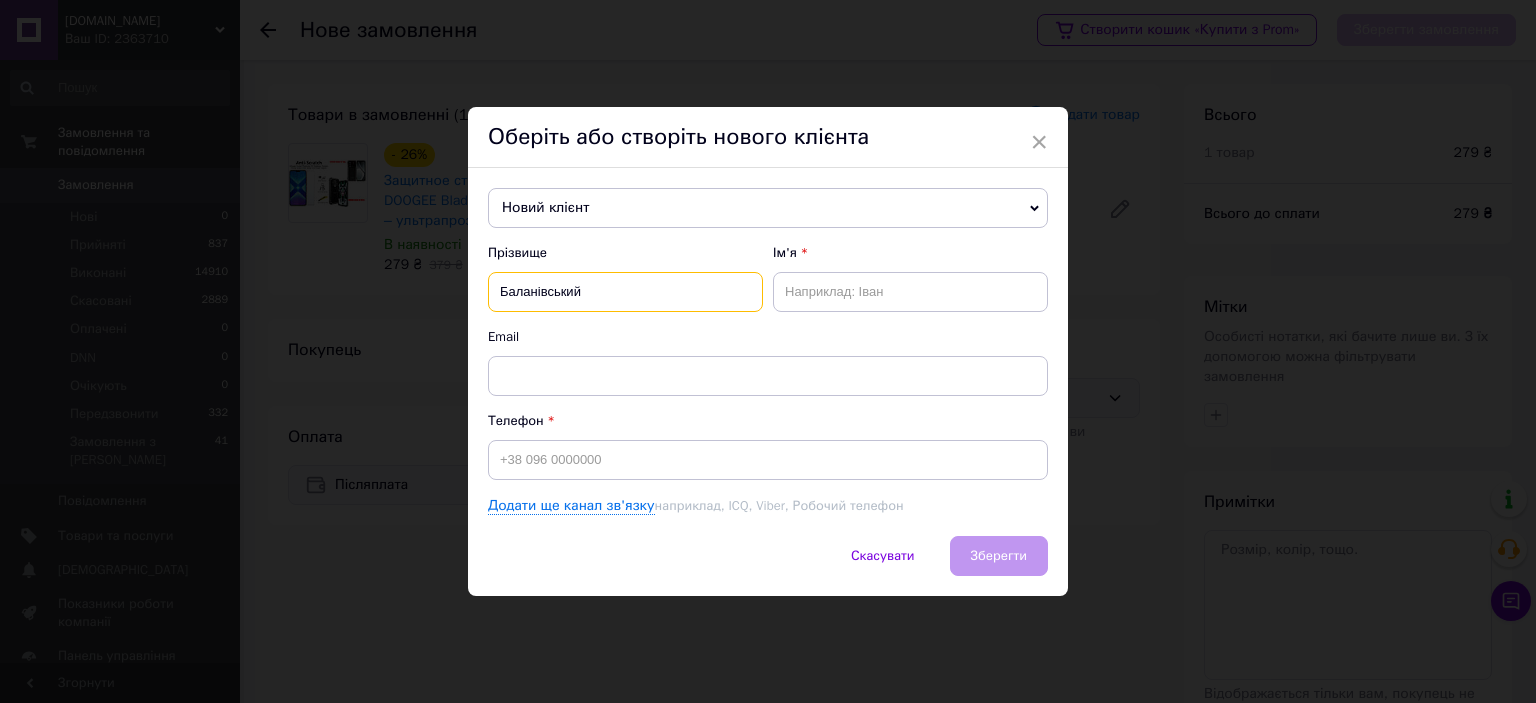 type on "Баланівський" 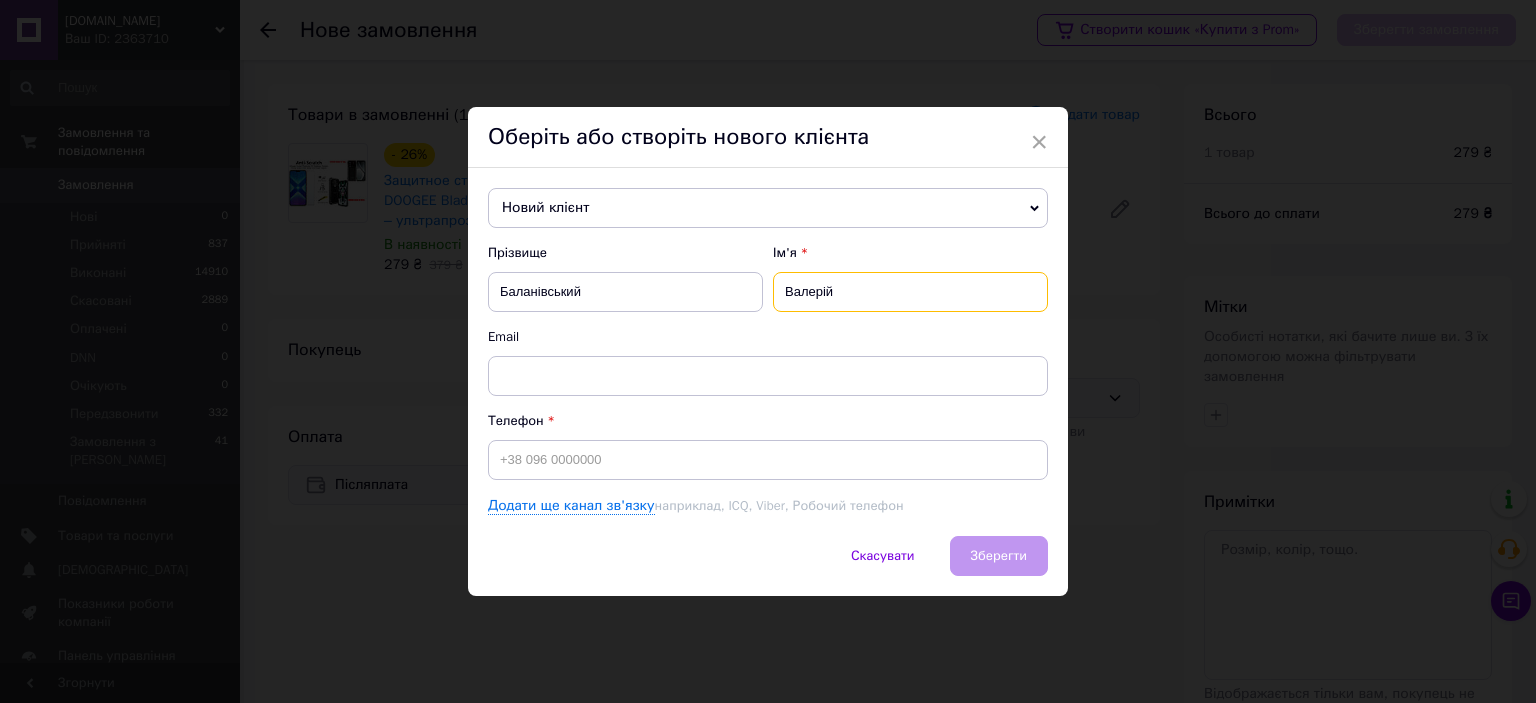 type on "Валерій" 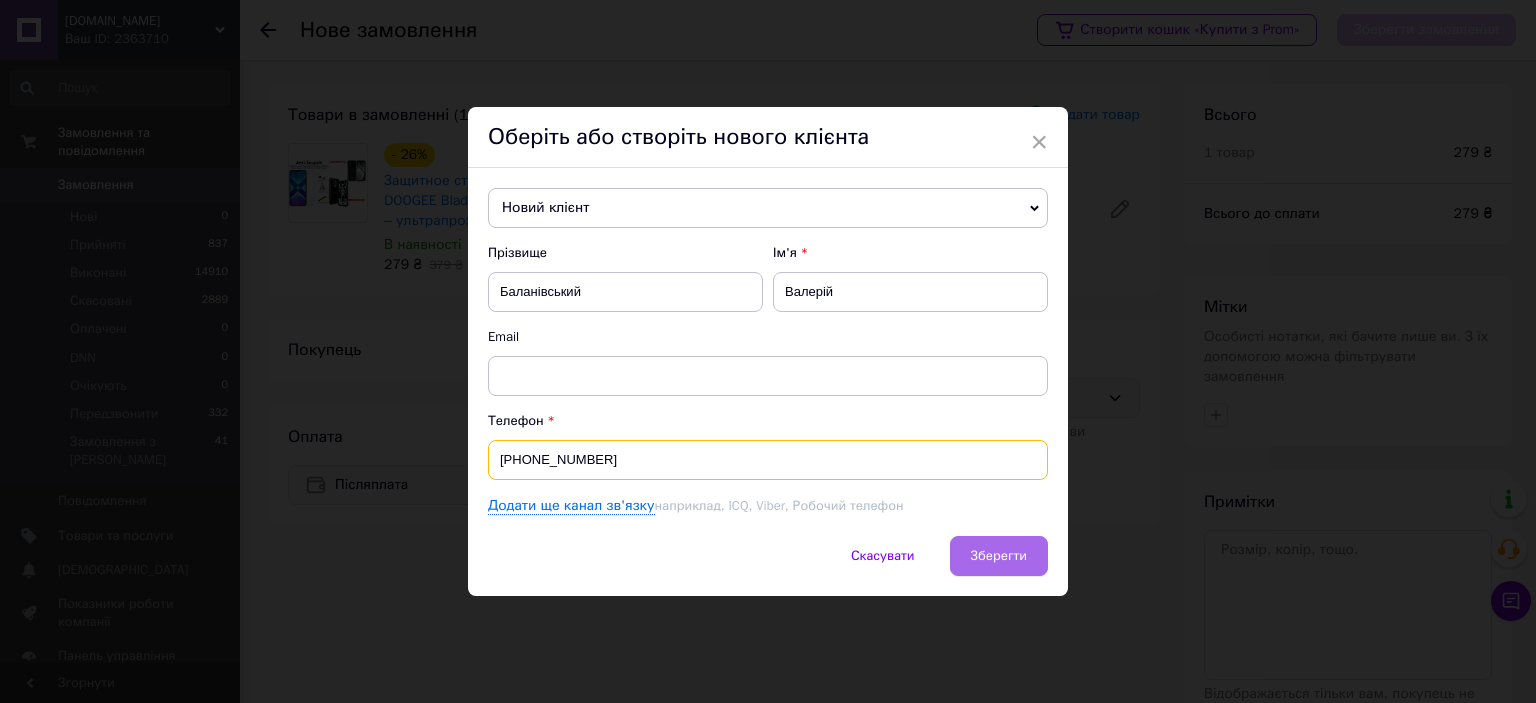 type on "+380971789545" 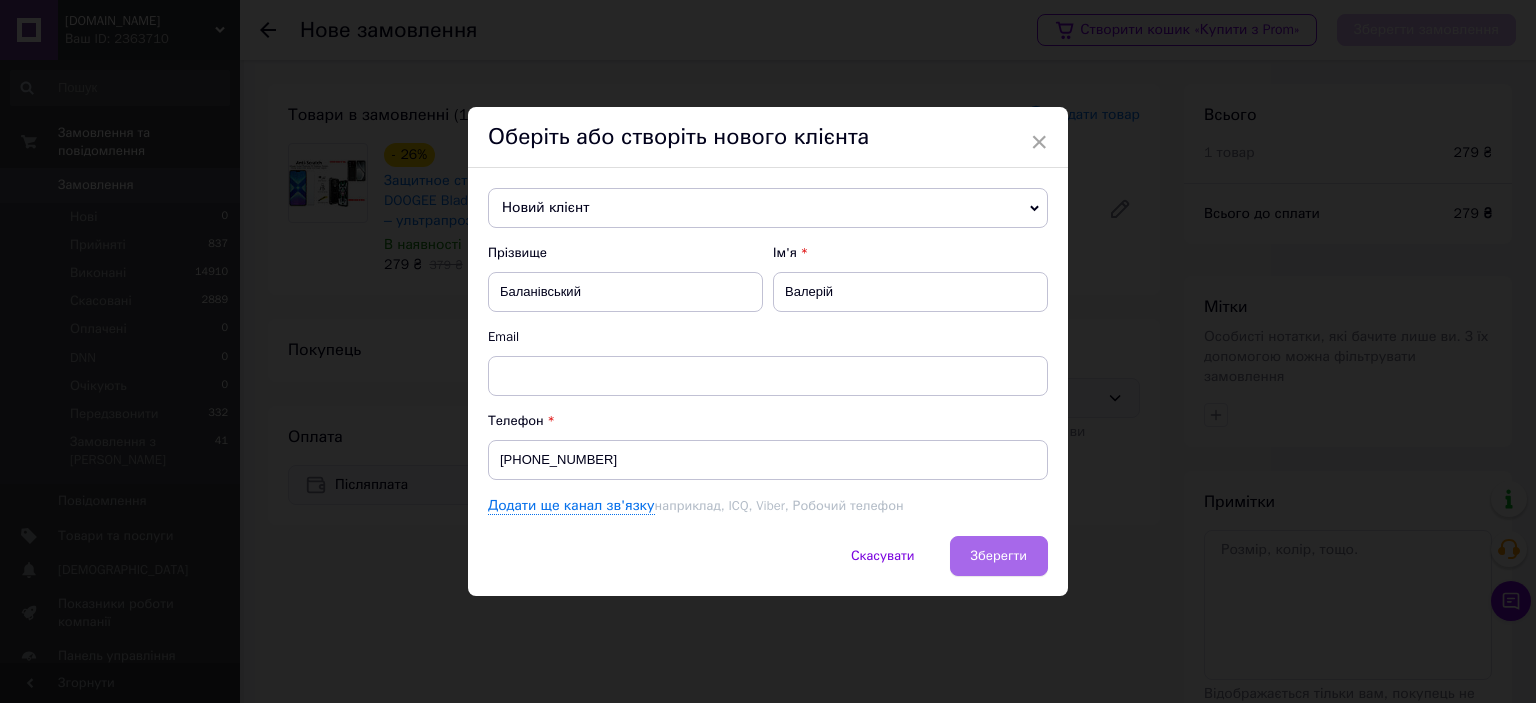 click on "Зберегти" at bounding box center (999, 555) 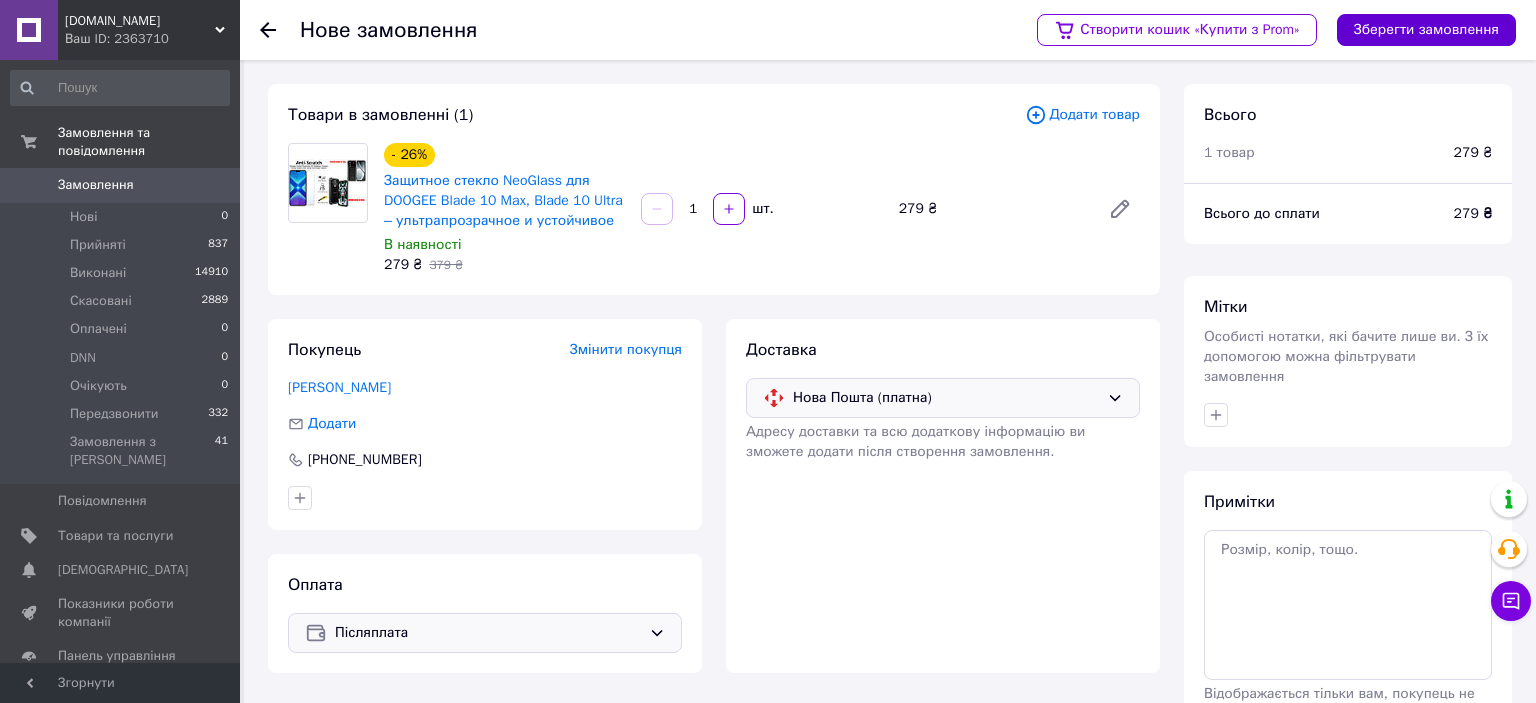 click on "Зберегти замовлення" at bounding box center [1426, 30] 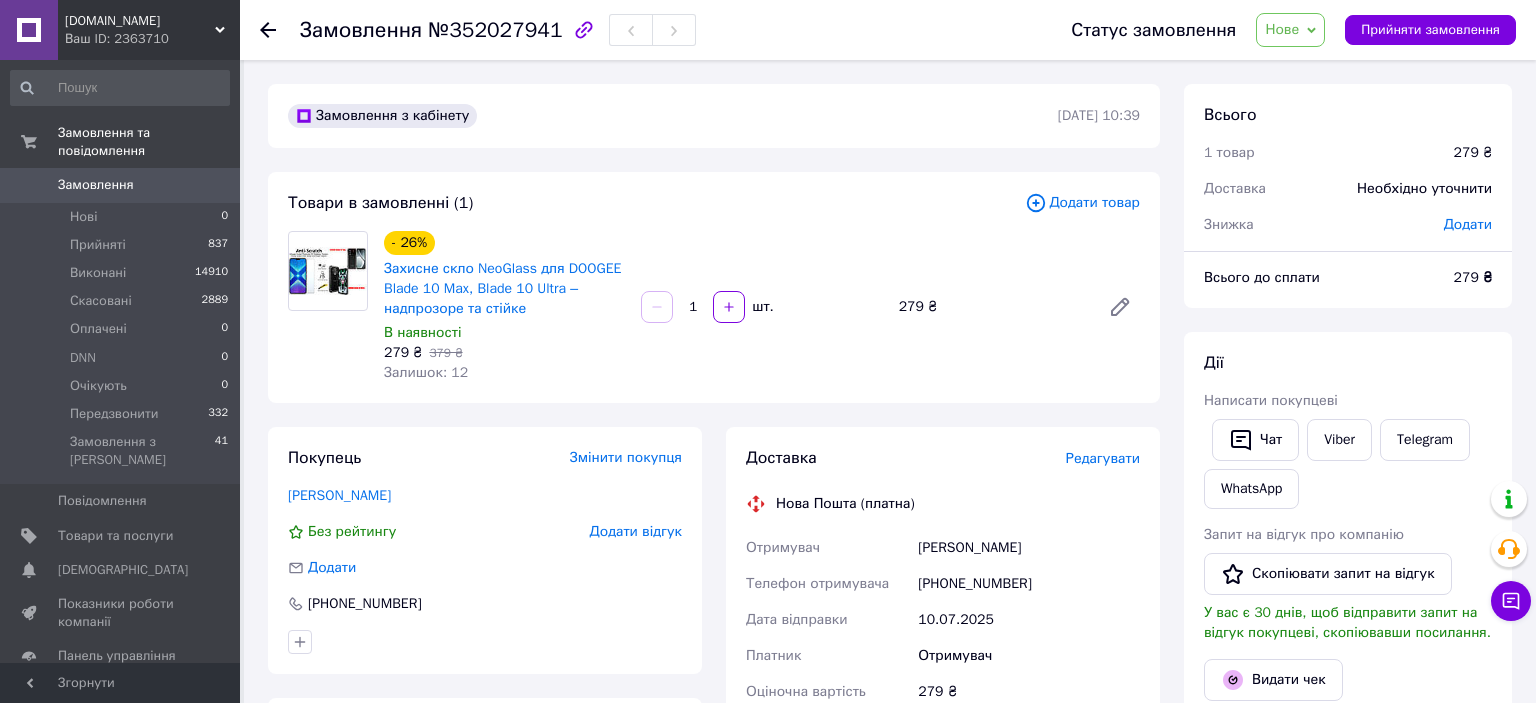 click on "Доставка Редагувати Нова Пошта (платна) Отримувач Баланівський Валерій Телефон отримувача +380971789545 Дата відправки 10.07.2025 Платник Отримувач Оціночна вартість 279 ₴ Сума післяплати 279 ₴ Комісія за післяплату 25.58 ₴ Платник комісії післяплати Отримувач Передати номер або Згенерувати ЕН" at bounding box center (943, 739) 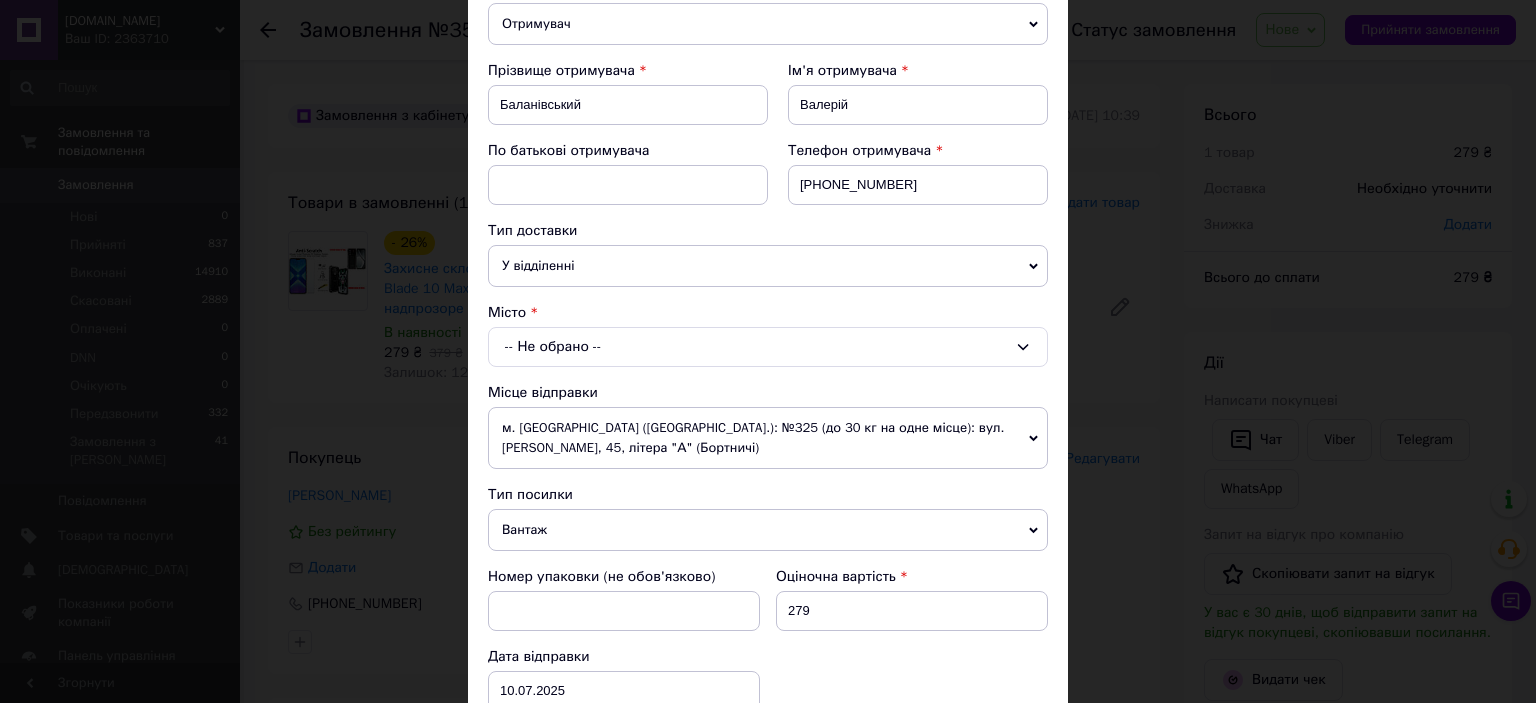 scroll, scrollTop: 331, scrollLeft: 0, axis: vertical 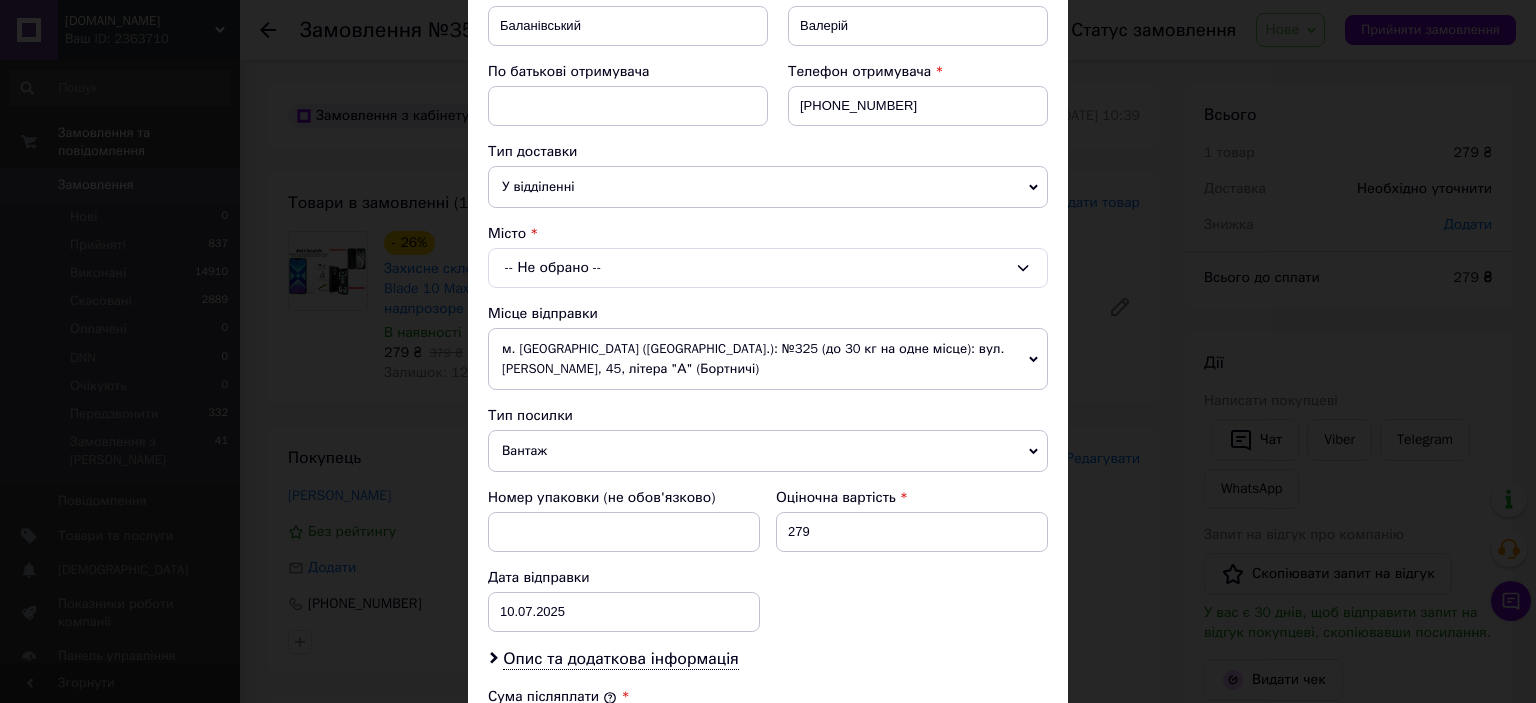click on "-- Не обрано --" at bounding box center (768, 268) 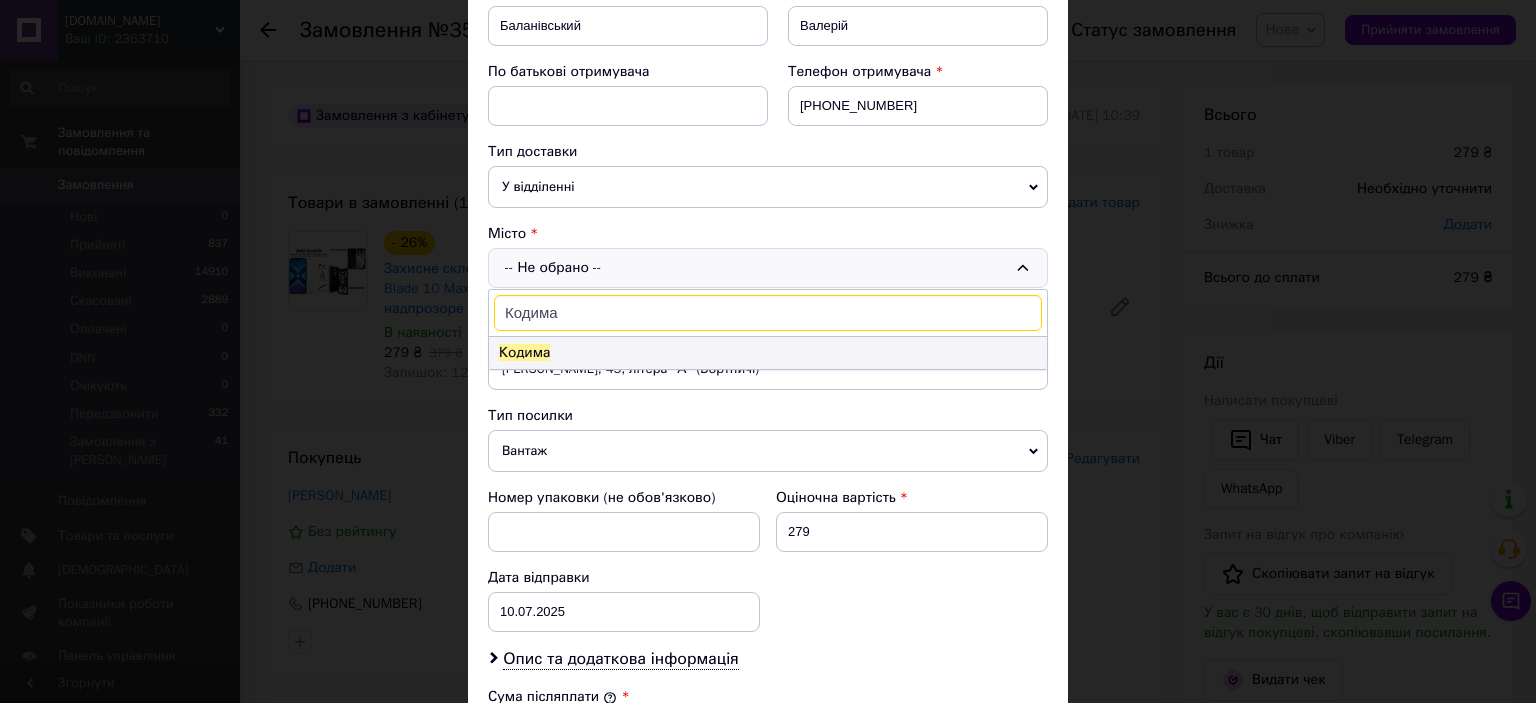 type on "Кодима" 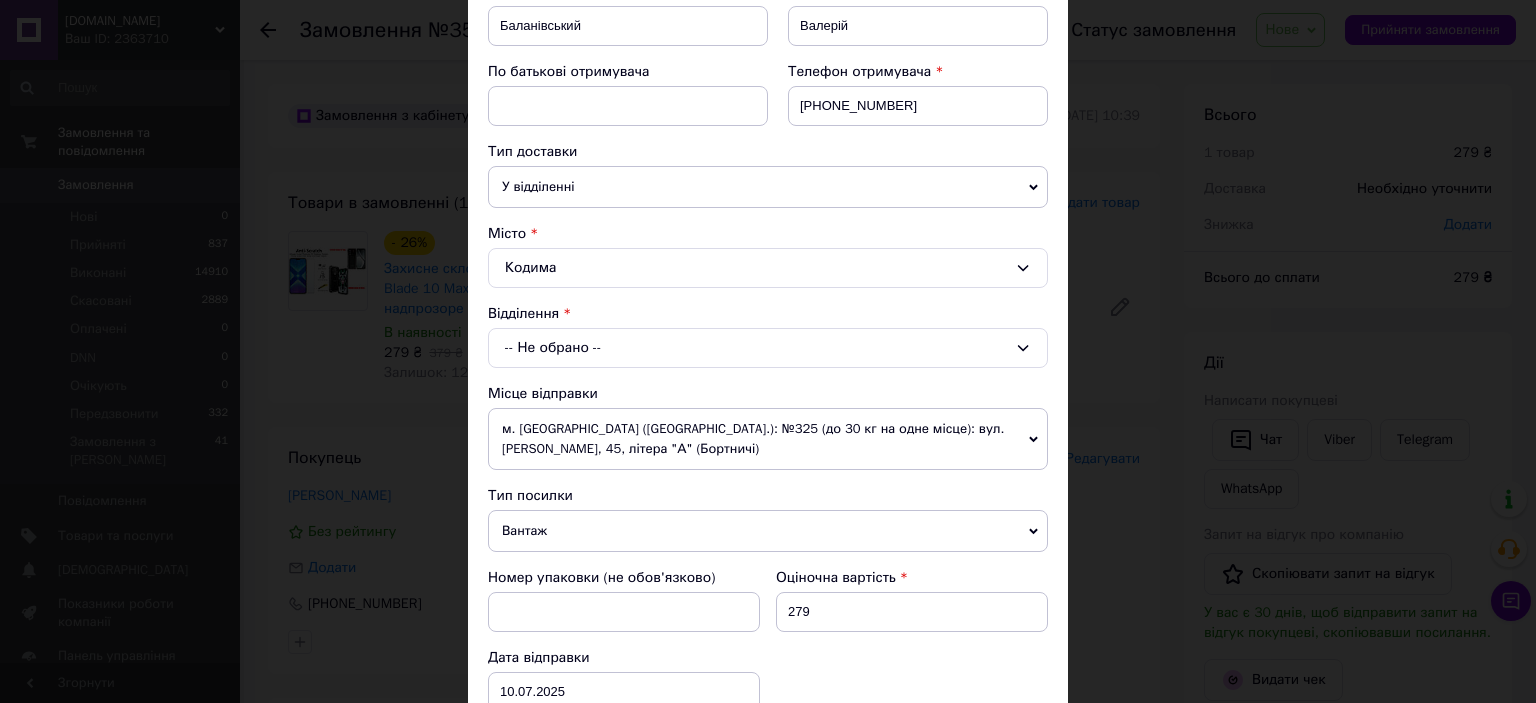 click on "-- Не обрано --" at bounding box center [768, 348] 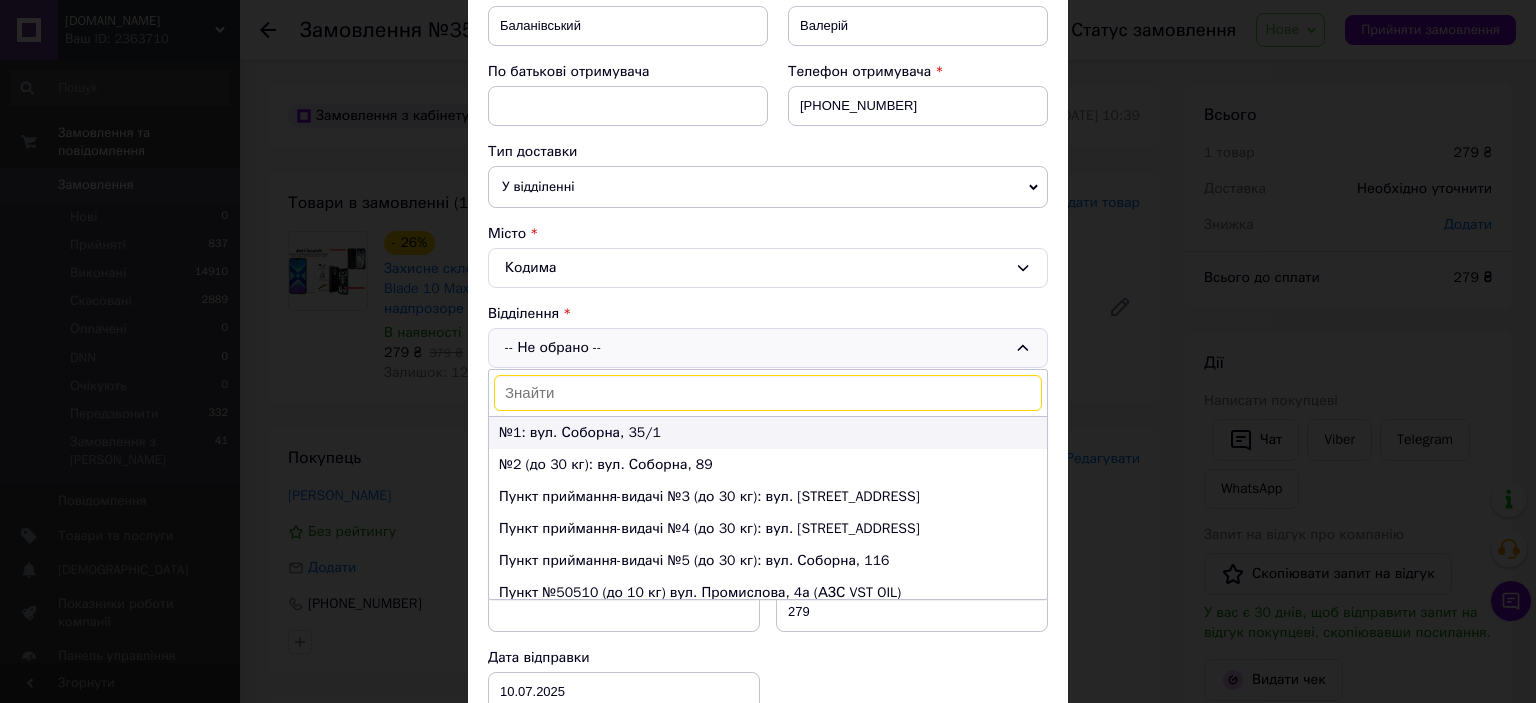 click on "№1: вул. Соборна, 35/1" at bounding box center [768, 433] 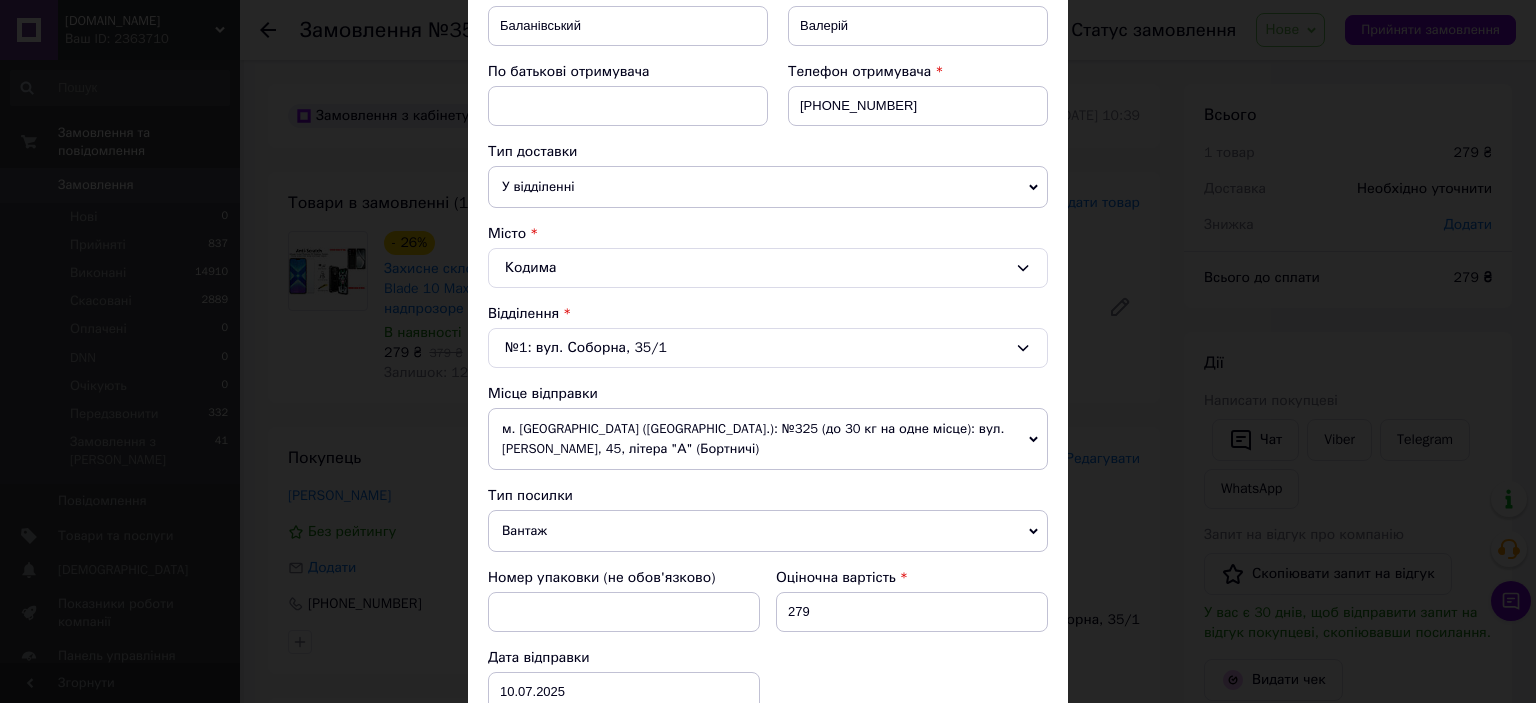 scroll, scrollTop: 773, scrollLeft: 0, axis: vertical 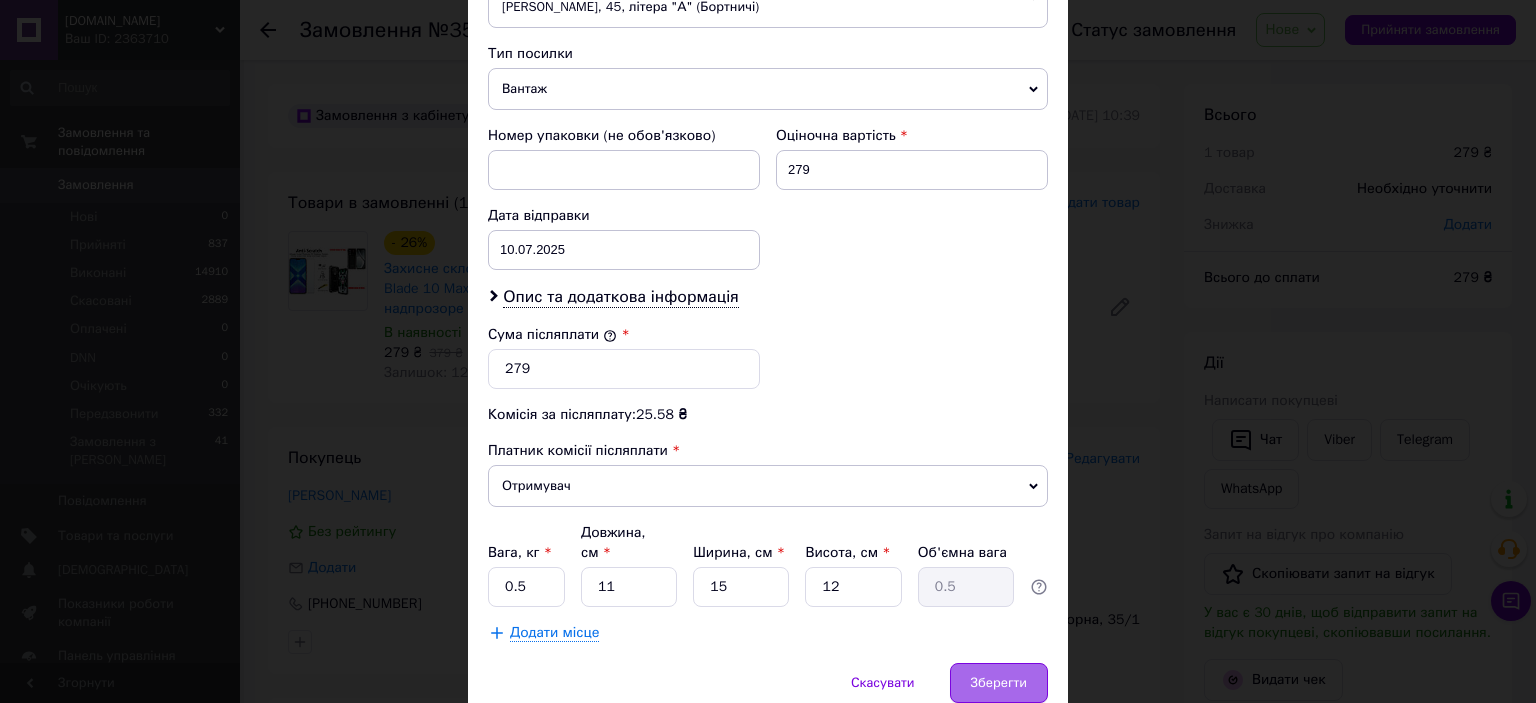 click on "Зберегти" at bounding box center (999, 683) 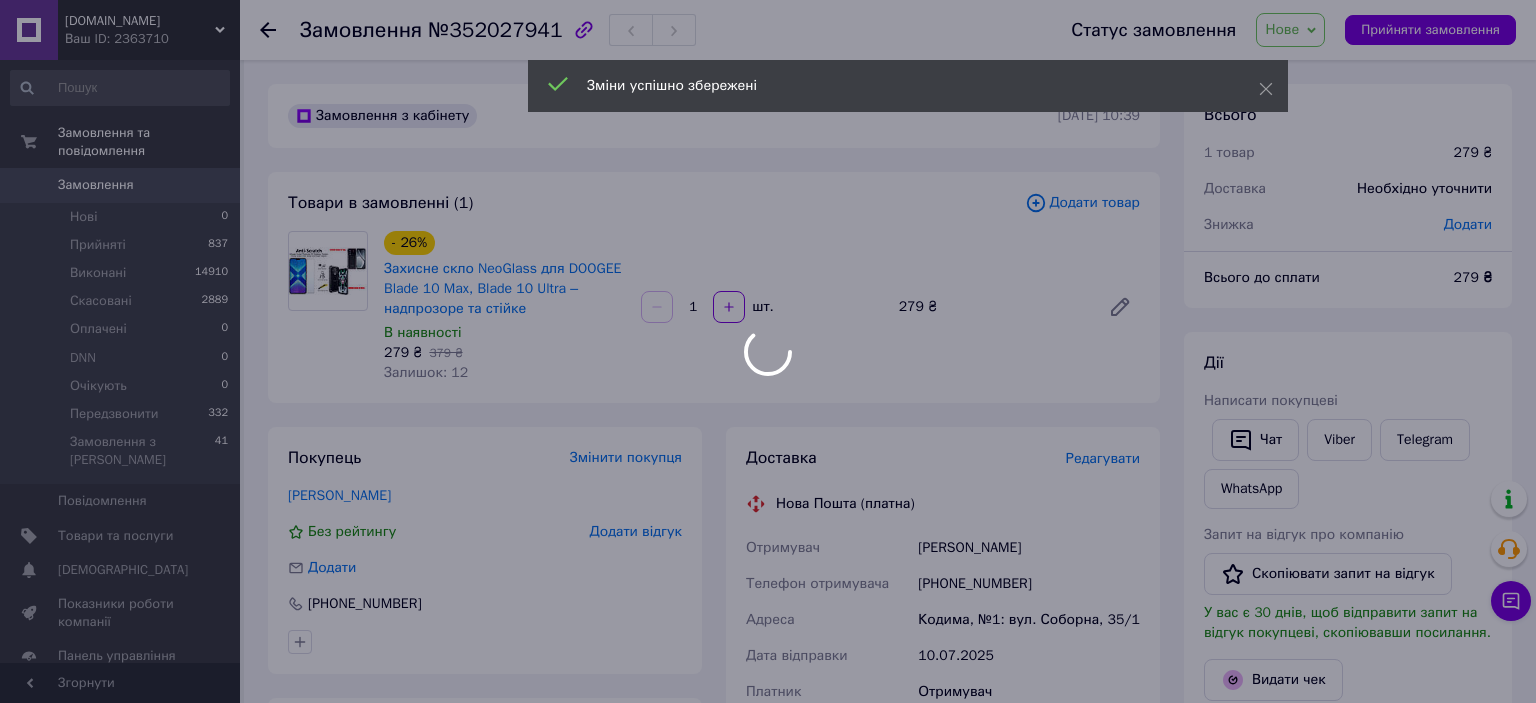 click on "Нове" at bounding box center [1290, 30] 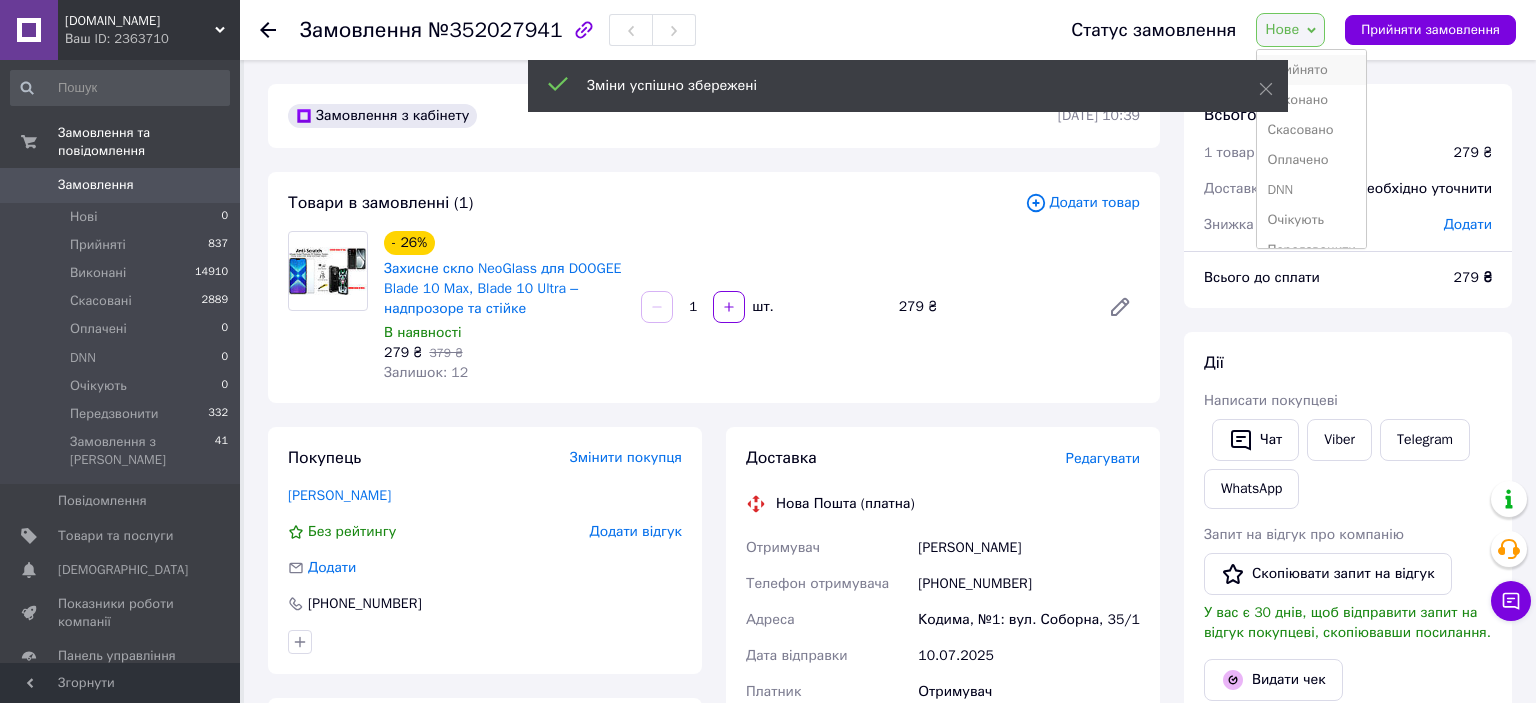 click on "Прийнято" at bounding box center [1311, 70] 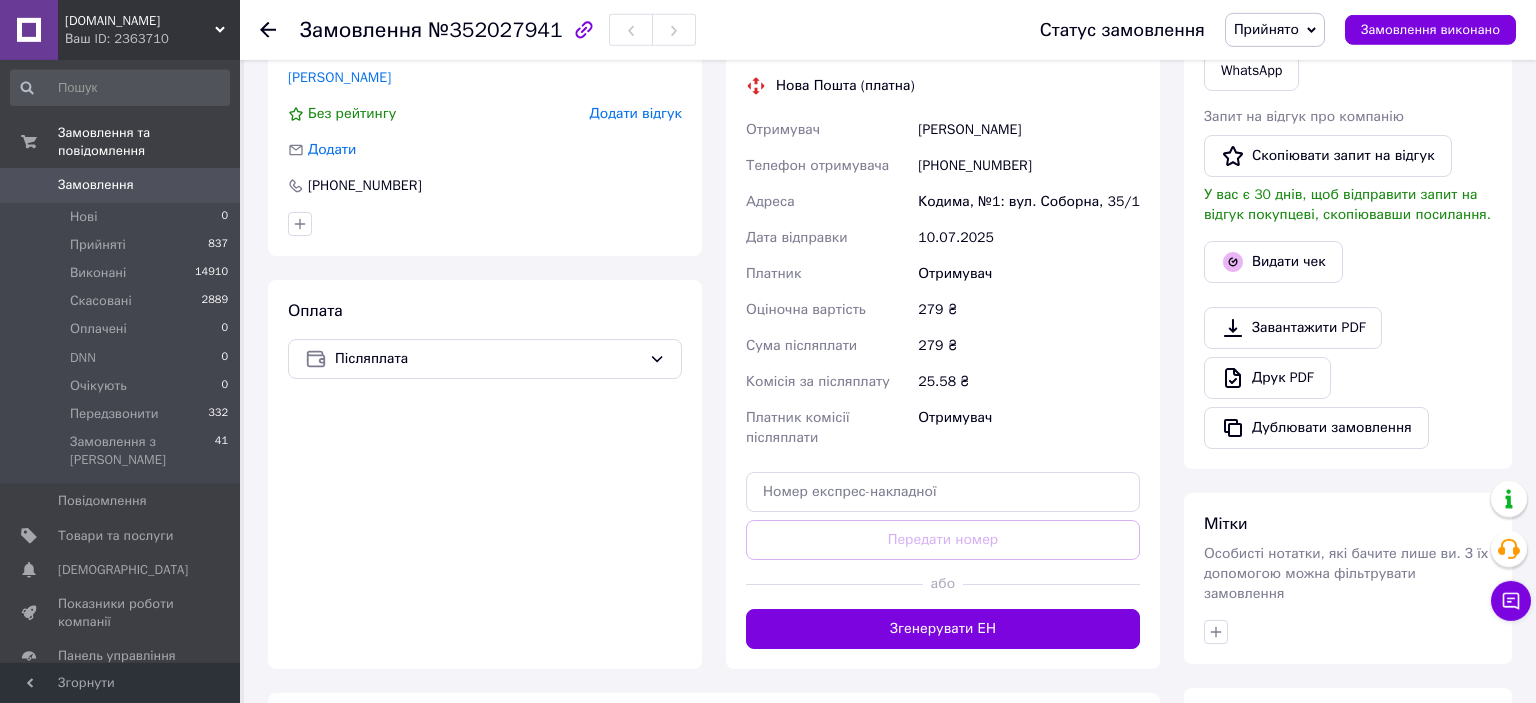 scroll, scrollTop: 211, scrollLeft: 0, axis: vertical 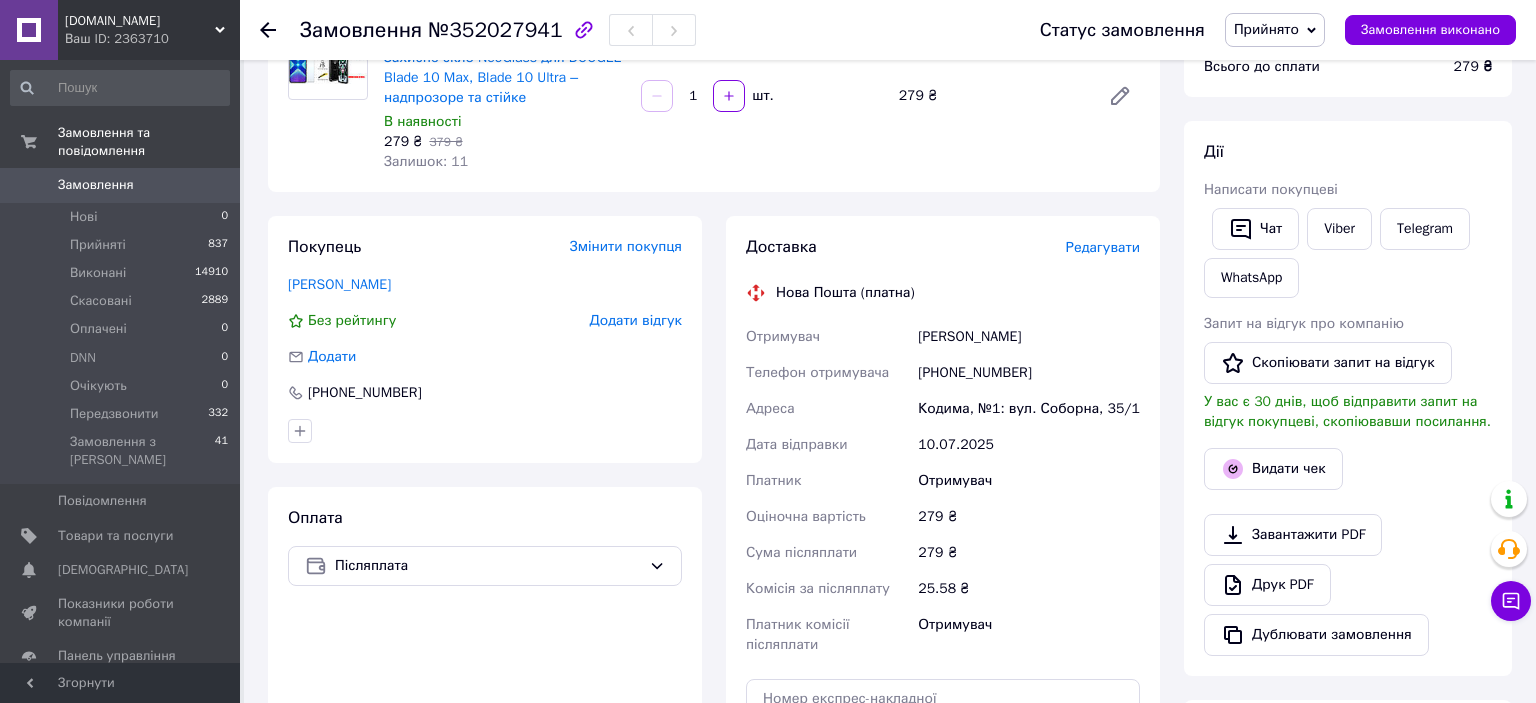 drag, startPoint x: 911, startPoint y: 333, endPoint x: 1070, endPoint y: 333, distance: 159 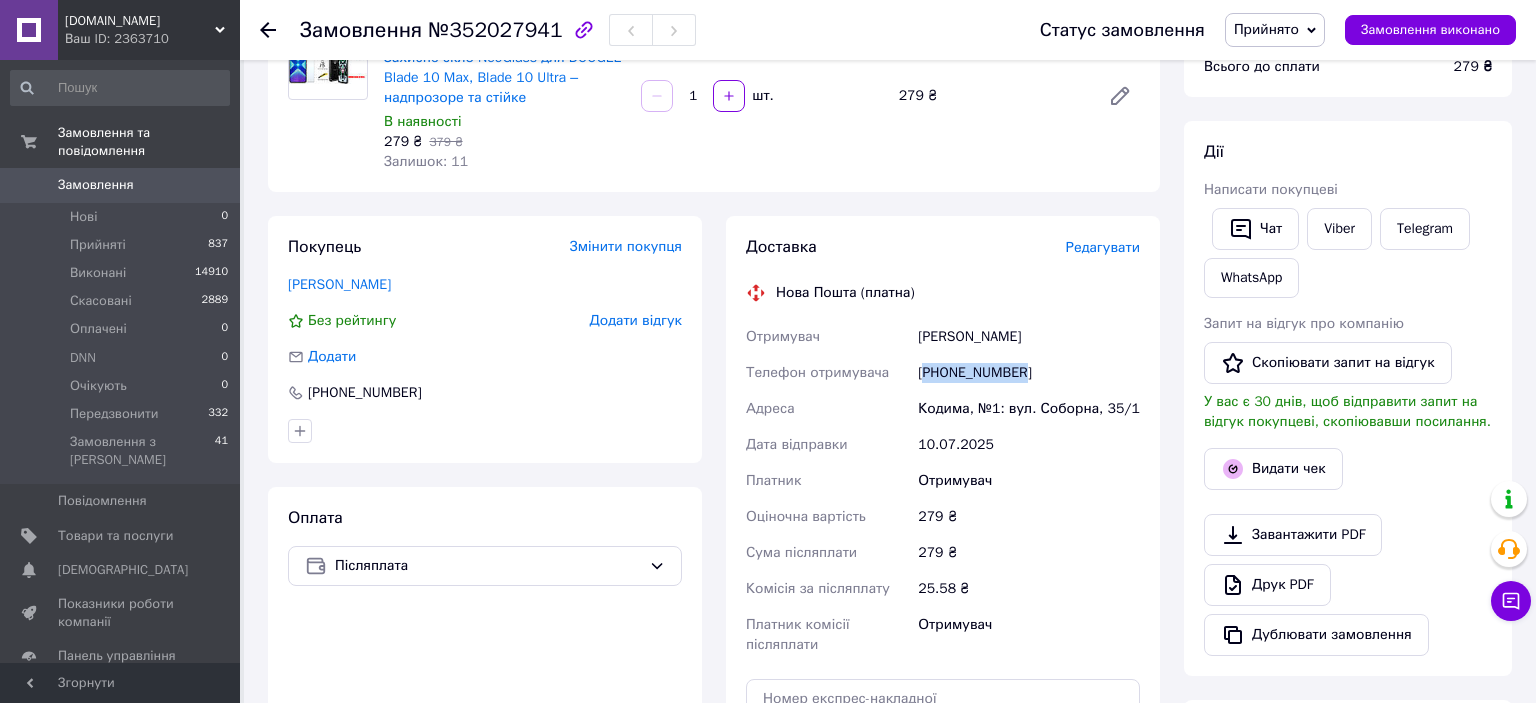 drag, startPoint x: 931, startPoint y: 373, endPoint x: 1062, endPoint y: 374, distance: 131.00381 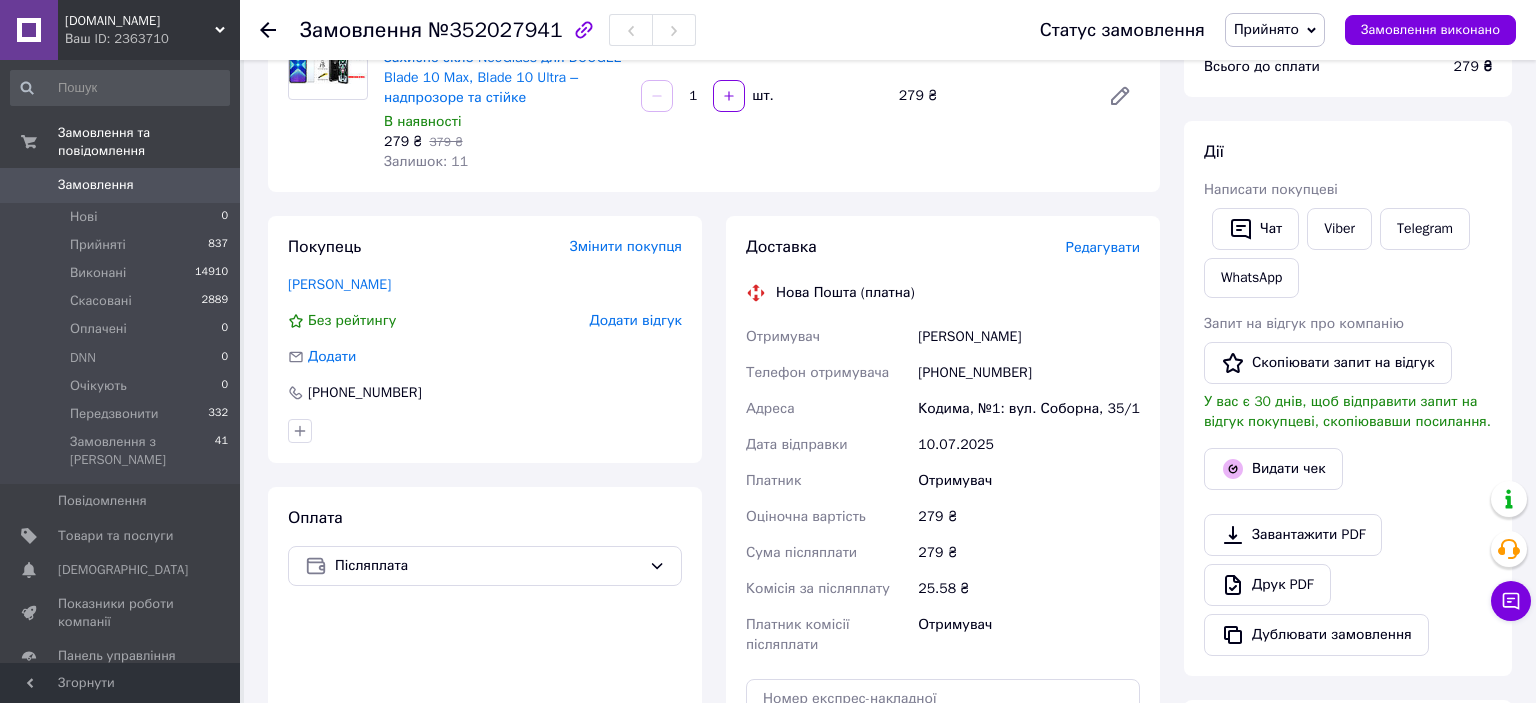 click on "+380971789545" at bounding box center (1029, 373) 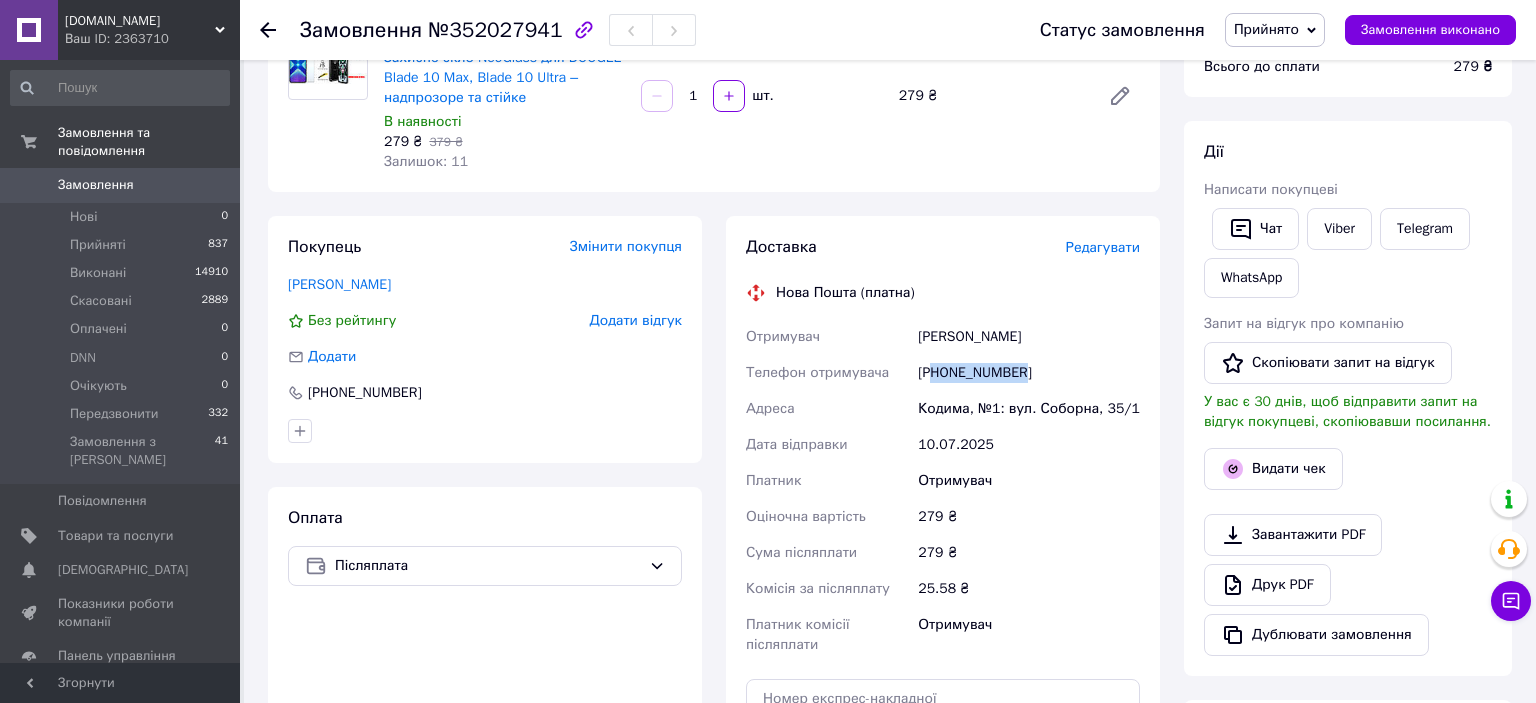 drag, startPoint x: 934, startPoint y: 376, endPoint x: 1087, endPoint y: 374, distance: 153.01308 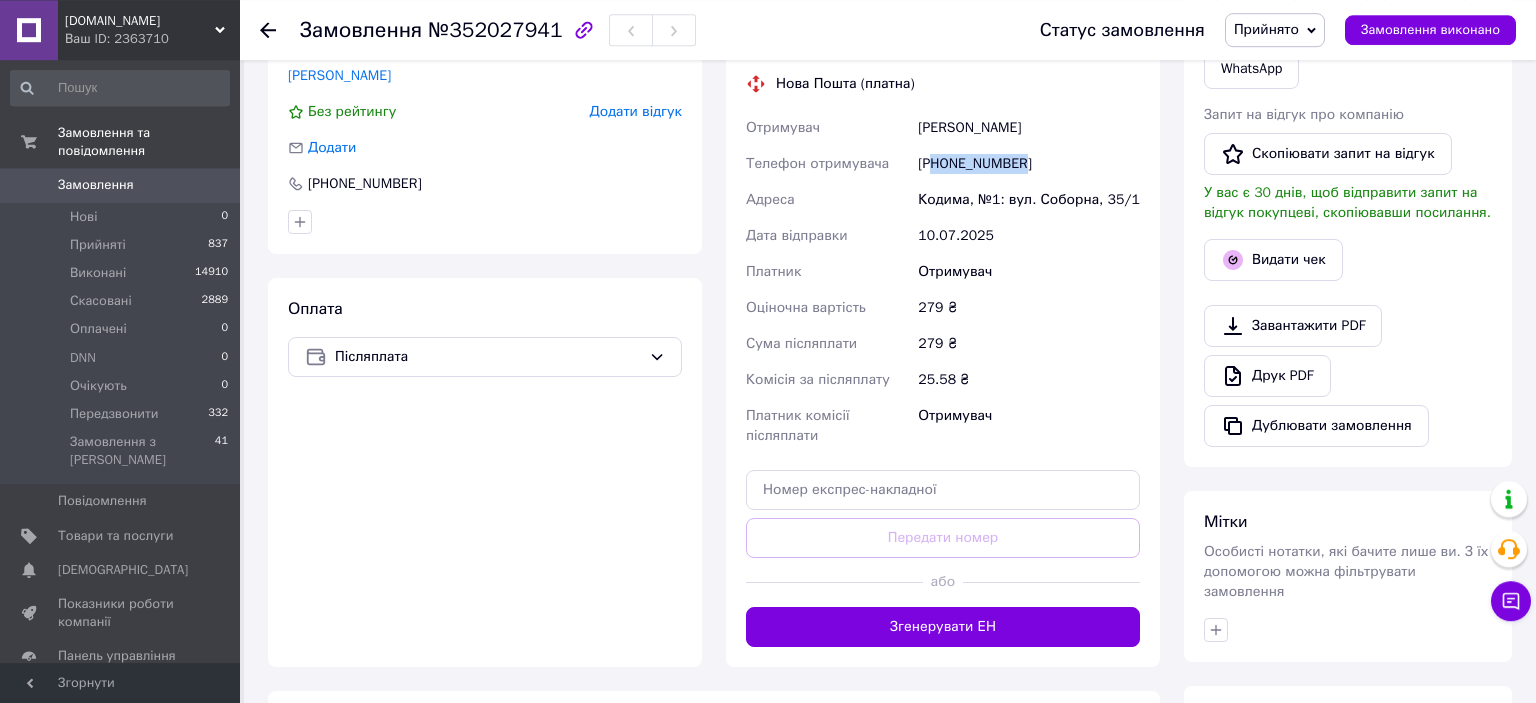 scroll, scrollTop: 422, scrollLeft: 0, axis: vertical 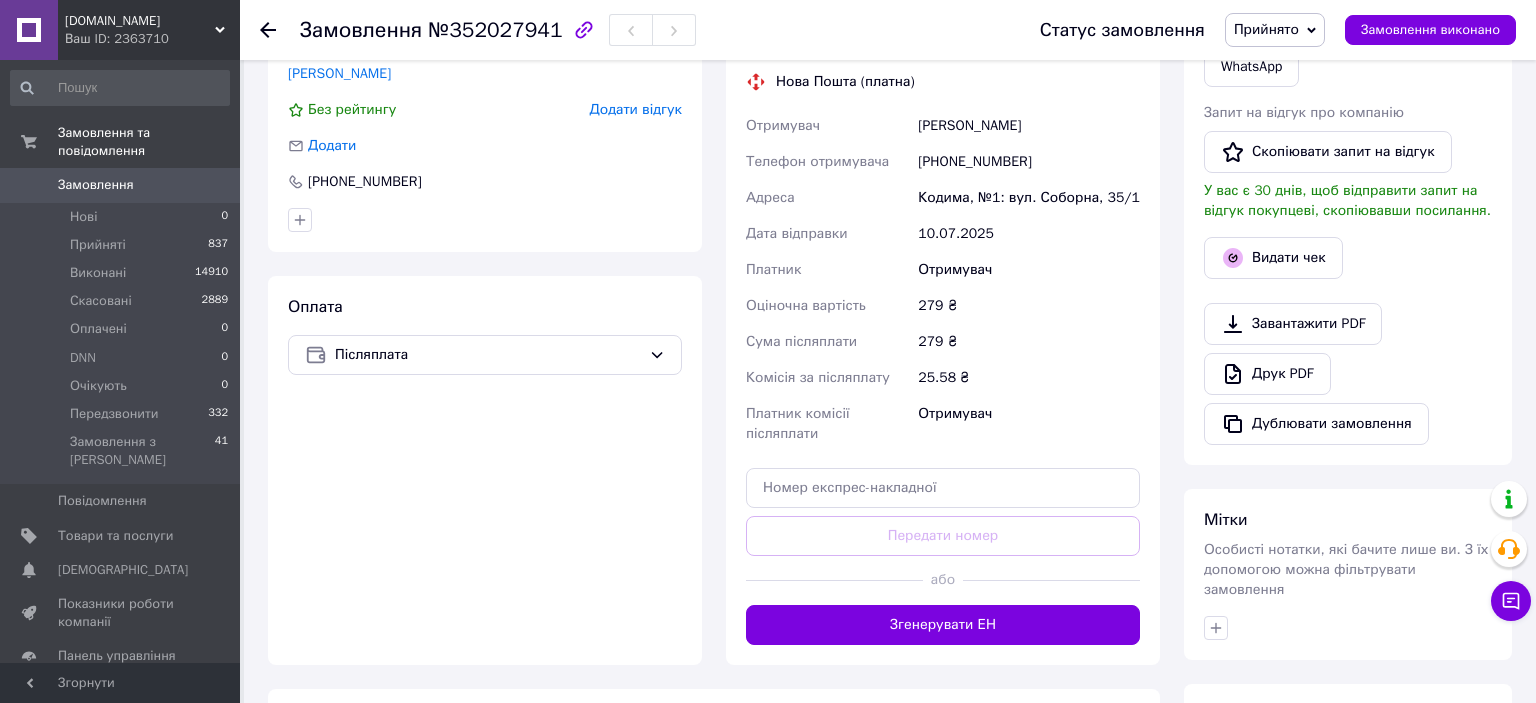 click on "Кодима, №1: вул. Соборна, 35/1" at bounding box center (1029, 198) 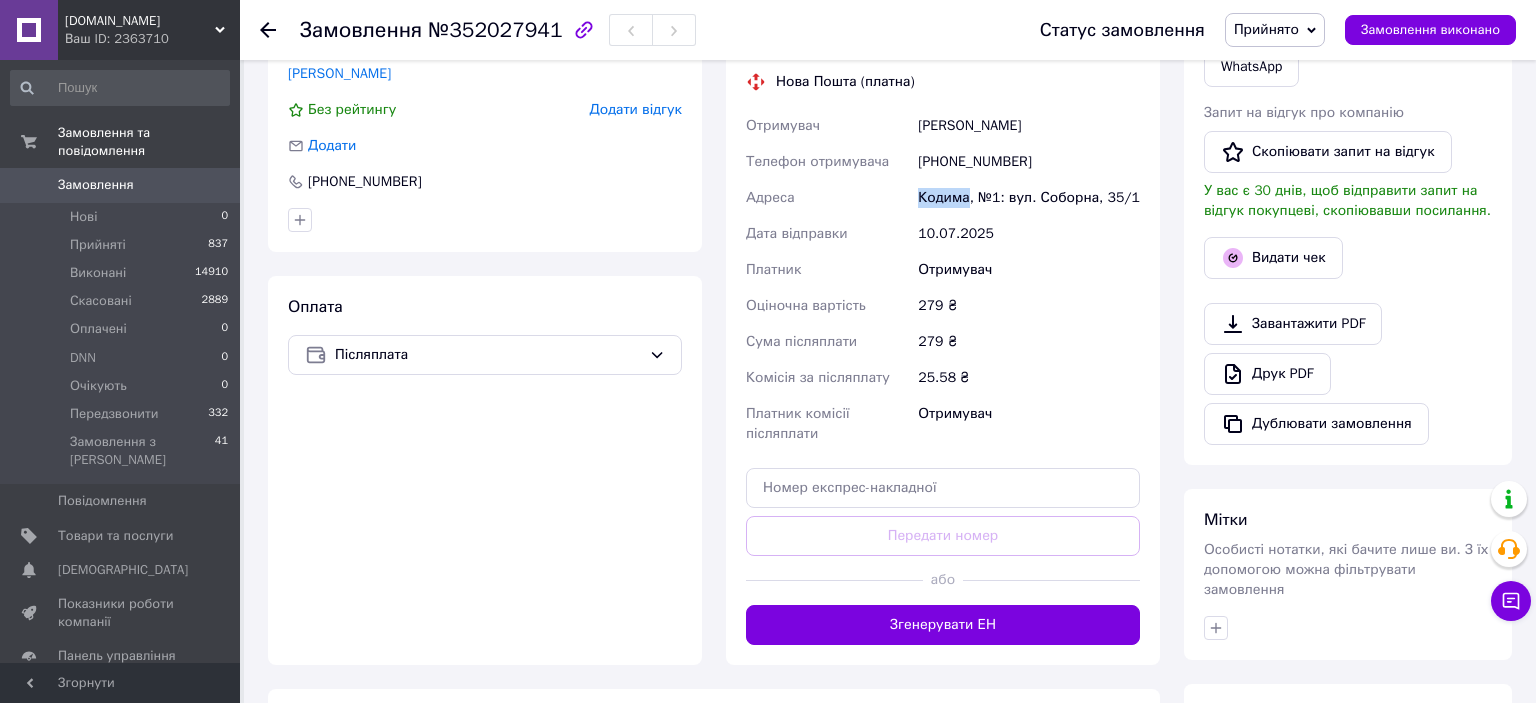 click on "Кодима, №1: вул. Соборна, 35/1" at bounding box center [1029, 198] 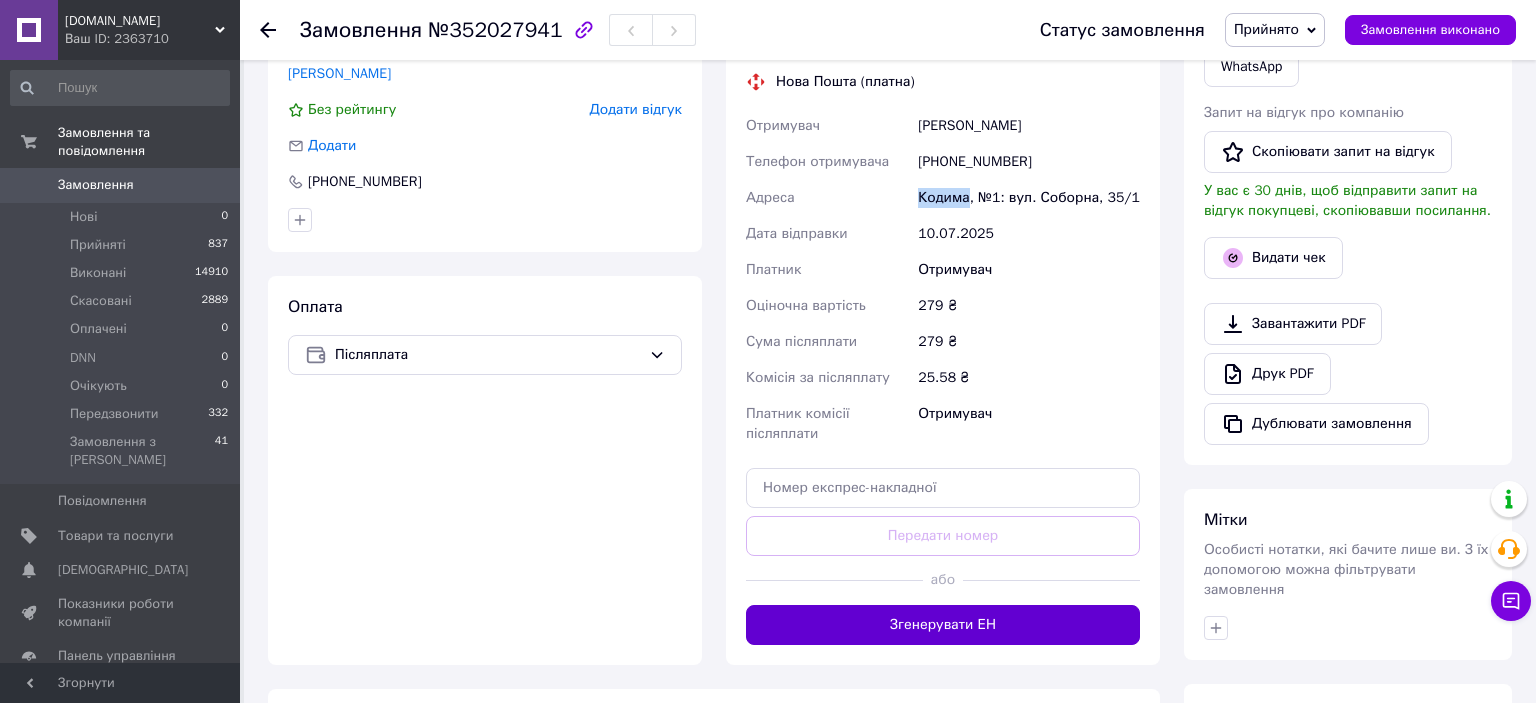 click on "Згенерувати ЕН" at bounding box center [943, 625] 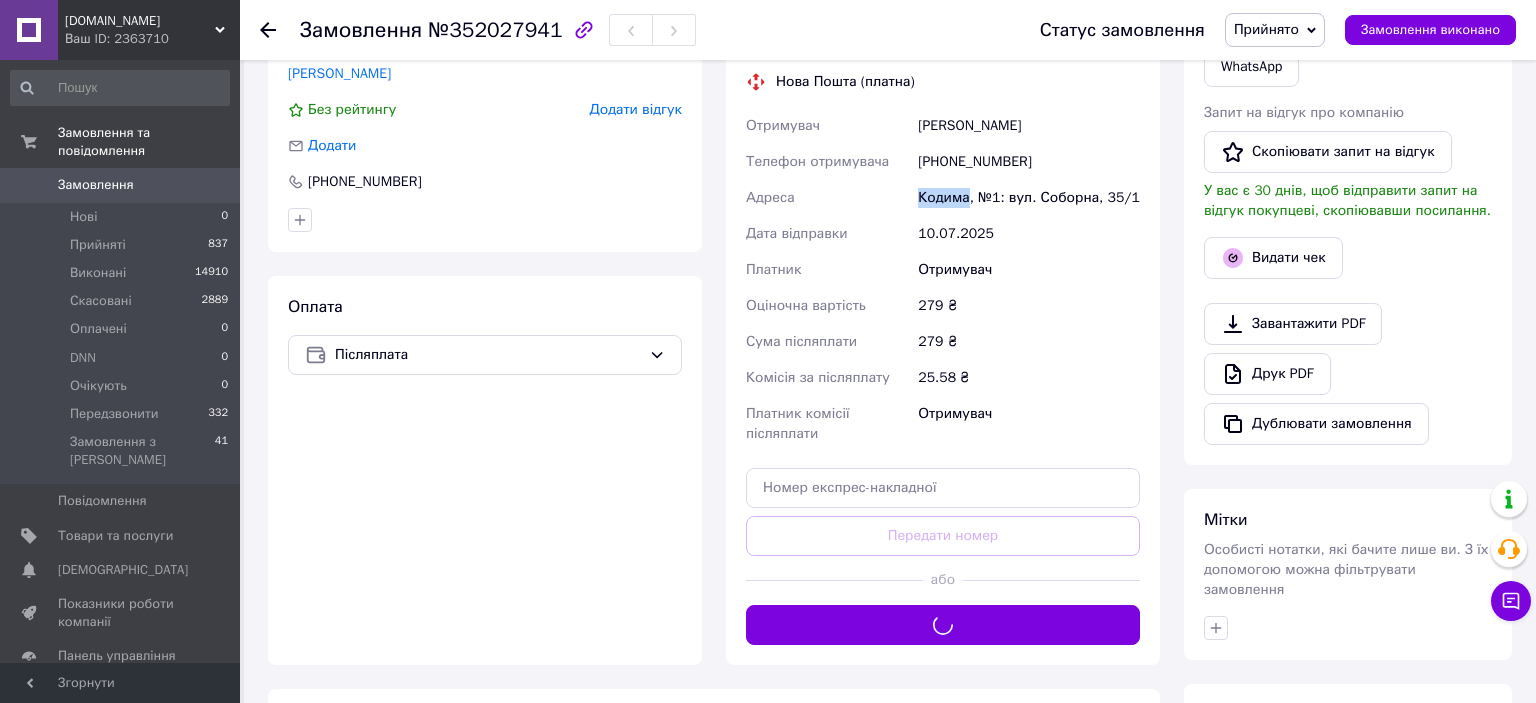 type 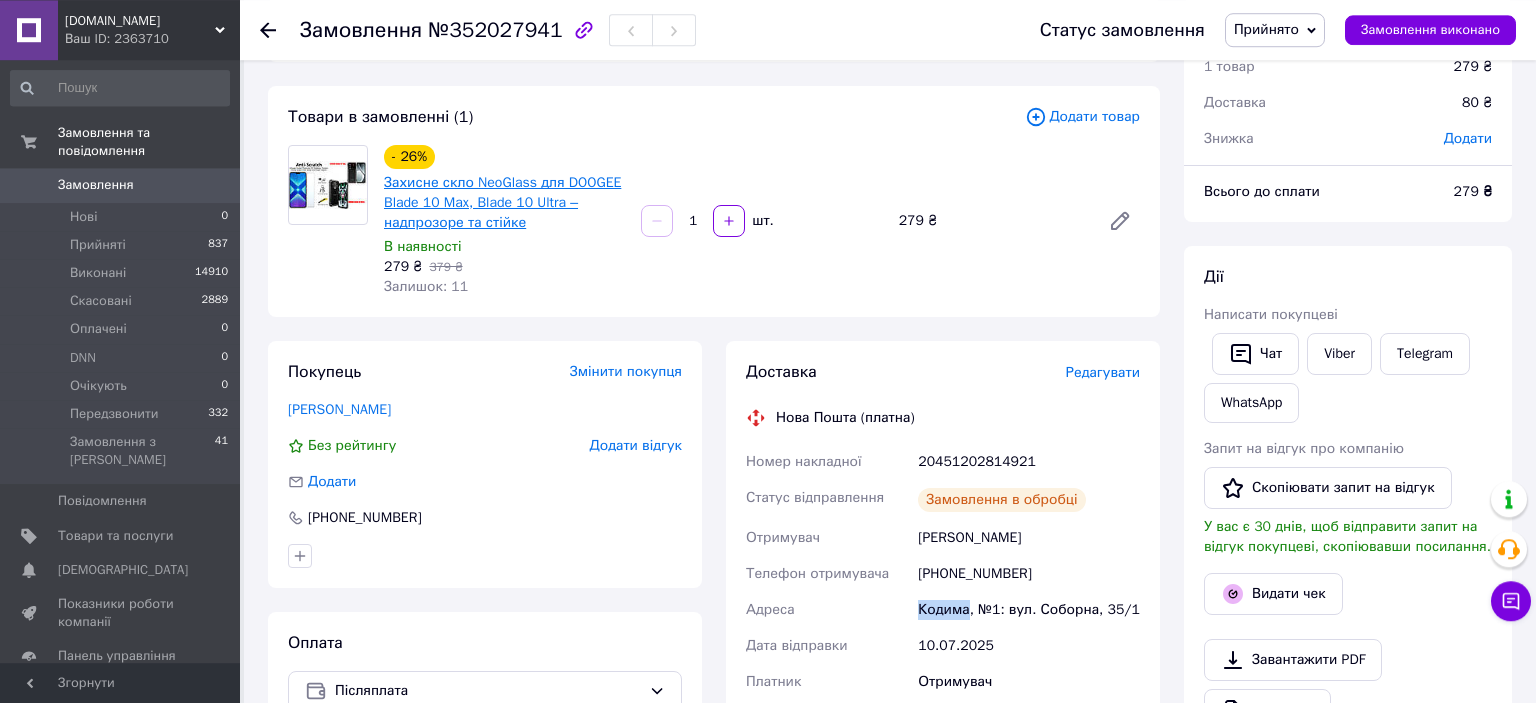 scroll, scrollTop: 0, scrollLeft: 0, axis: both 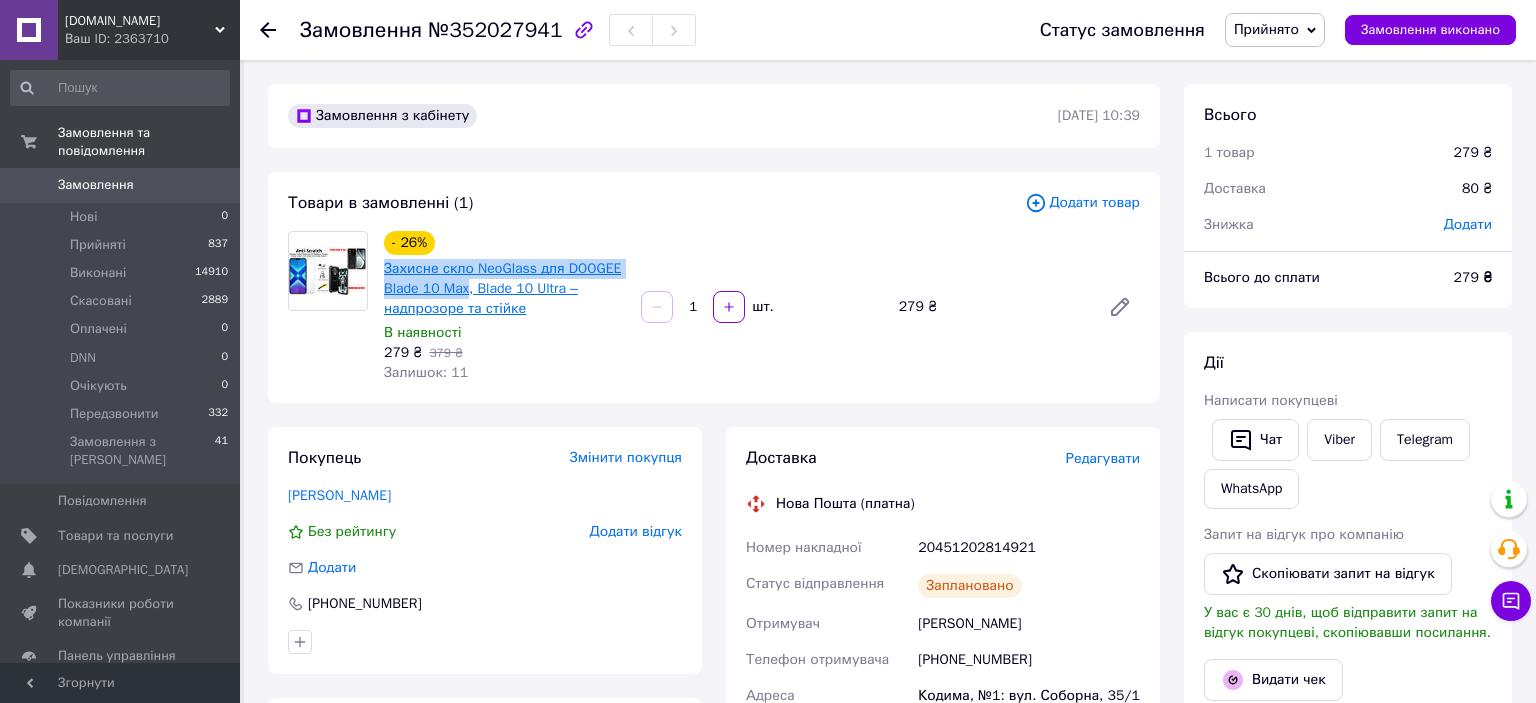 drag, startPoint x: 382, startPoint y: 273, endPoint x: 467, endPoint y: 290, distance: 86.683334 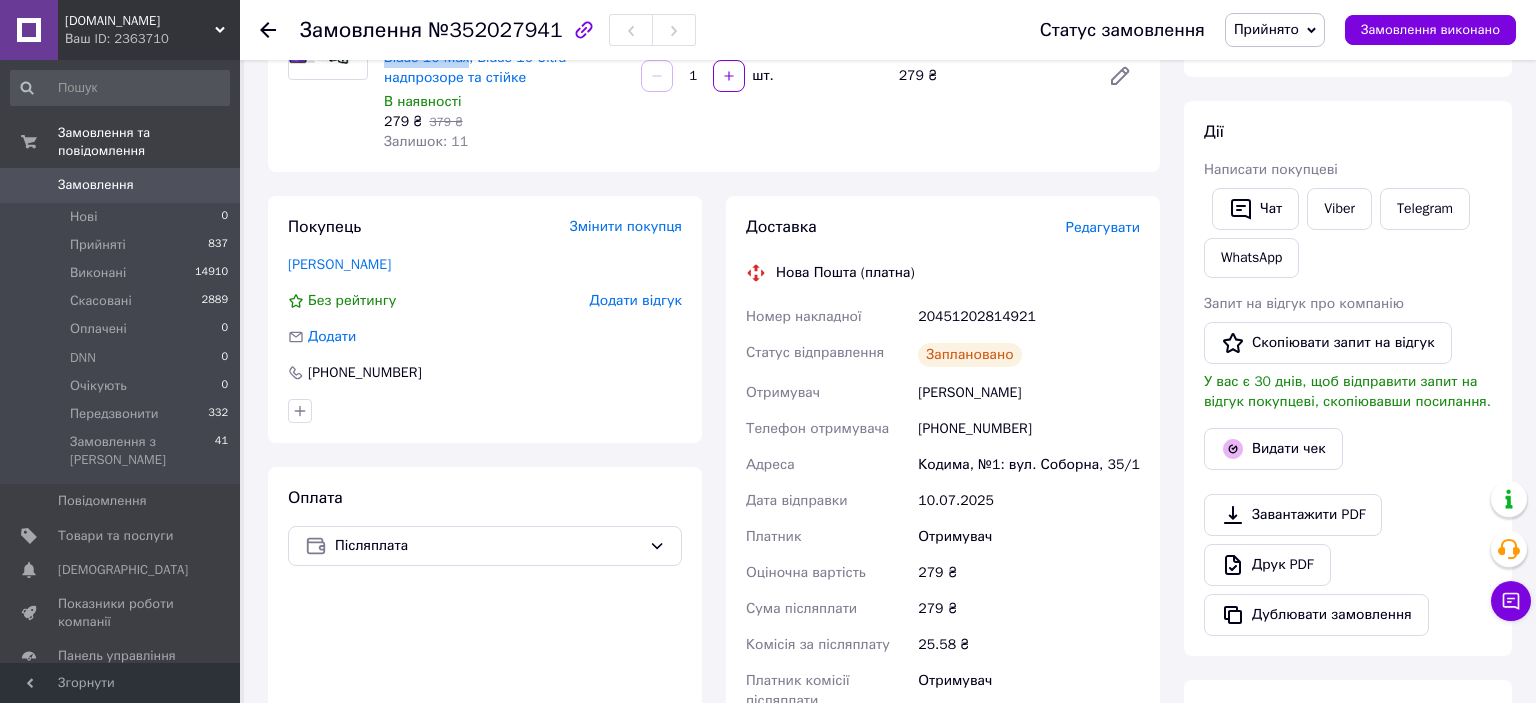 scroll, scrollTop: 316, scrollLeft: 0, axis: vertical 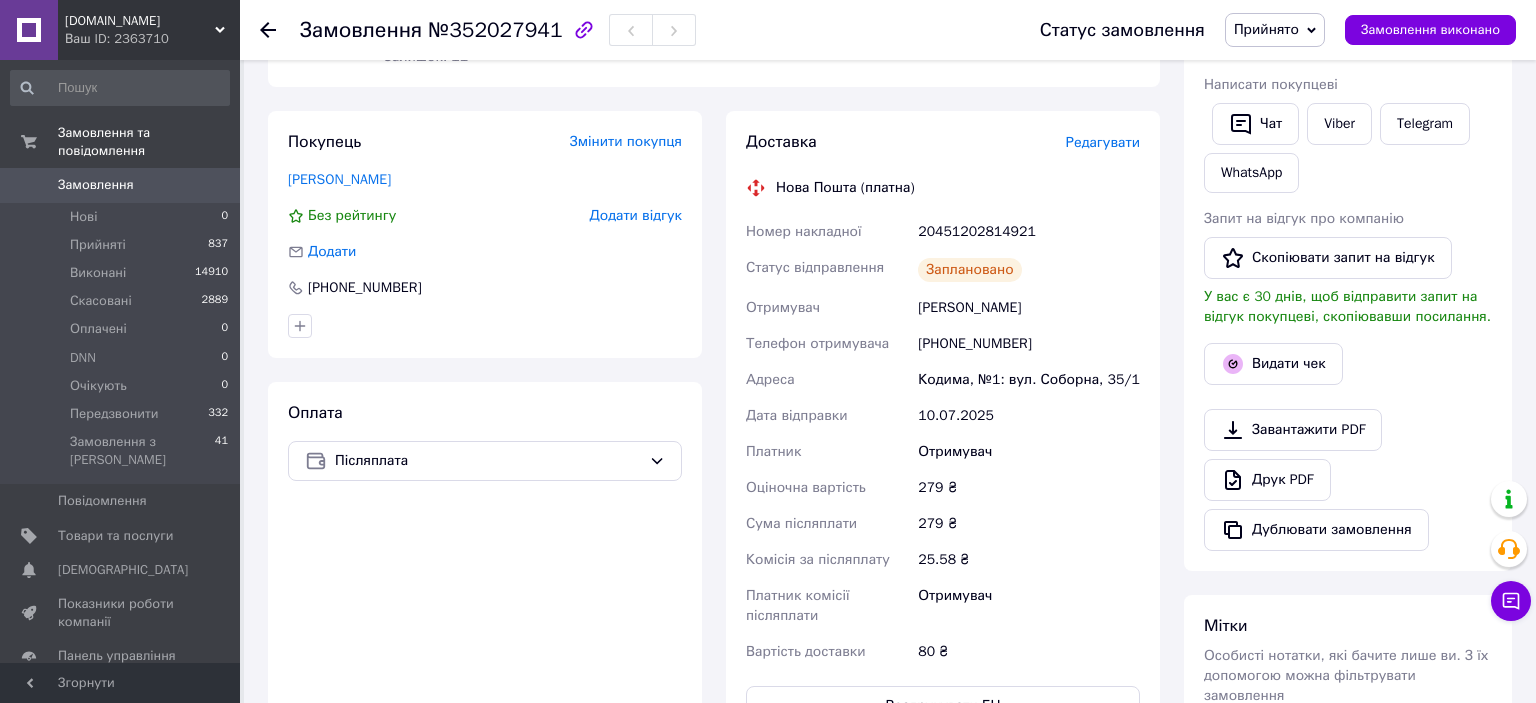 click on "20451202814921" at bounding box center (1029, 232) 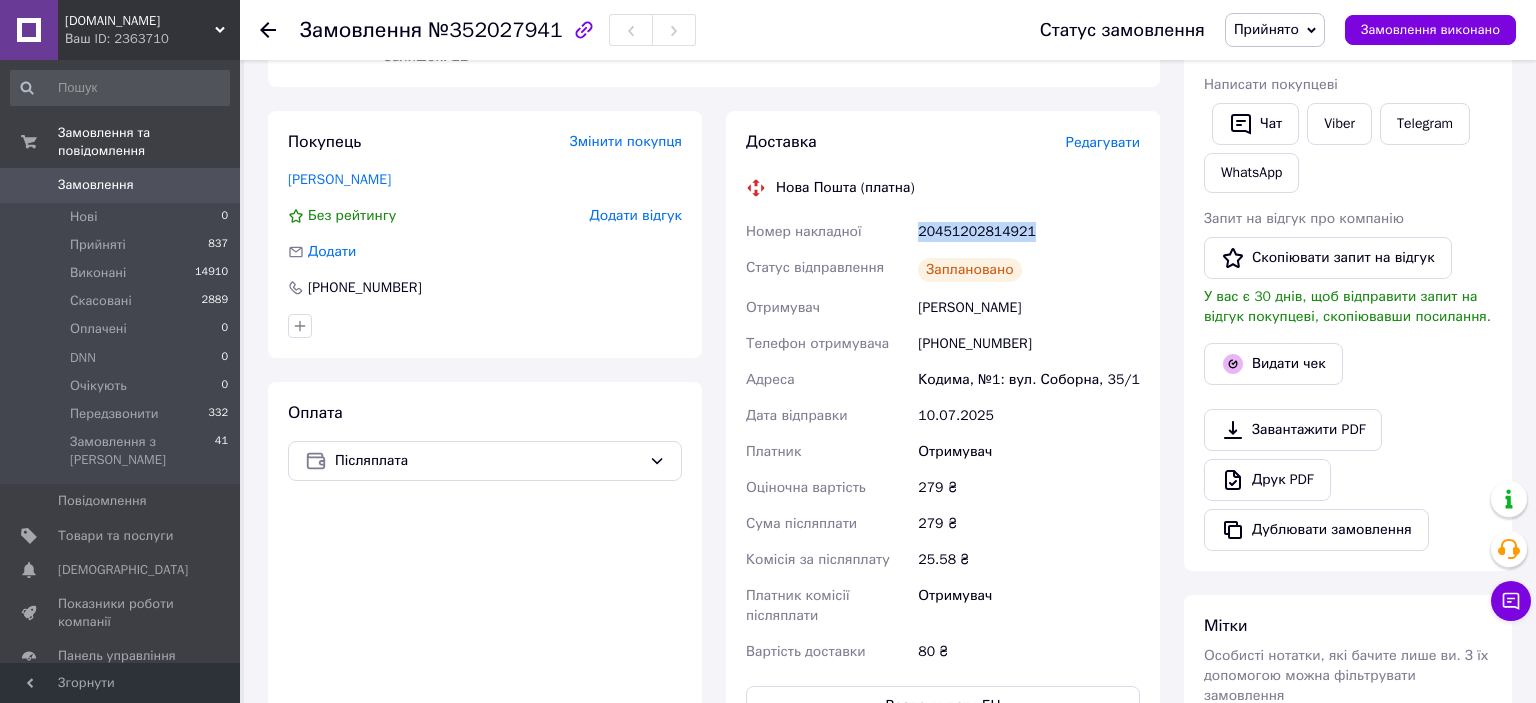 click on "20451202814921" at bounding box center (1029, 232) 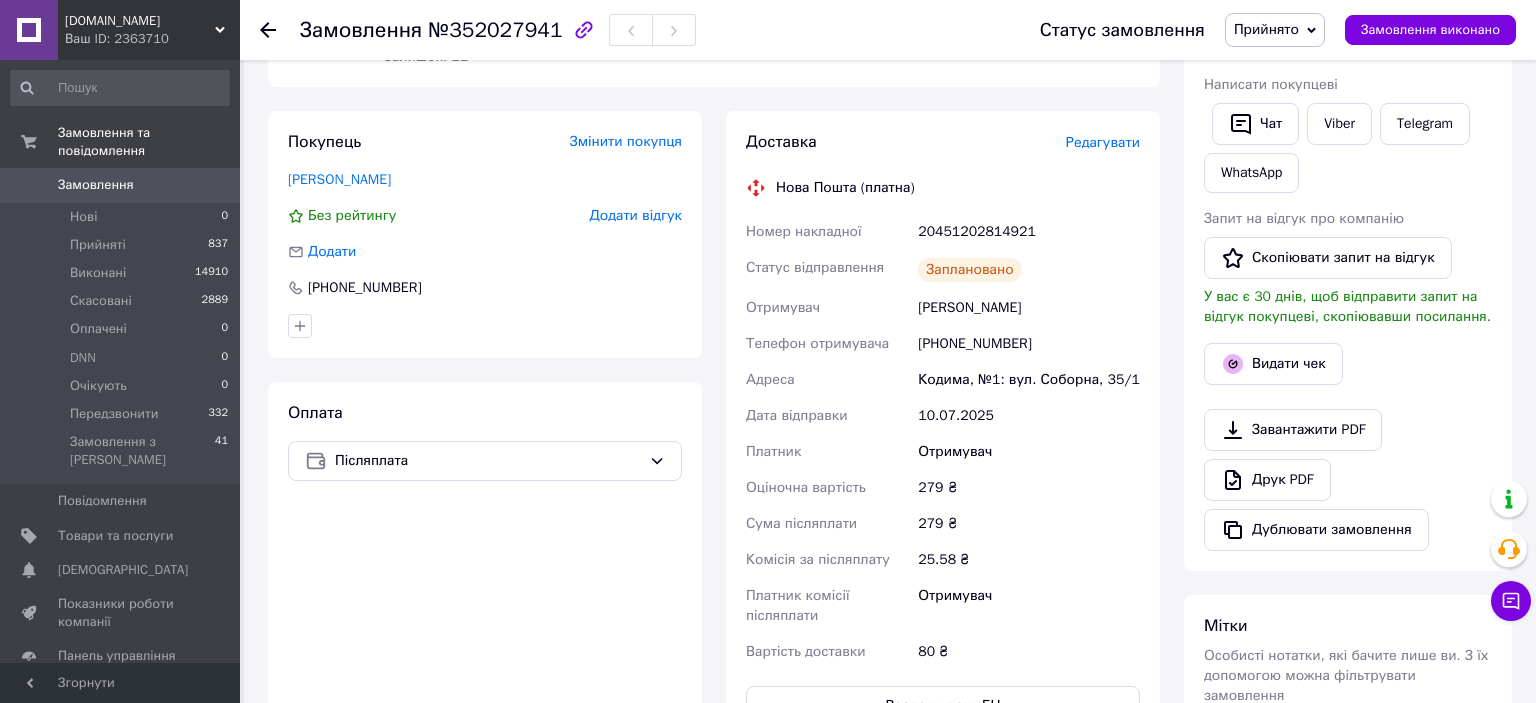 click on "Замовлення №352027941" at bounding box center (498, 30) 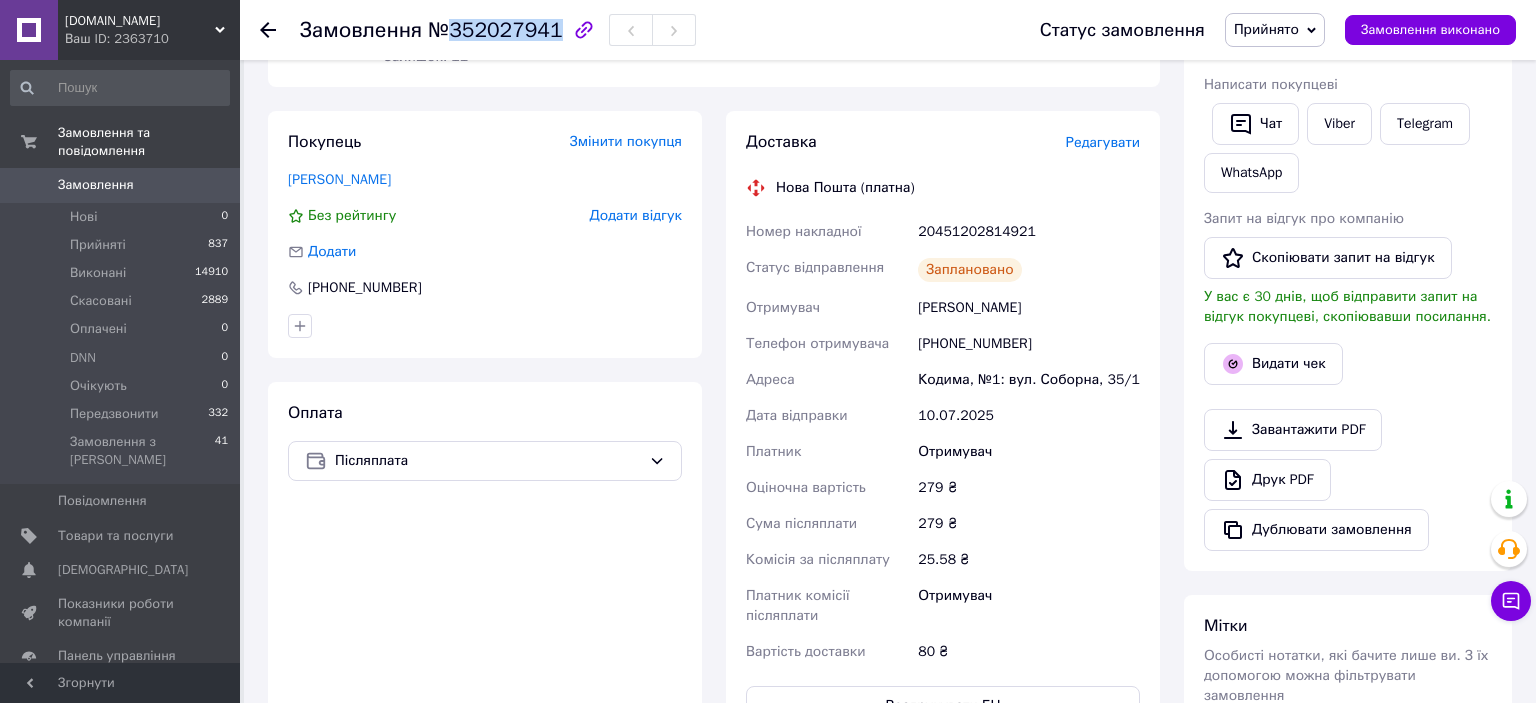 click on "Замовлення №352027941" at bounding box center [498, 30] 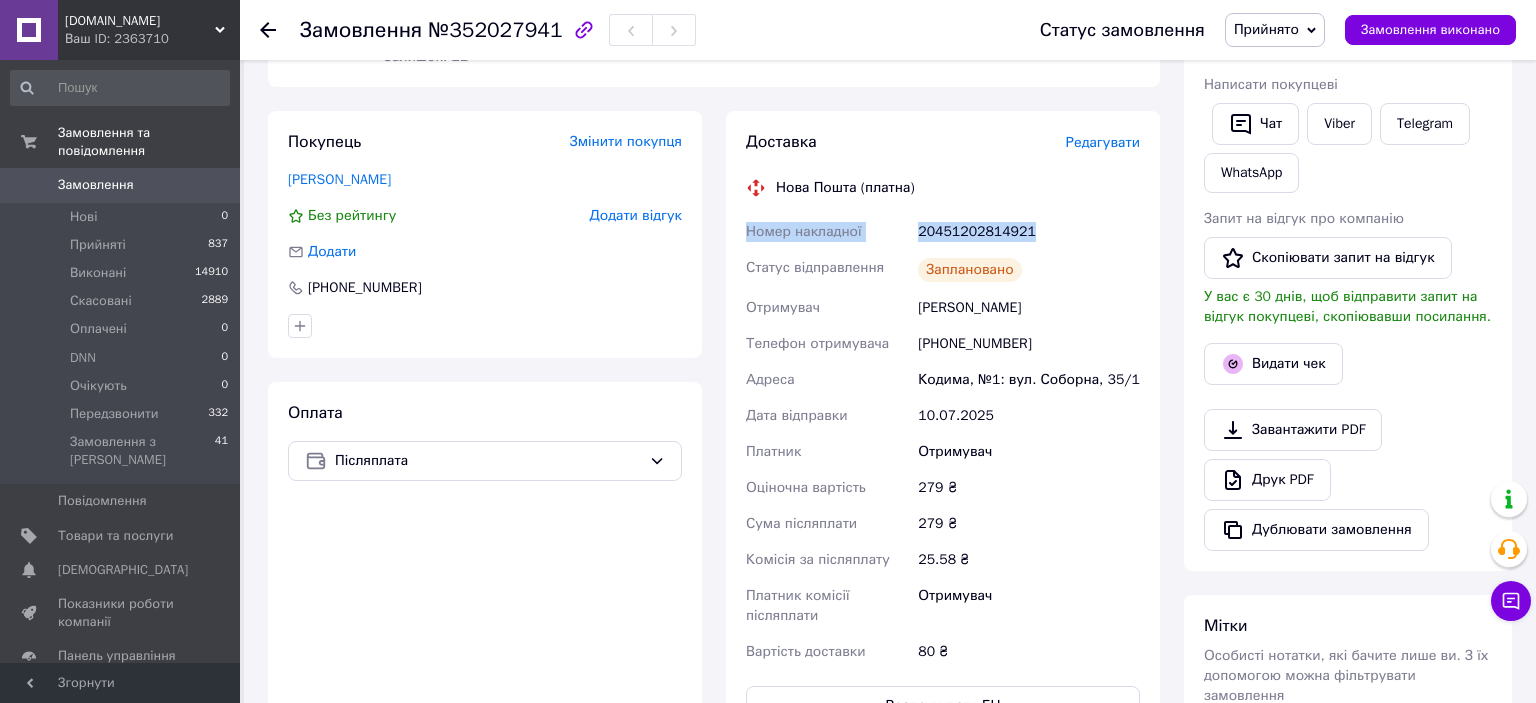 drag, startPoint x: 742, startPoint y: 226, endPoint x: 1096, endPoint y: 226, distance: 354 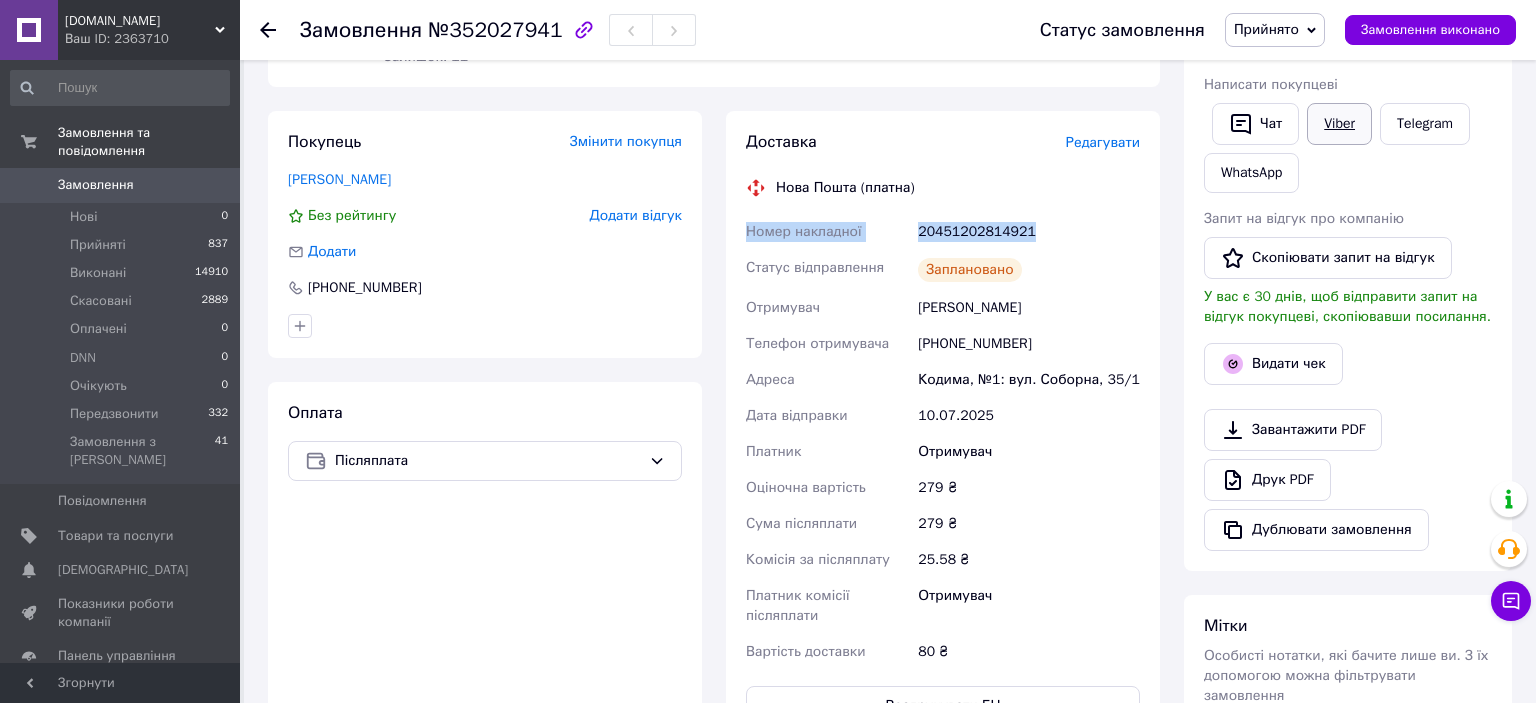 click on "Viber" at bounding box center [1339, 124] 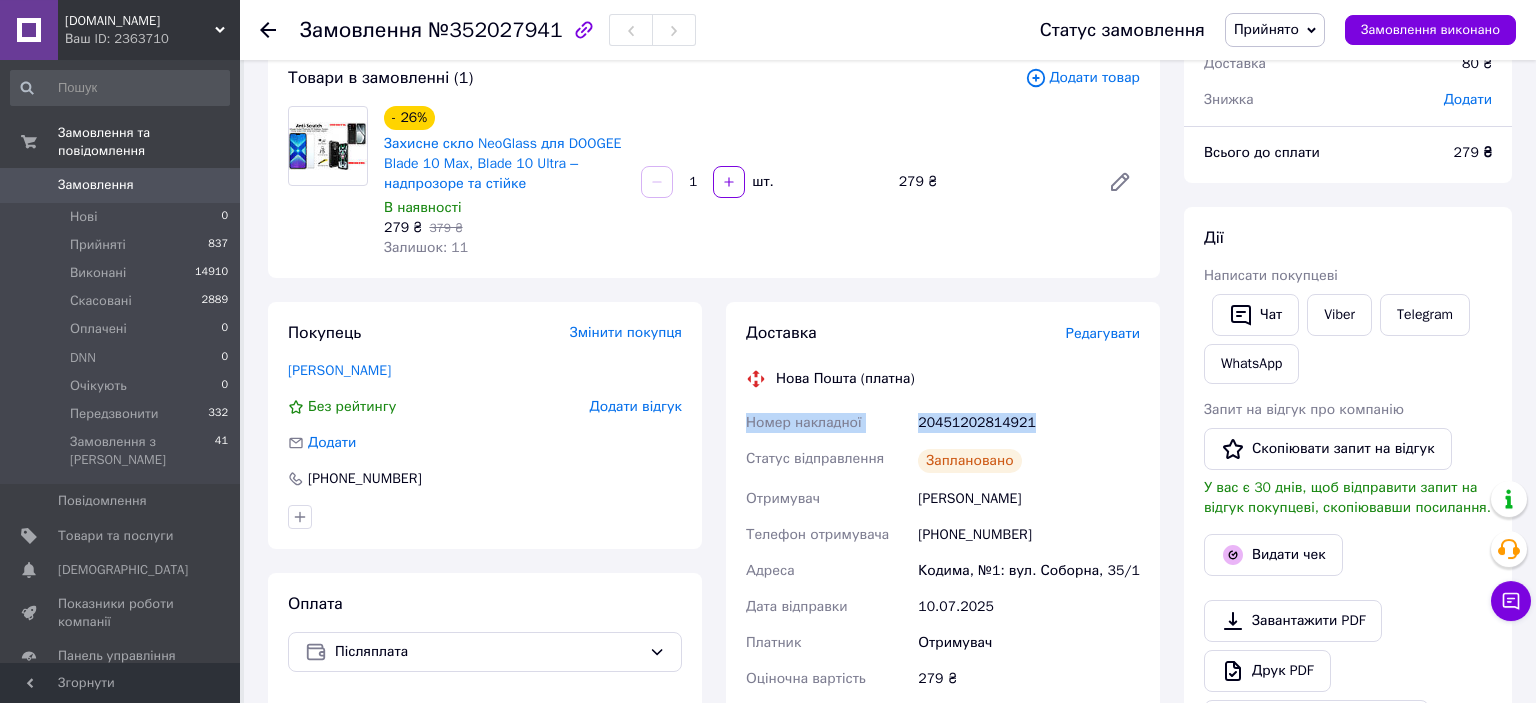 scroll, scrollTop: 0, scrollLeft: 0, axis: both 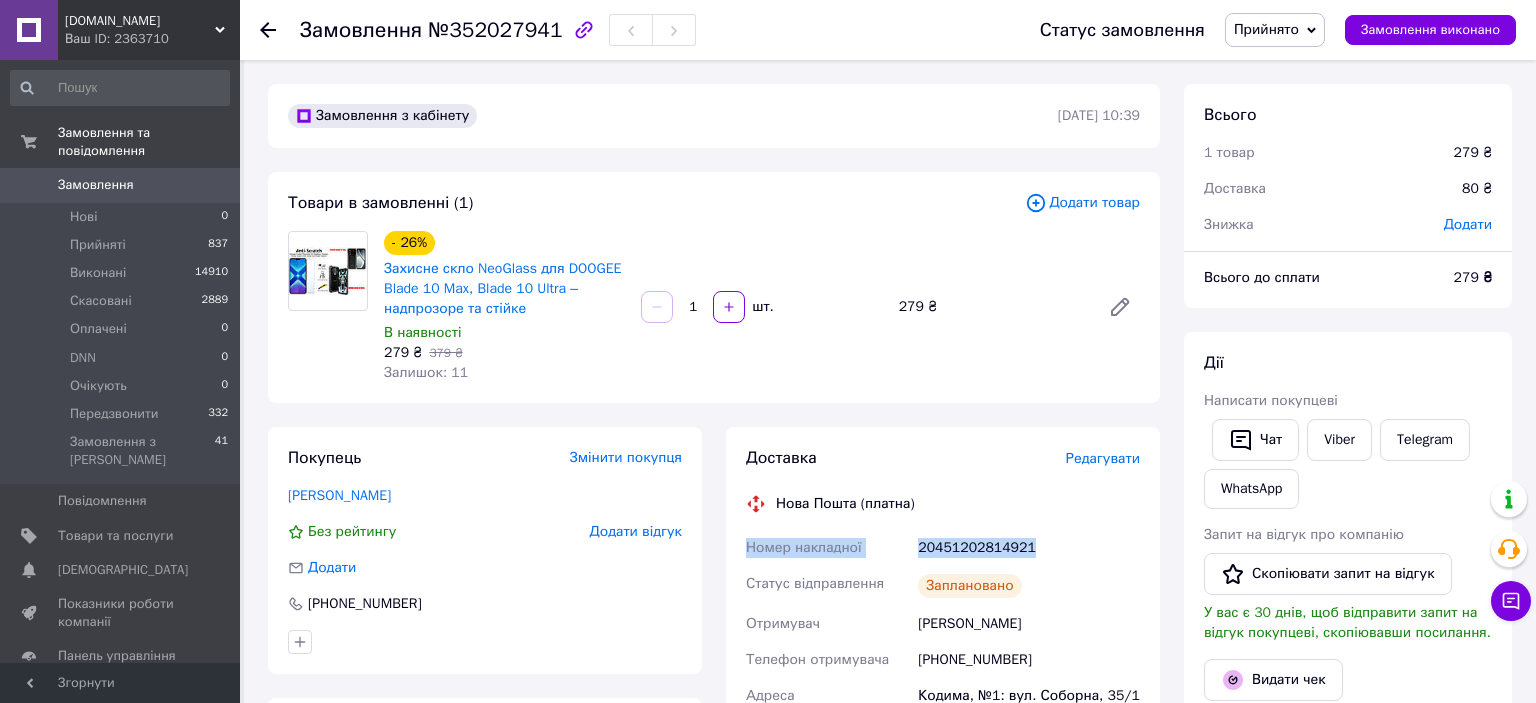 click on "Замовлення" at bounding box center (96, 185) 